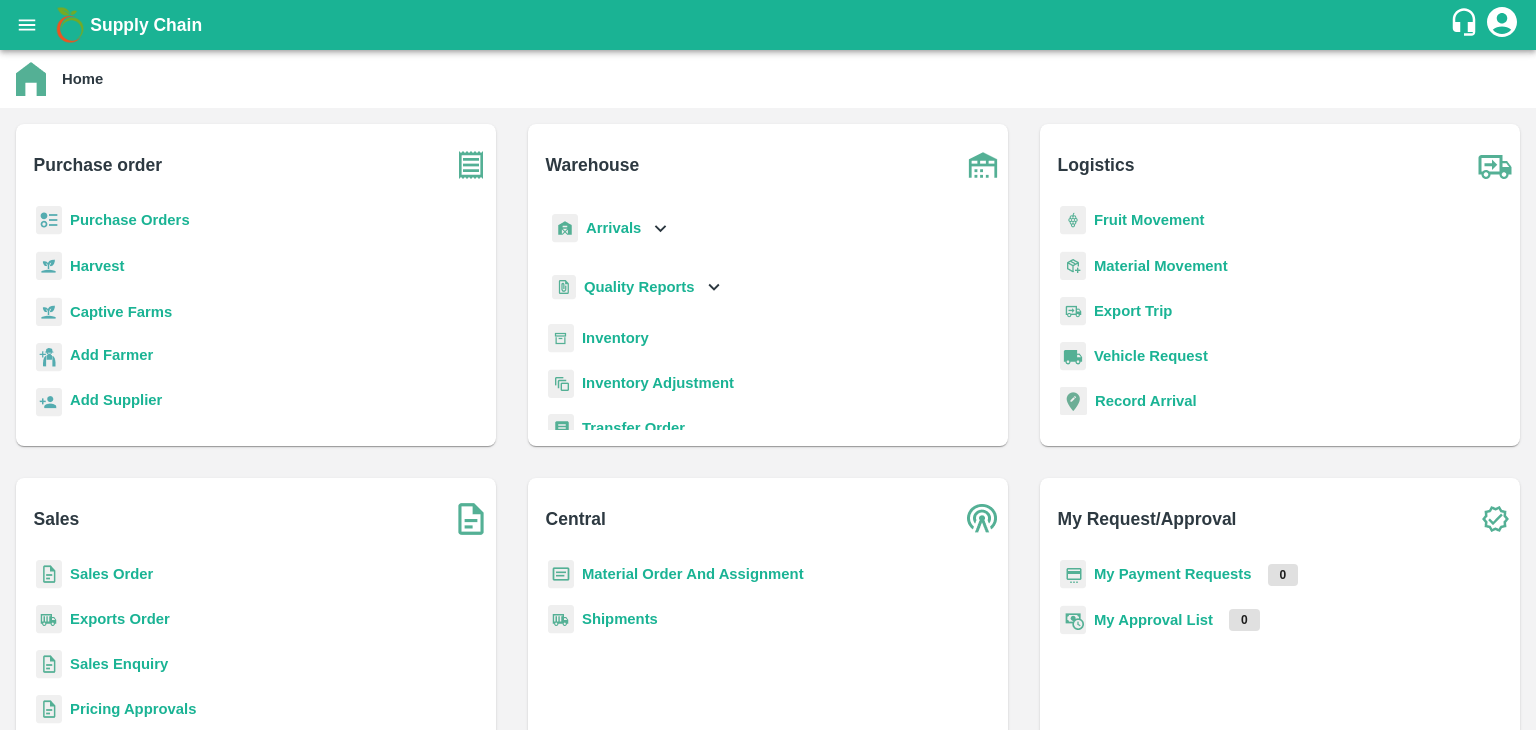 scroll, scrollTop: 0, scrollLeft: 0, axis: both 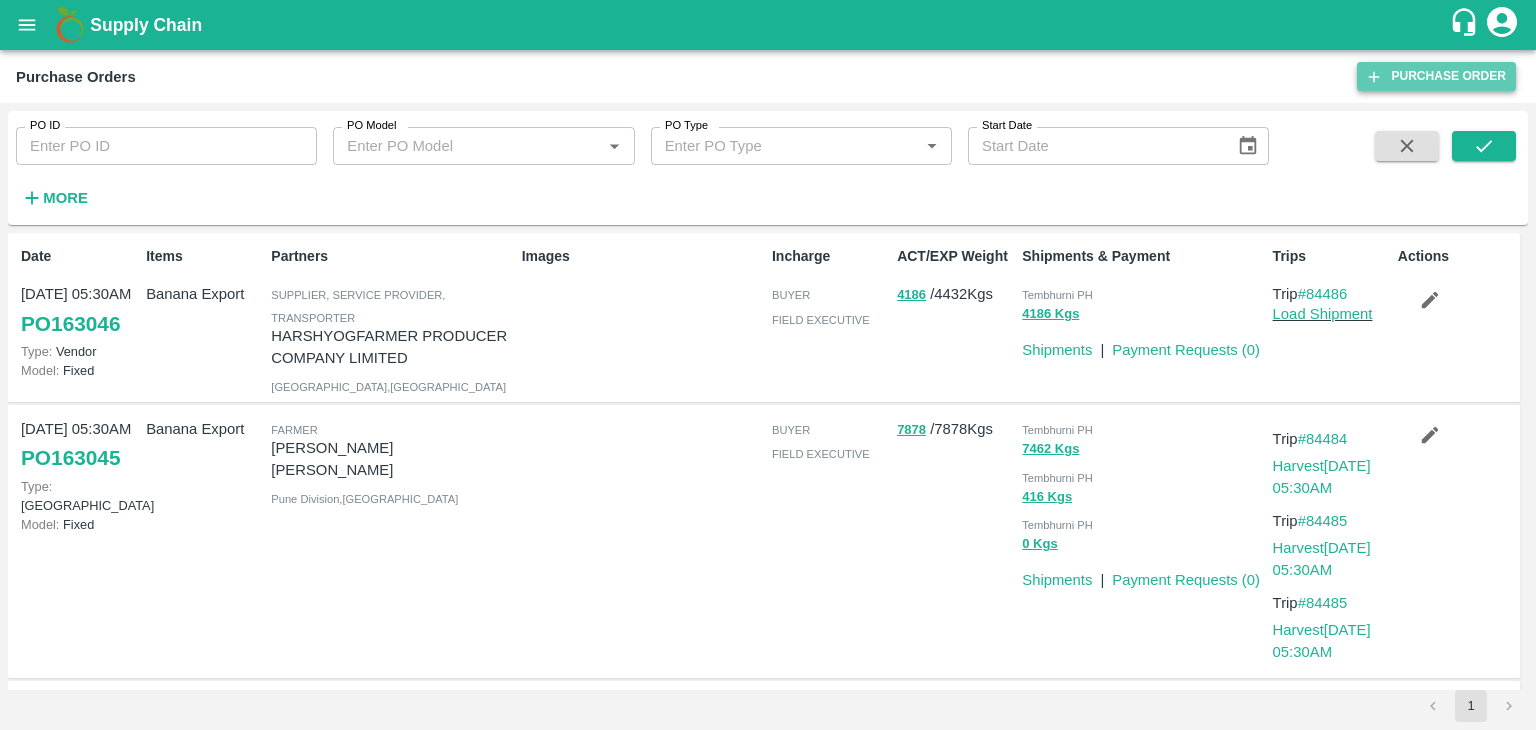 click on "Purchase Order" at bounding box center [1436, 76] 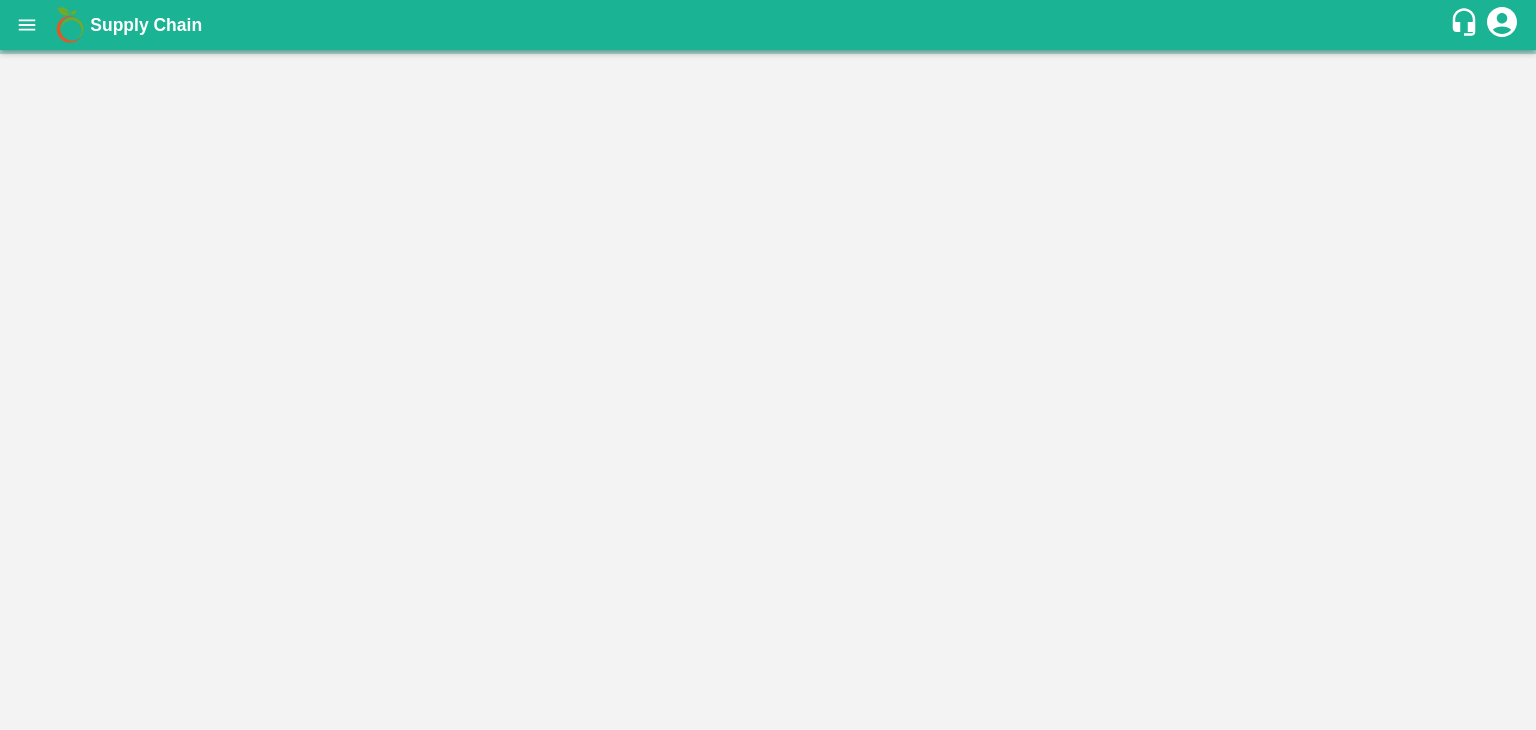scroll, scrollTop: 0, scrollLeft: 0, axis: both 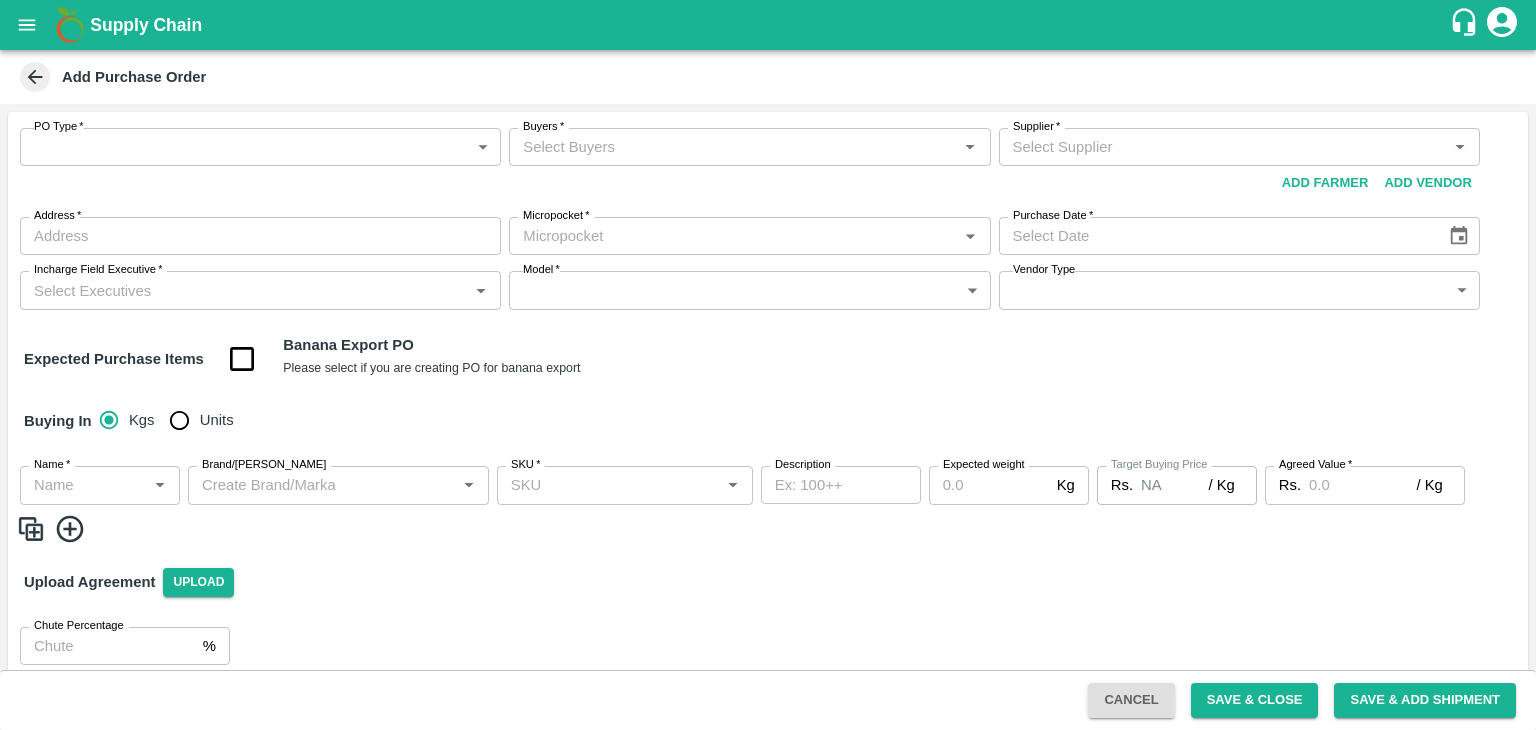 click on "Supply Chain Add Purchase Order PO Type   * ​ PO Type Buyers   * Buyers   * Supplier   * Supplier   * Add Vendor Add Farmer Address   * Address Micropocket   * Micropocket   * Purchase Date   * Purchase Date Incharge Field Executive   * Incharge Field Executive   * Model   * ​ Model Vendor Type ​ Vendor Type Expected Purchase Items Banana Export PO Please select if you are creating PO for banana export Buying In Kgs Units Name   * Name   * Brand/Marka Brand/[PERSON_NAME]   * SKU   * Description x Description Expected weight Kg Expected weight Target Buying Price Rs. NA / Kg Target Buying Price Agreed Value   * Rs. / Kg Agreed Value Upload Agreement Upload Chute Percentage % Chute Percentage Cancel Save & Close Save & Add Shipment FXD LMD DC Direct Customer FruitX [GEOGRAPHIC_DATA] FruitX Delhi [PERSON_NAME] Logout" at bounding box center [768, 365] 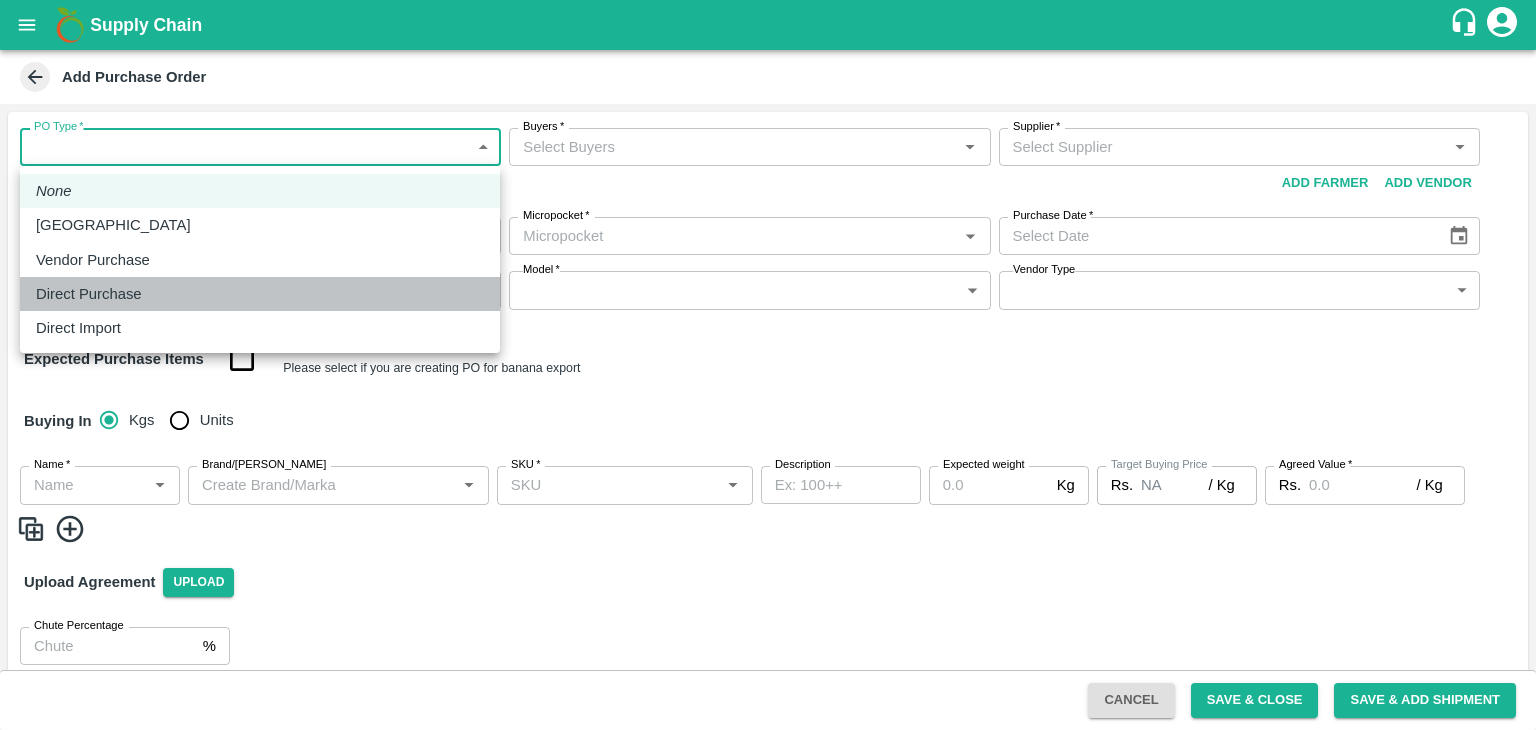 click on "Direct Purchase" at bounding box center (89, 294) 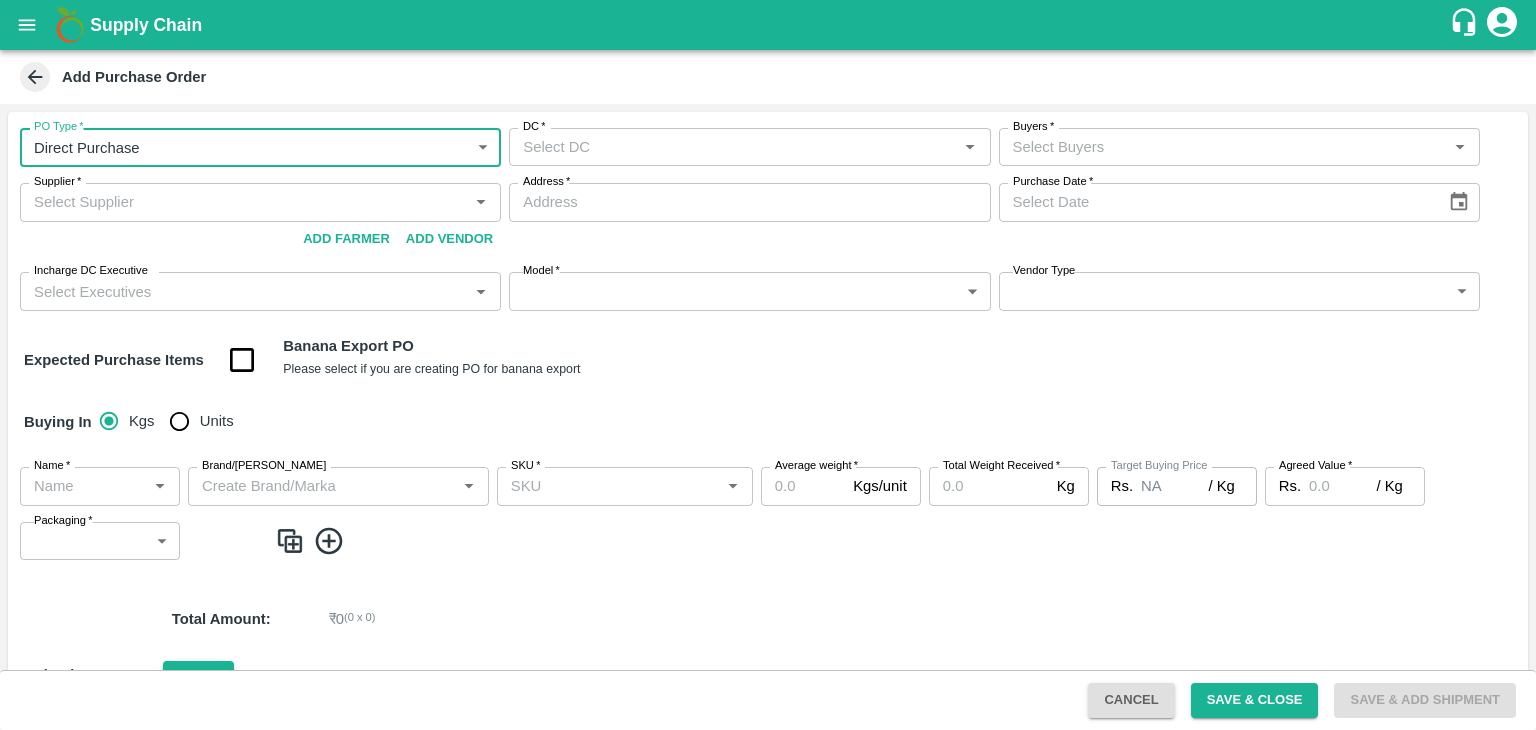 click on "DC   *" at bounding box center (733, 147) 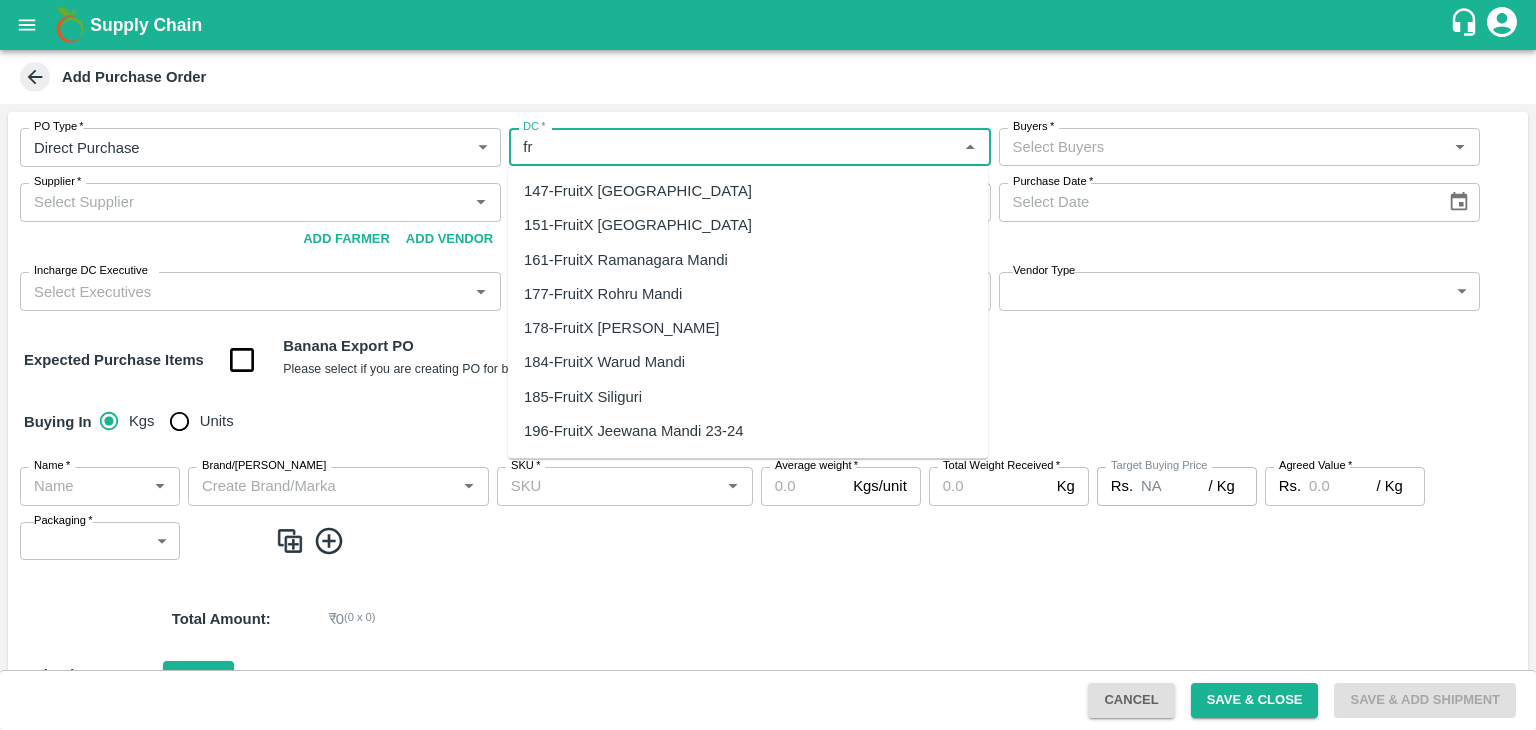 click on "147-FruitX Bangalore" at bounding box center [638, 191] 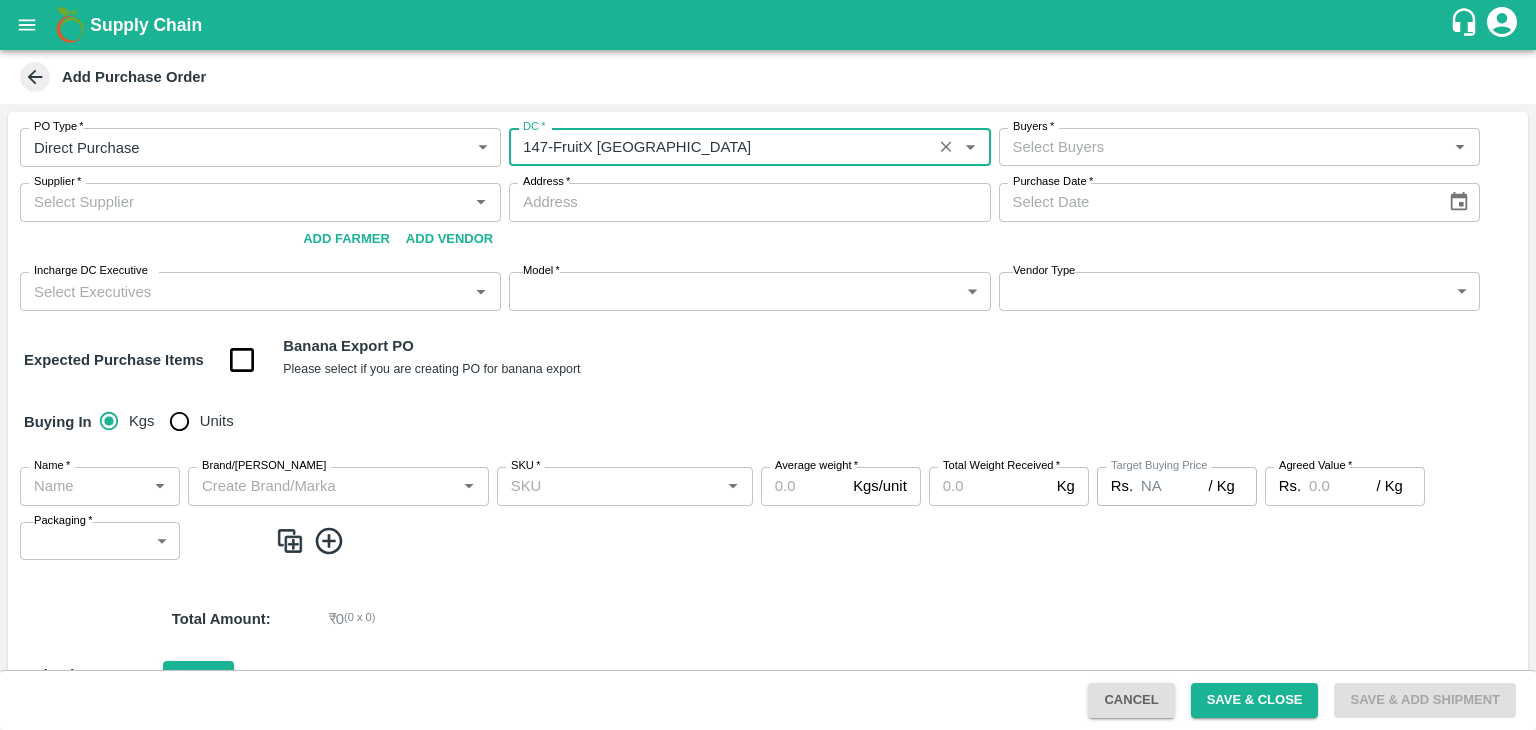 type on "147-FruitX Bangalore" 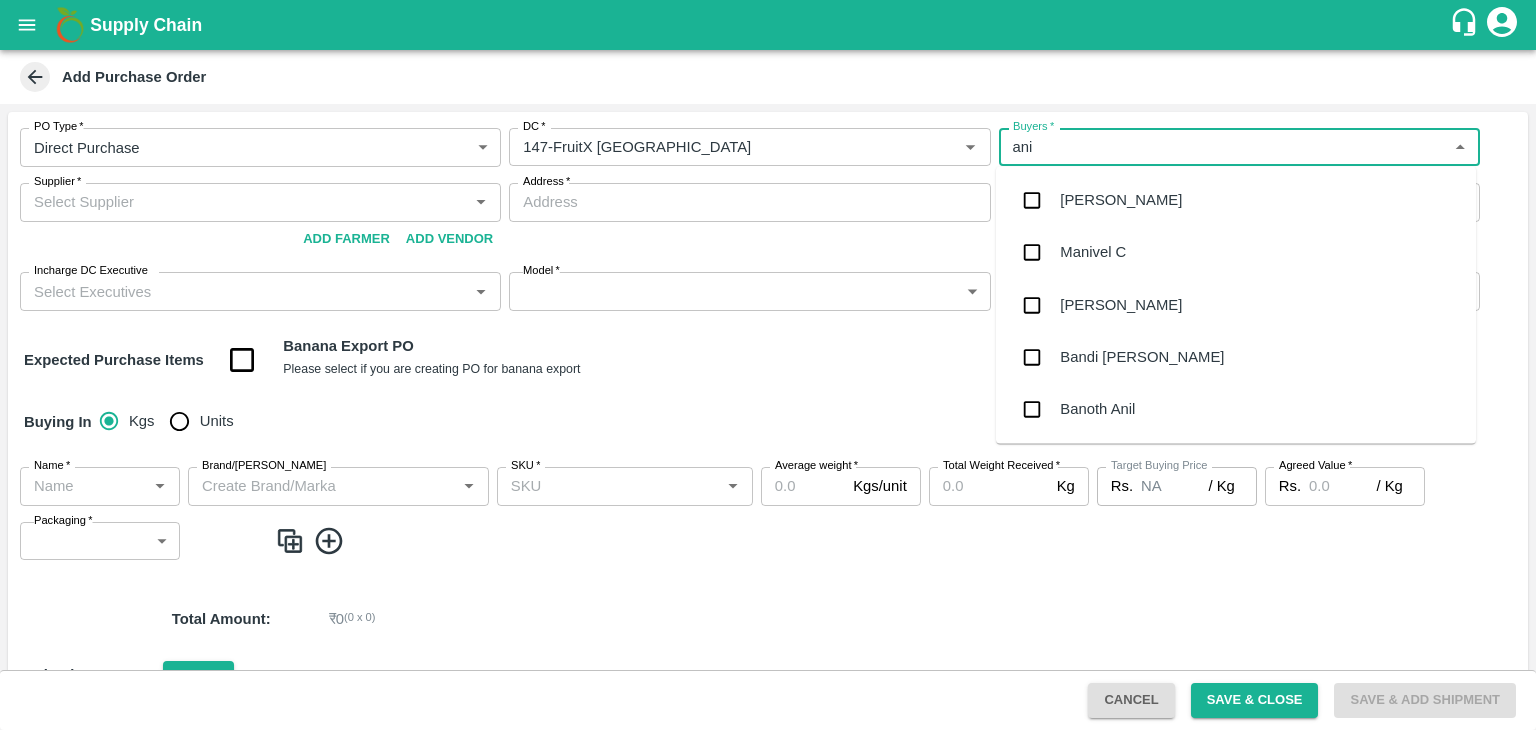type on "anil" 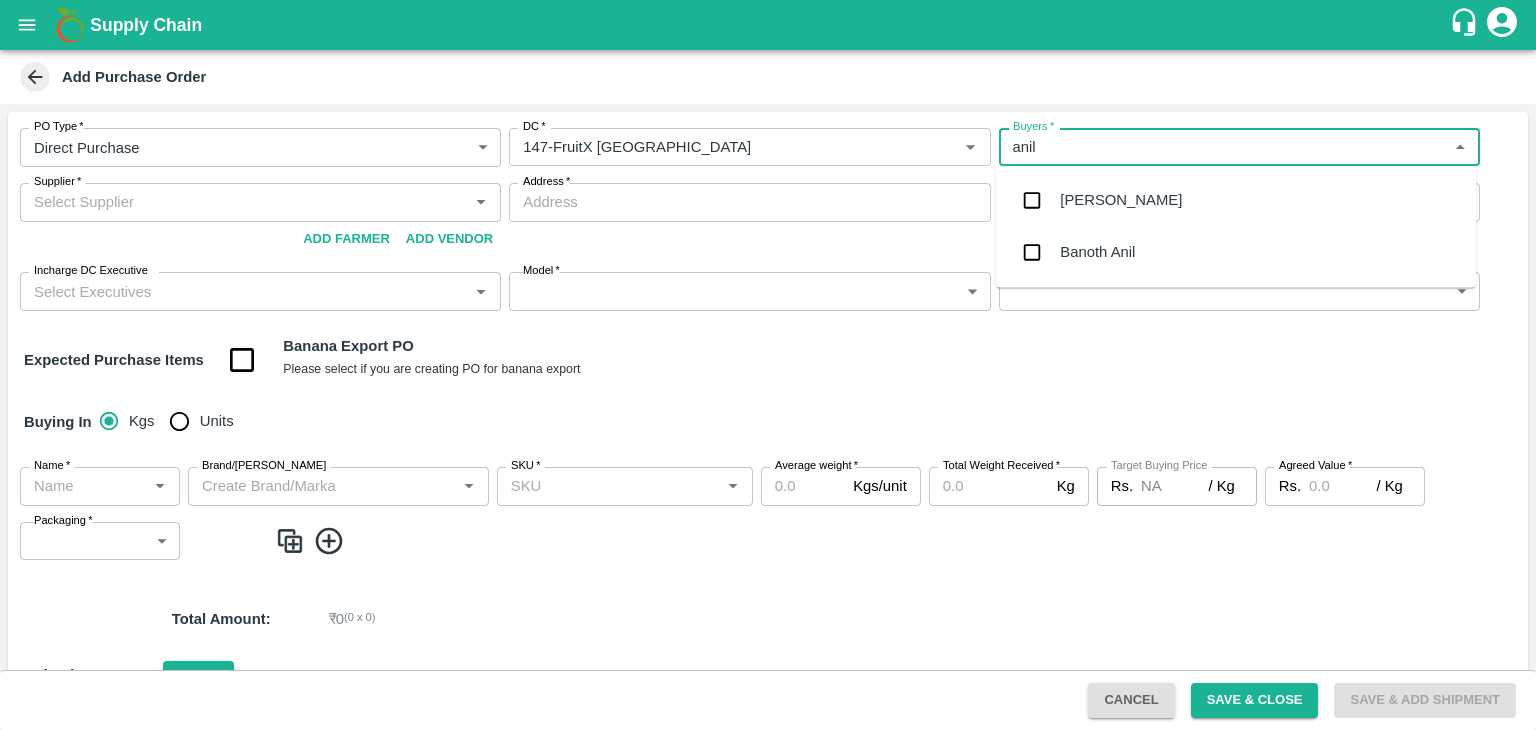 click on "[PERSON_NAME]" at bounding box center (1236, 200) 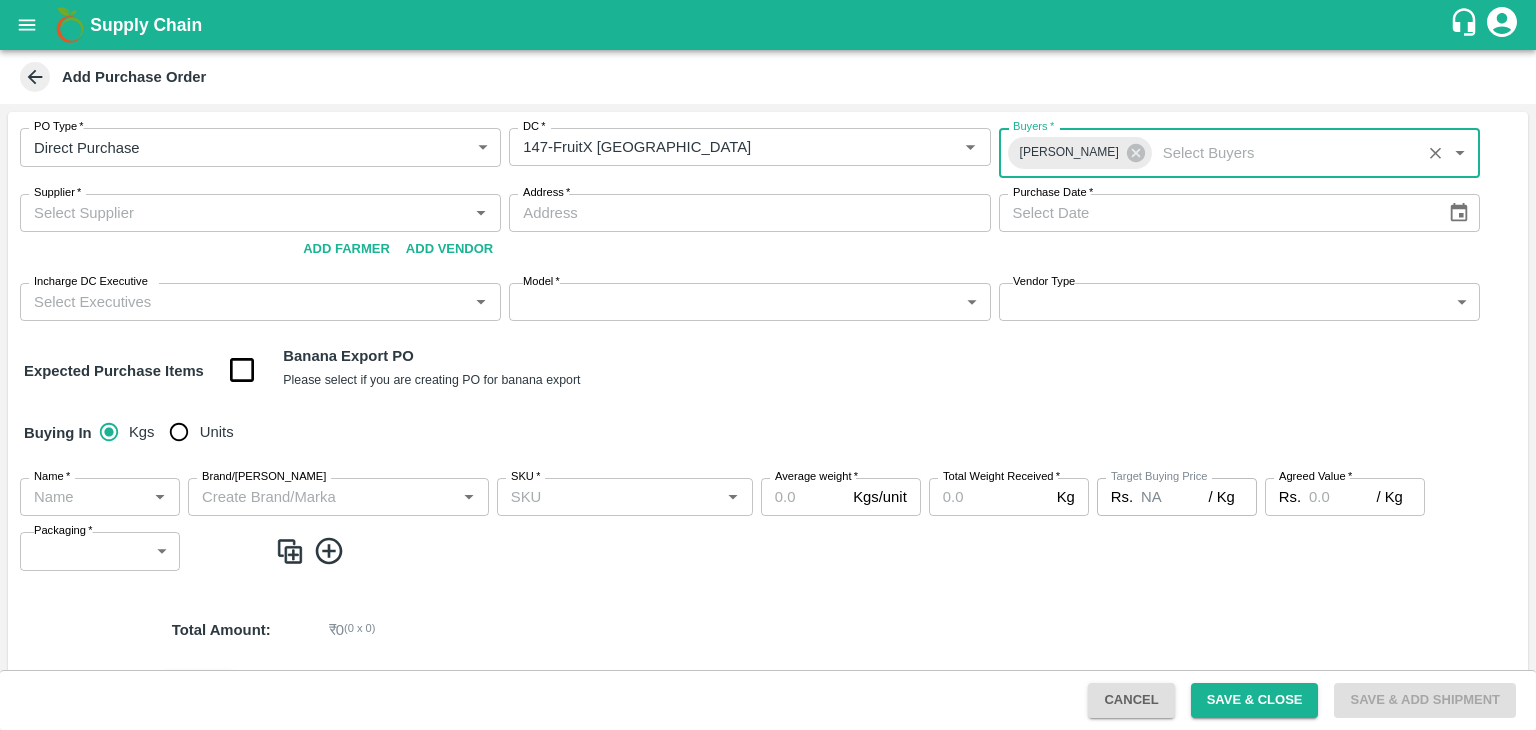 click on "Supplier   *" at bounding box center (244, 213) 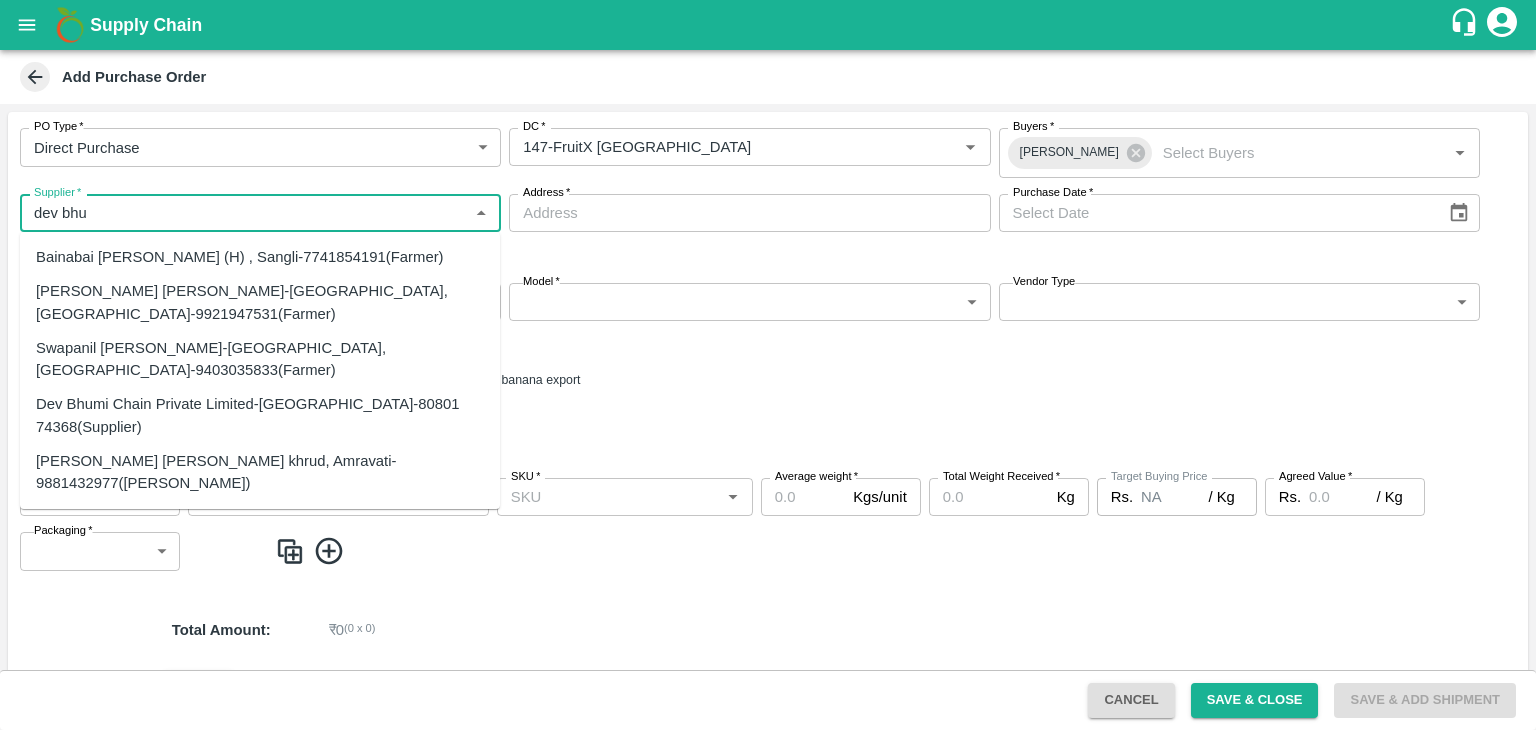 click on "Dev Bhumi Chain Private Limited-Azad Pur, North West Delhi-80801 74368(Supplier)" at bounding box center (260, 415) 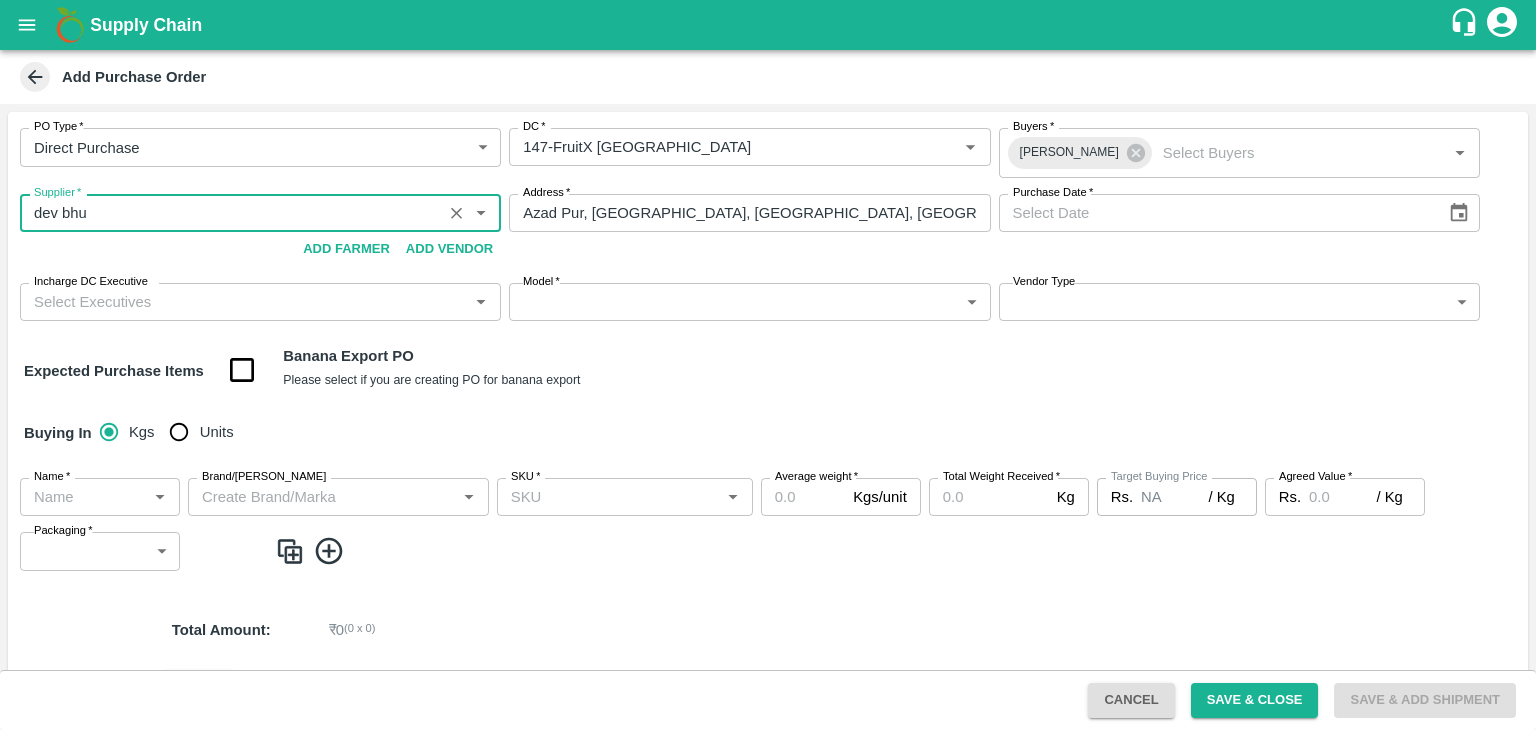 type on "Dev Bhumi Chain Private Limited-Azad Pur, North West Delhi-80801 74368(Supplier)" 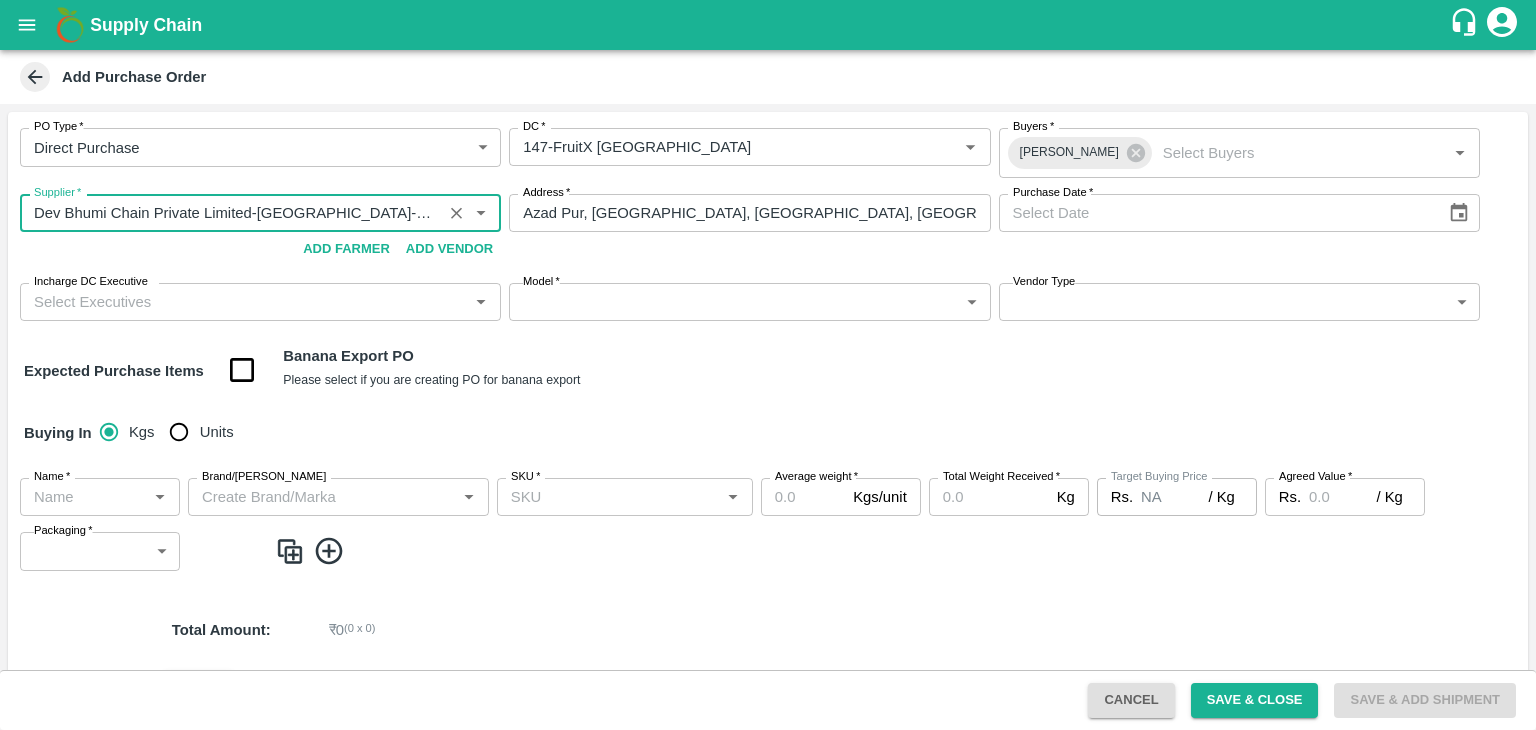 type on "Dev Bhumi Chain Private Limited-Azad Pur, North West Delhi-80801 74368(Supplier)" 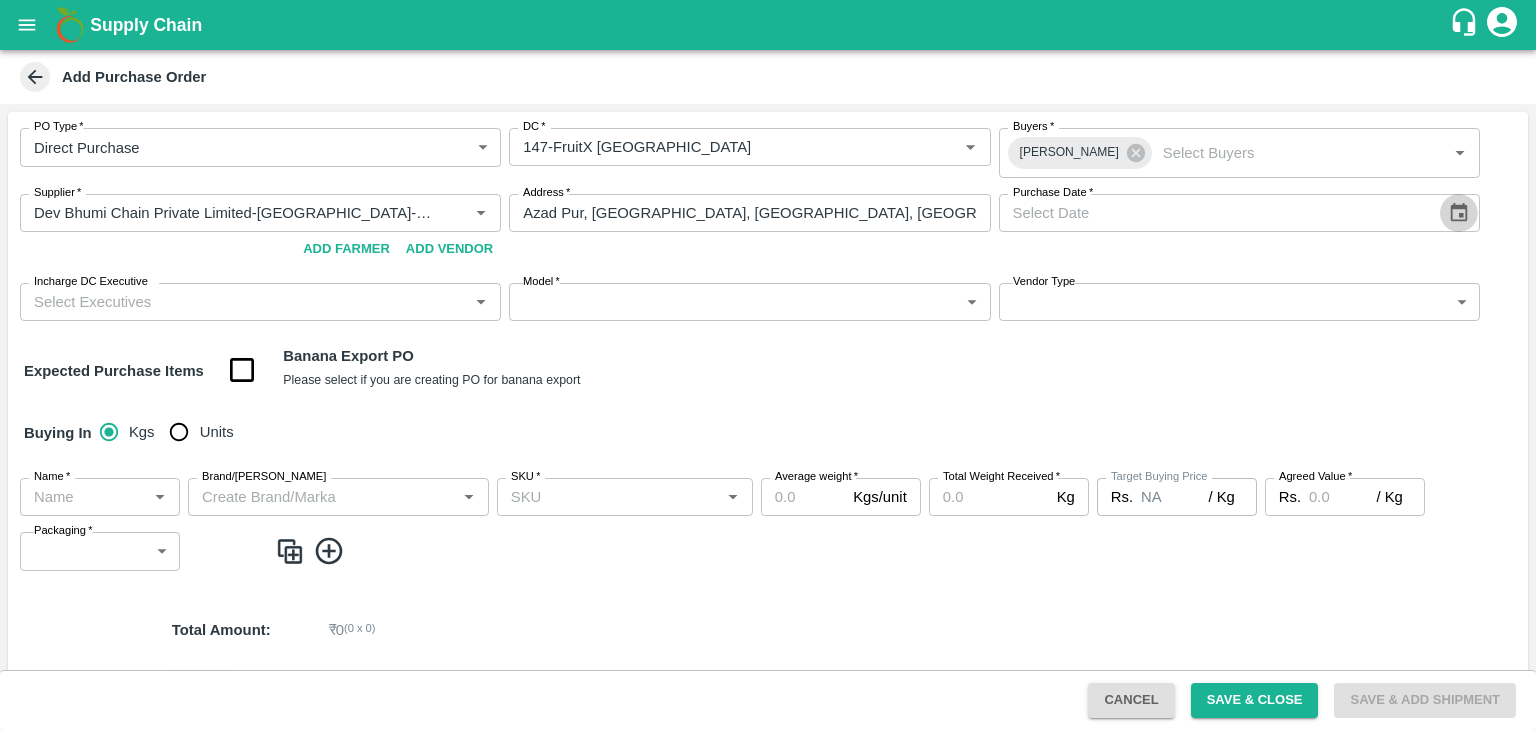 click 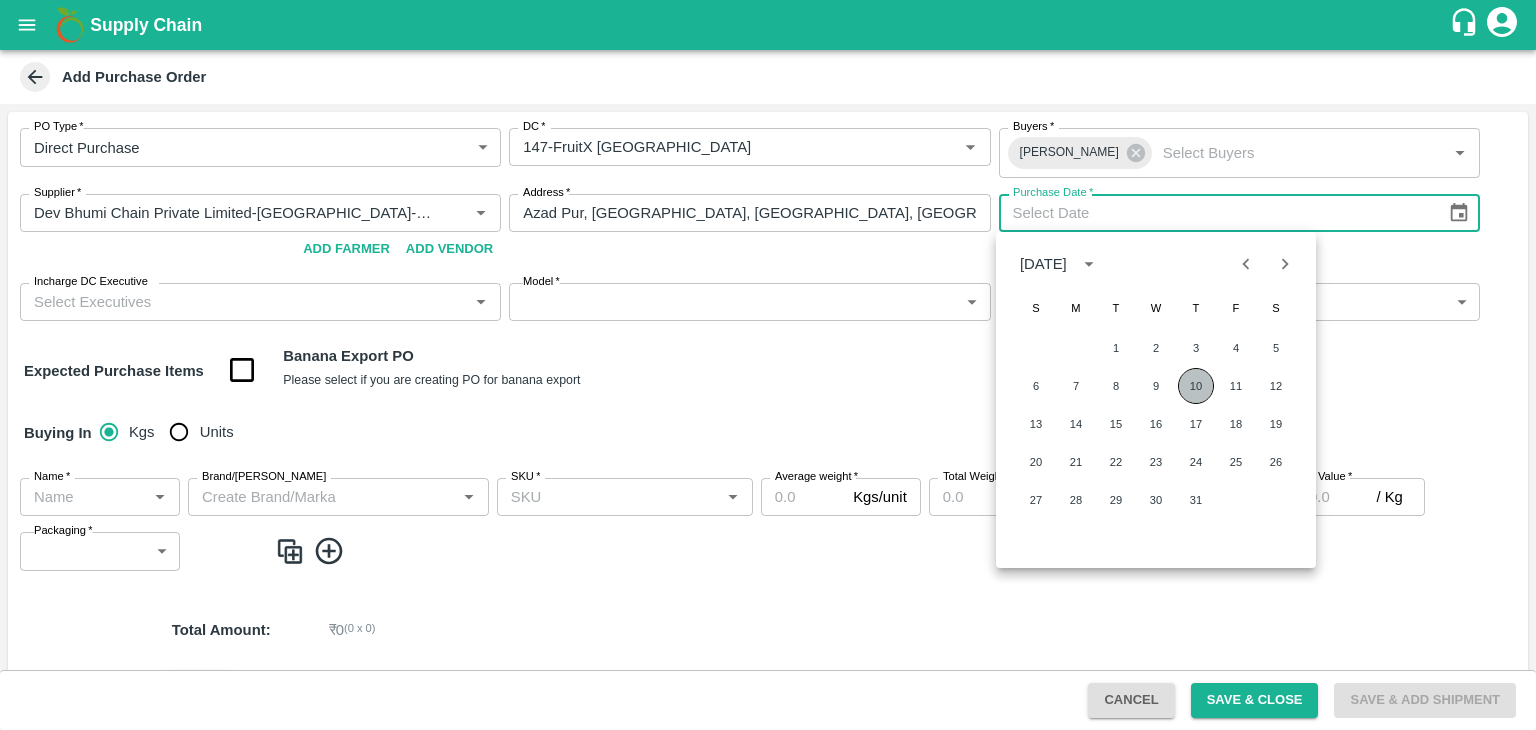click on "10" at bounding box center [1196, 386] 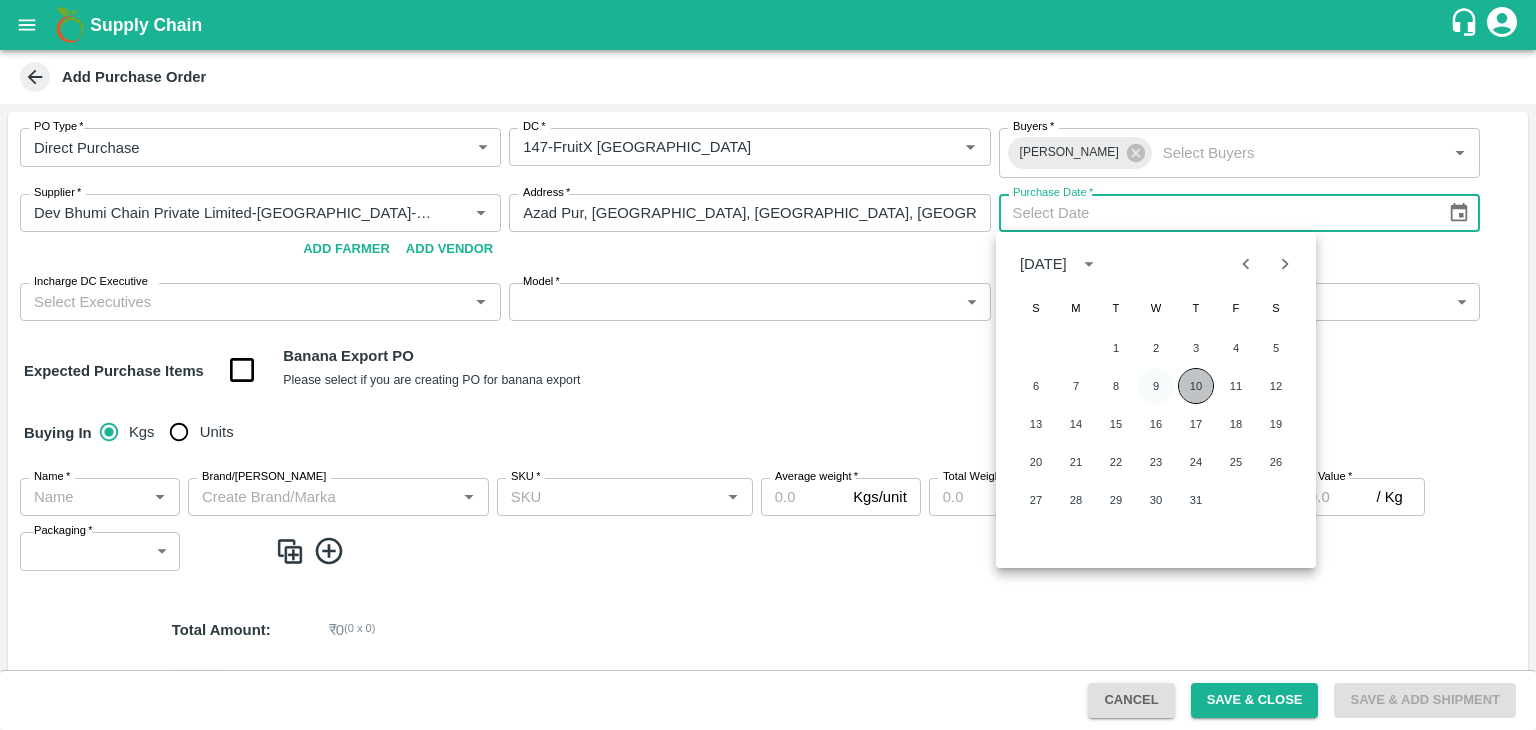 type on "10/07/2025" 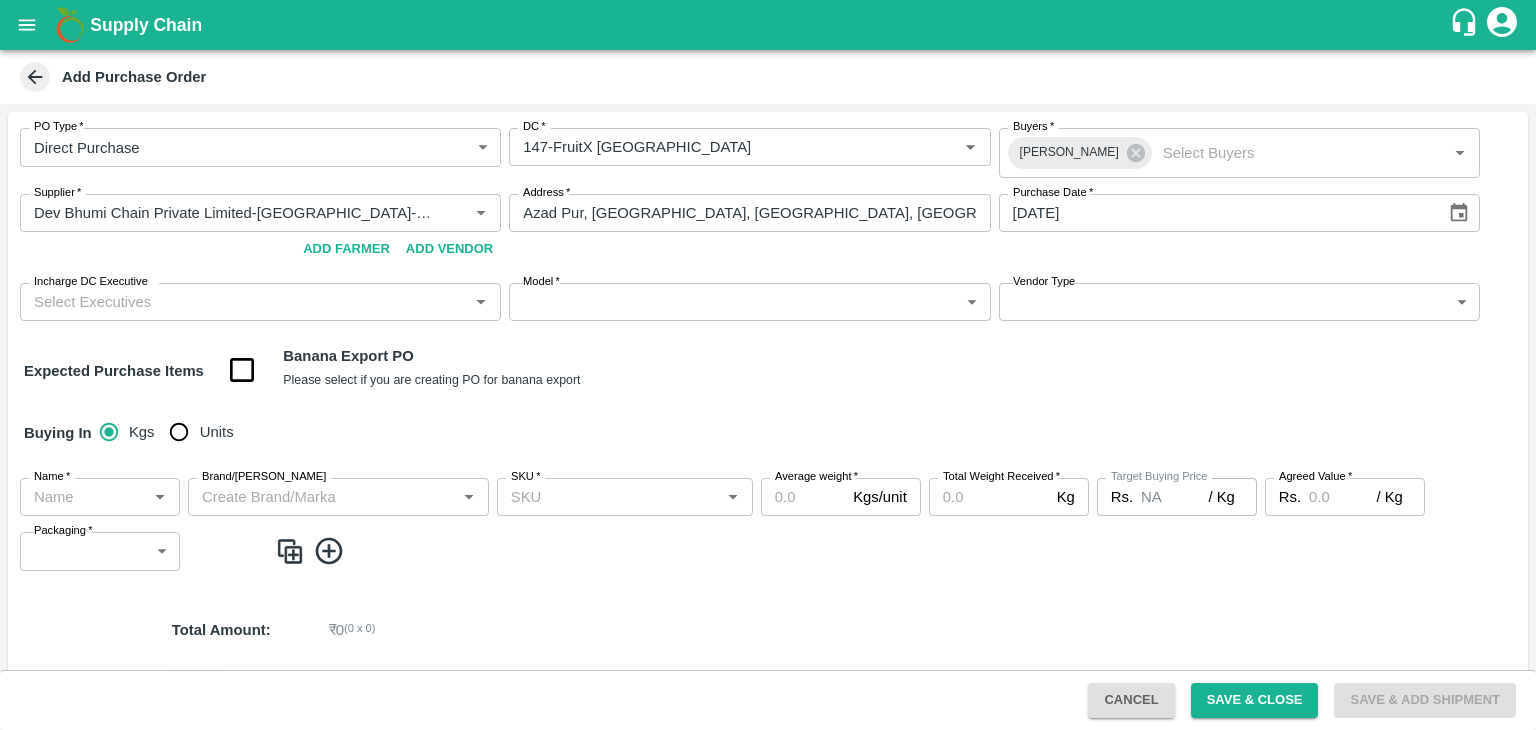 click on "Incharge DC Executive" at bounding box center [244, 302] 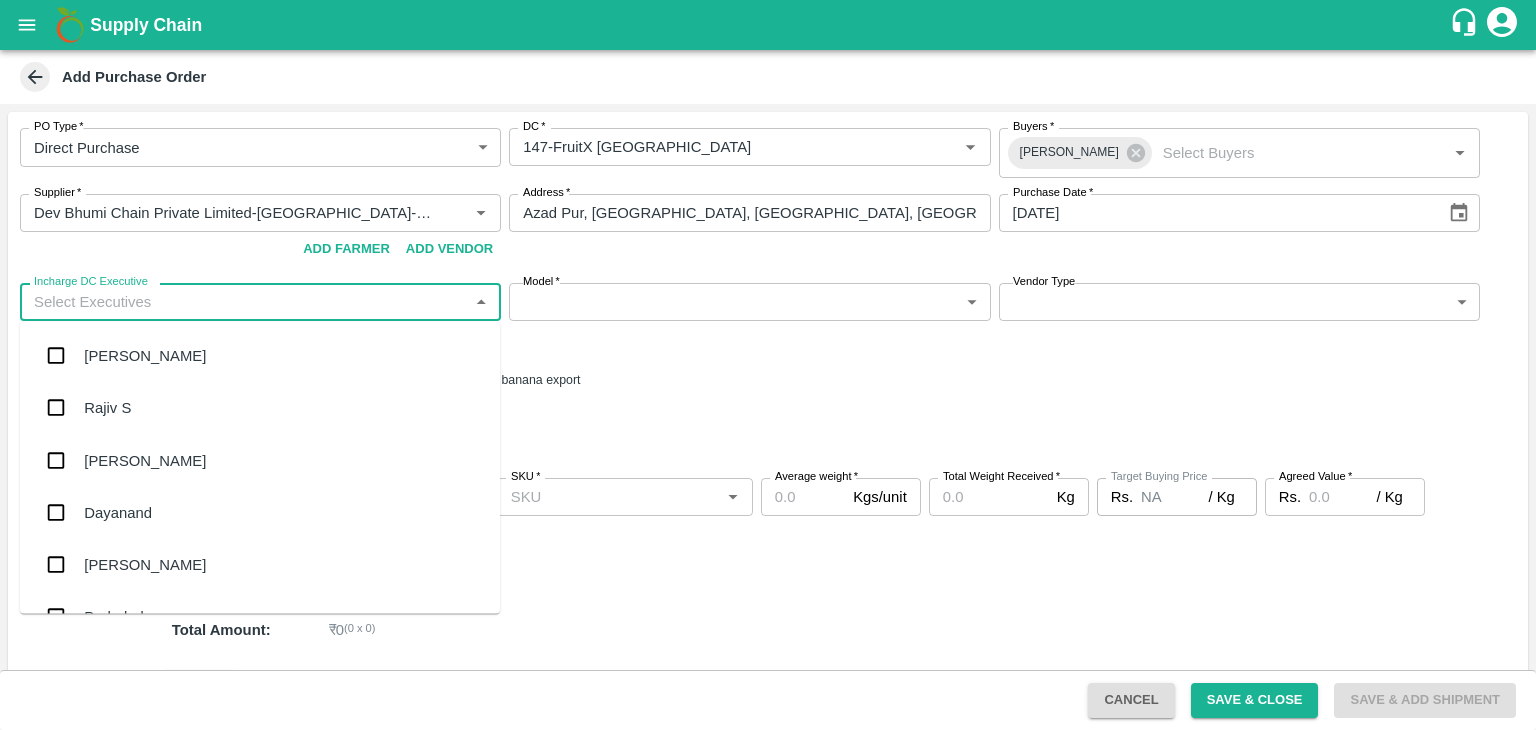 type on "a" 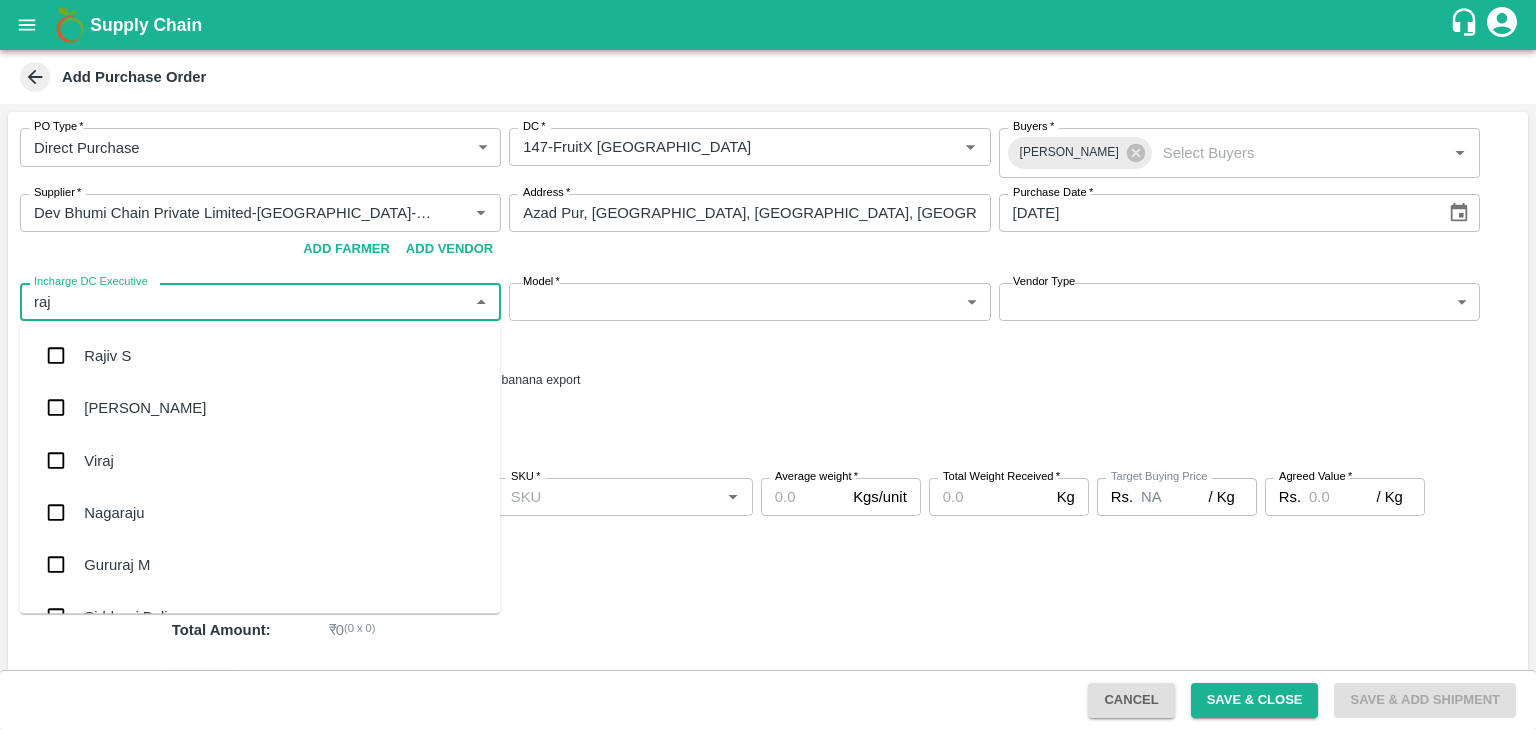 type on "raju" 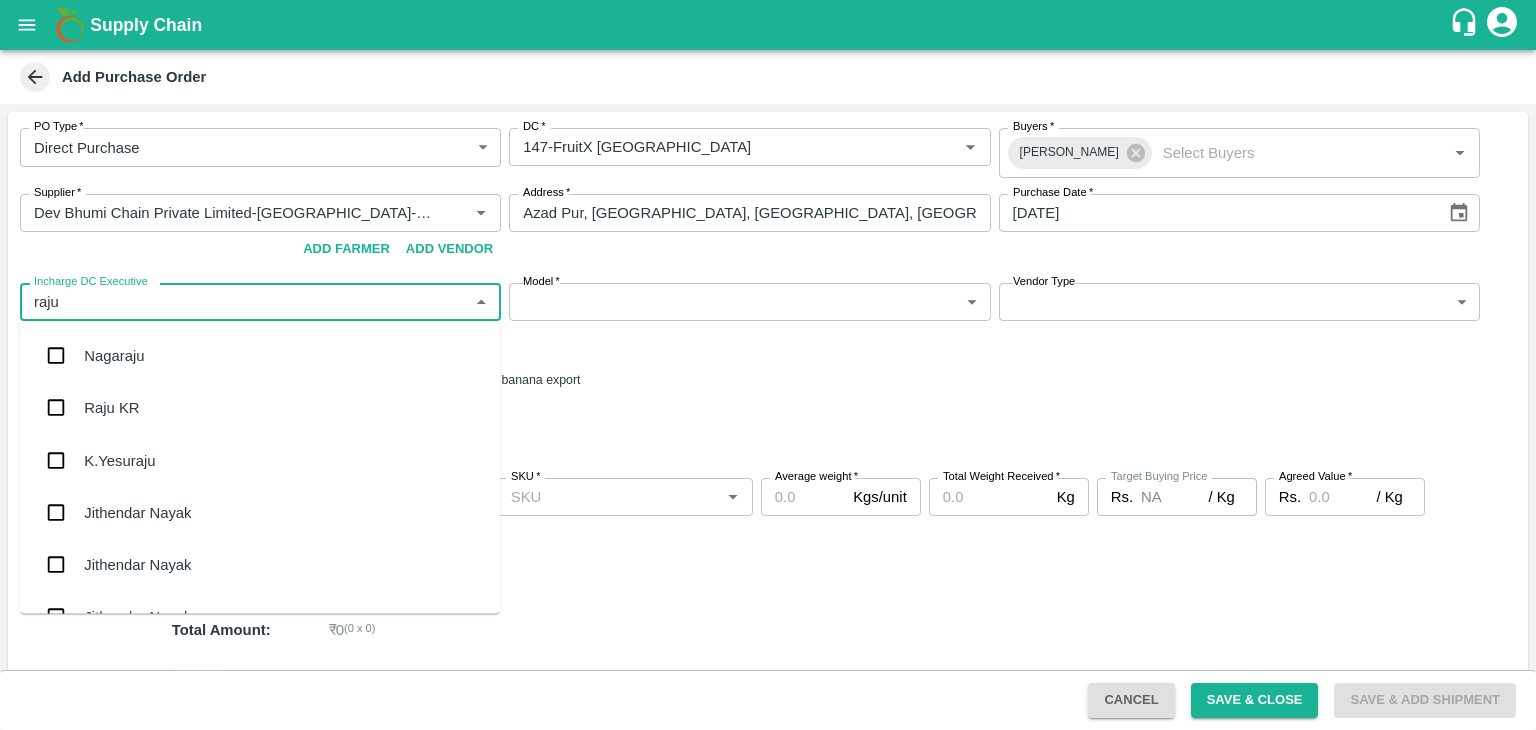 click on "Raju KR" at bounding box center [260, 408] 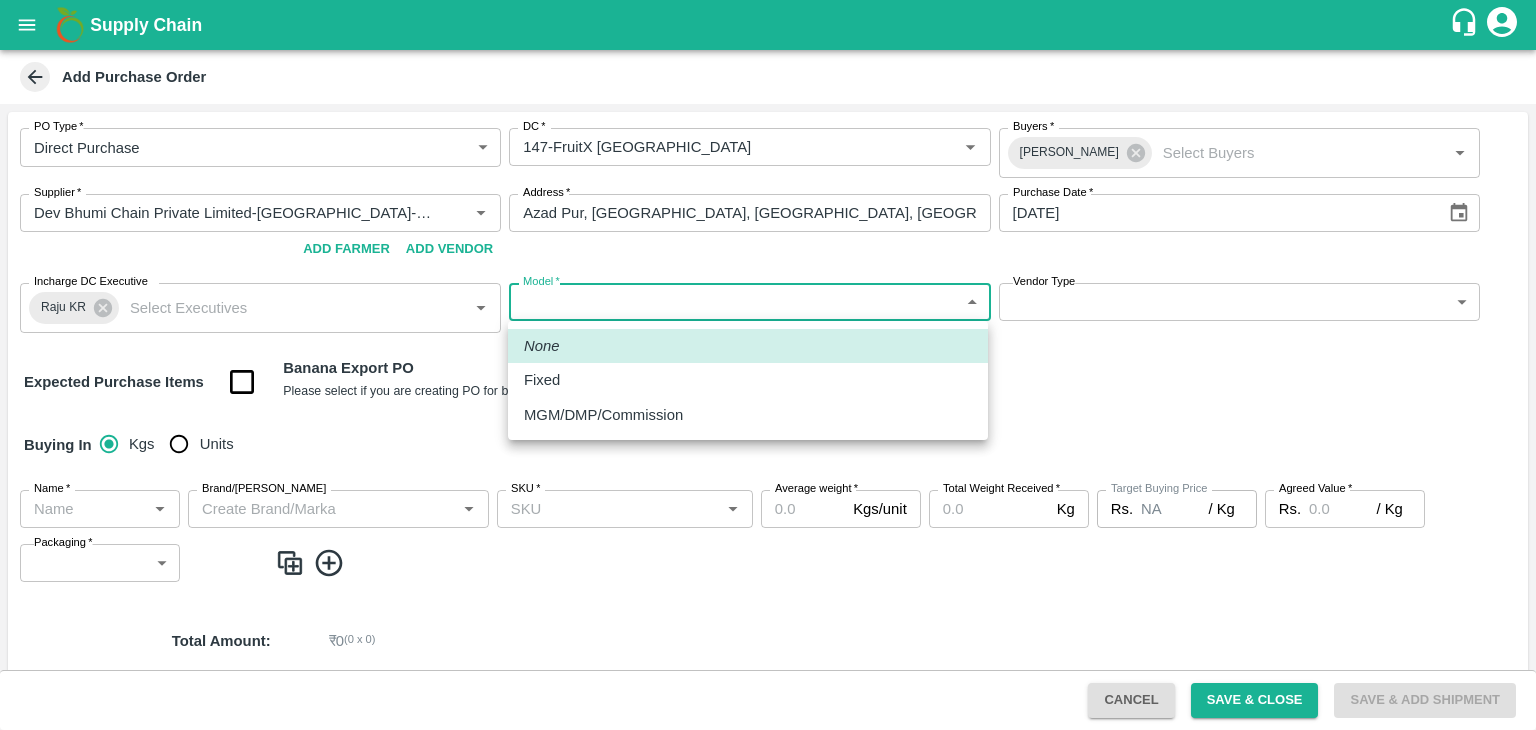 click on "Supply Chain Add Purchase Order PO Type   * Direct Purchase 3 PO Type DC   * DC   * Buyers   * Anil Kumar Buyers   * Supplier   * Supplier   * Add Vendor Add Farmer Address   * Azad Pur, North West Delhi, Azad Pur, Delhi Address Purchase Date   * 10/07/2025 Purchase Date Incharge DC Executive Raju KR Incharge DC Executive   * Model   * ​ Model Vendor Type ​ Vendor Type Expected Purchase Items Banana Export PO Please select if you are creating PO for banana export Buying In Kgs Units Name   * Name   * Brand/Marka Brand/Marka SKU   * SKU   * Average weight   * Kgs/unit Average weight Total Weight Received   * Kg Total Weight Received Target Buying Price Rs. NA / Kg Target Buying Price Agreed Value   * Rs. / Kg Agreed Value Packaging   * ​ Packaging Total Amount : ₹ 0 ( 0 x 0 ) Upload Agreement Upload Chute Percentage % Chute Percentage Cancel Save & Close Save & Add Shipment FXD LMD DC Direct Customer FruitX Bangalore FruitX Delhi Anil Kumar Logout None Fixed" at bounding box center [768, 365] 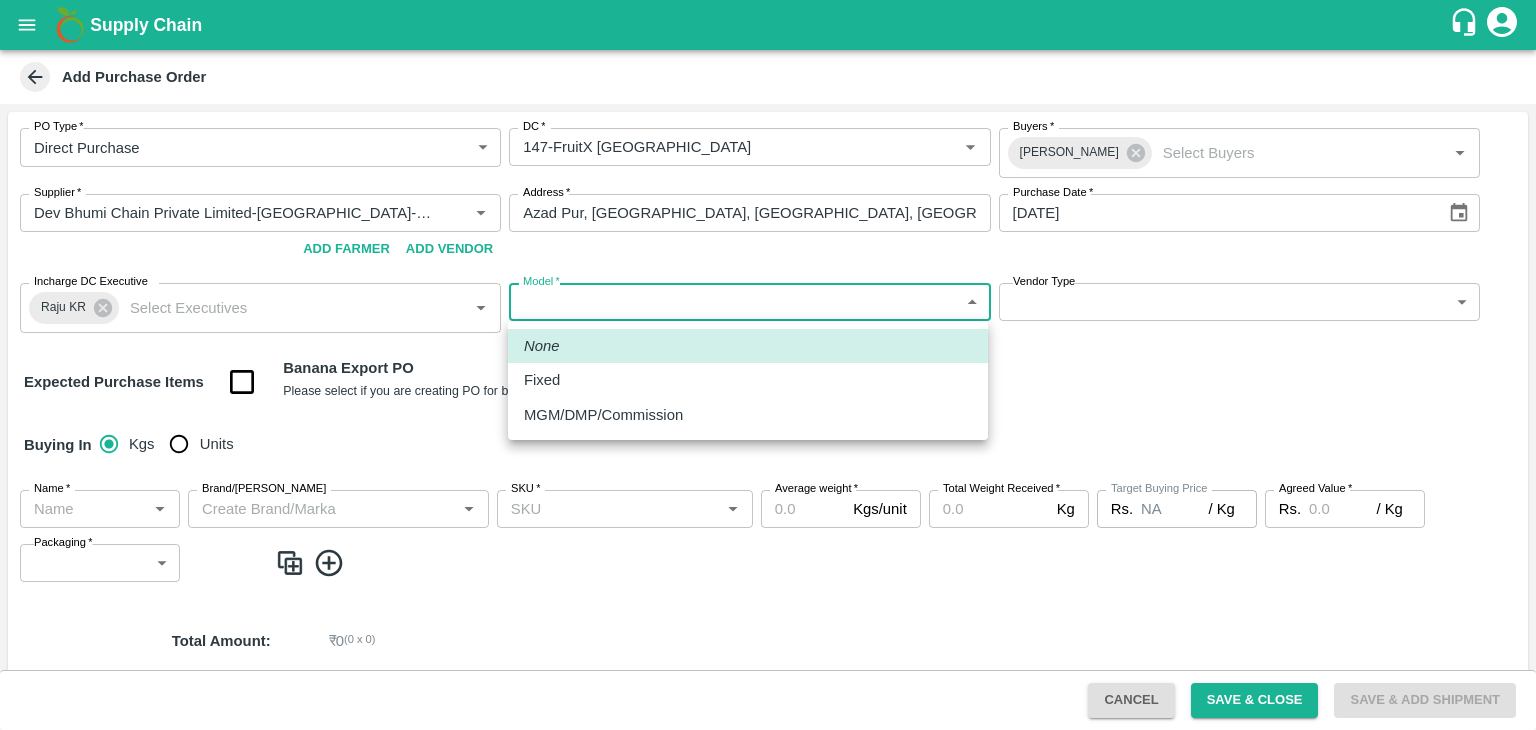 click on "Fixed" at bounding box center [547, 380] 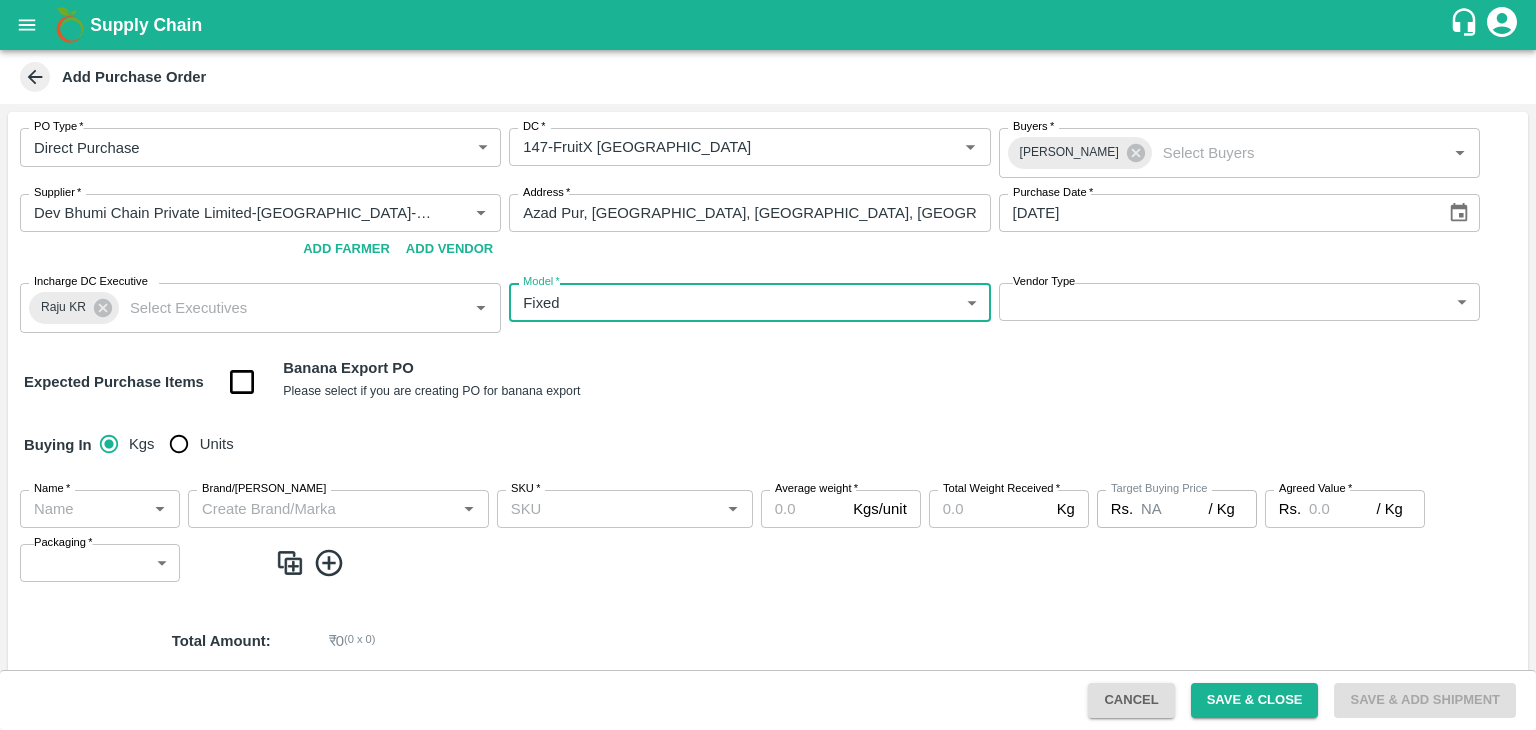 click on "Supply Chain Add Purchase Order PO Type   * Direct Purchase 3 PO Type DC   * DC   * Buyers   * Anil Kumar Buyers   * Supplier   * Supplier   * Add Vendor Add Farmer Address   * Azad Pur, North West Delhi, Azad Pur, Delhi Address Purchase Date   * 10/07/2025 Purchase Date Incharge DC Executive Raju KR Incharge DC Executive   * Model   * Fixed Fixed Model Vendor Type ​ Vendor Type Expected Purchase Items Banana Export PO Please select if you are creating PO for banana export Buying In Kgs Units Name   * Name   * Brand/Marka Brand/Marka SKU   * SKU   * Average weight   * Kgs/unit Average weight Total Weight Received   * Kg Total Weight Received Target Buying Price Rs. NA / Kg Target Buying Price Agreed Value   * Rs. / Kg Agreed Value Packaging   * ​ Packaging Total Amount : ₹ 0 ( 0 x 0 ) Upload Agreement Upload Chute Percentage % Chute Percentage Cancel Save & Close Save & Add Shipment FXD LMD DC Direct Customer FruitX Bangalore FruitX Delhi Anil Kumar Logout" at bounding box center (768, 365) 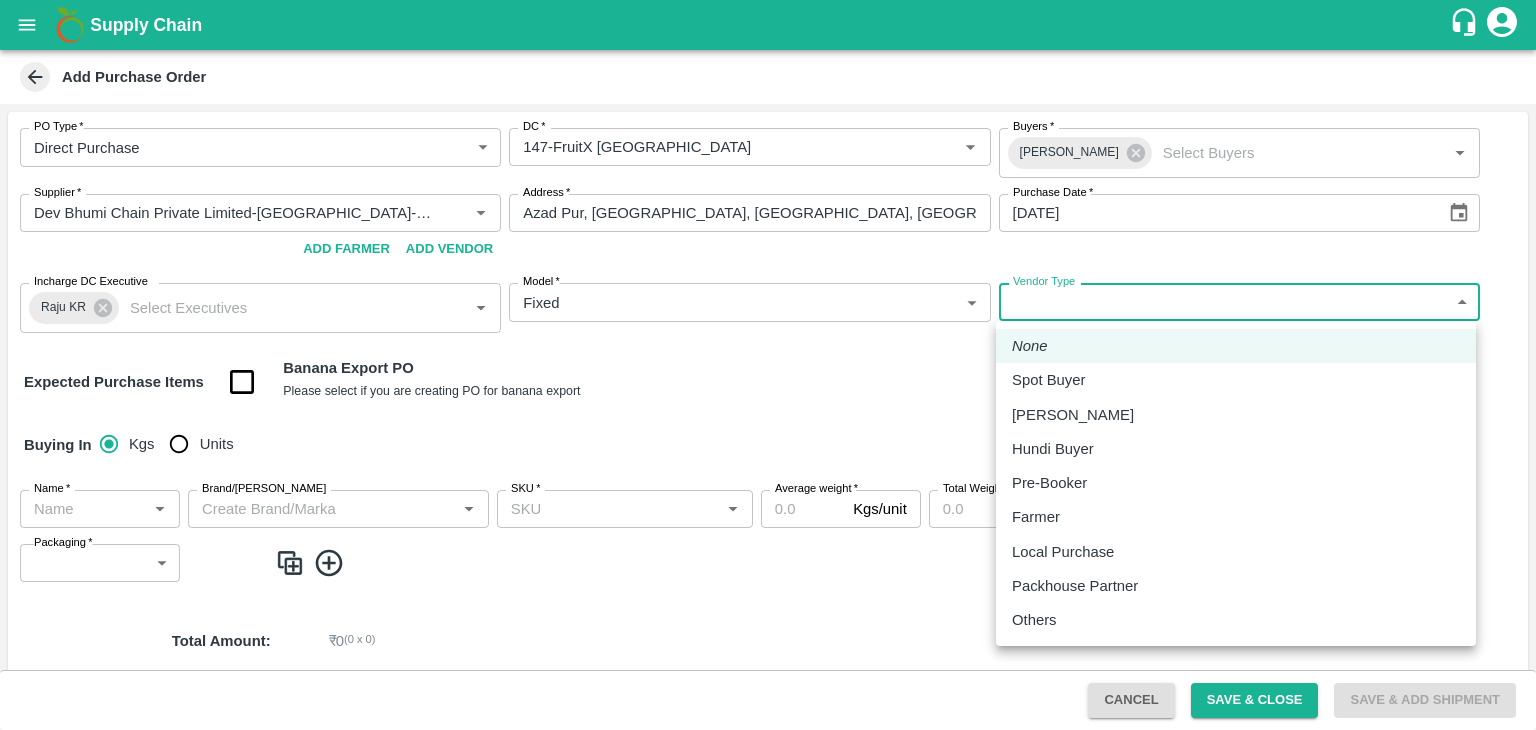 click on "Local Purchase" at bounding box center [1063, 552] 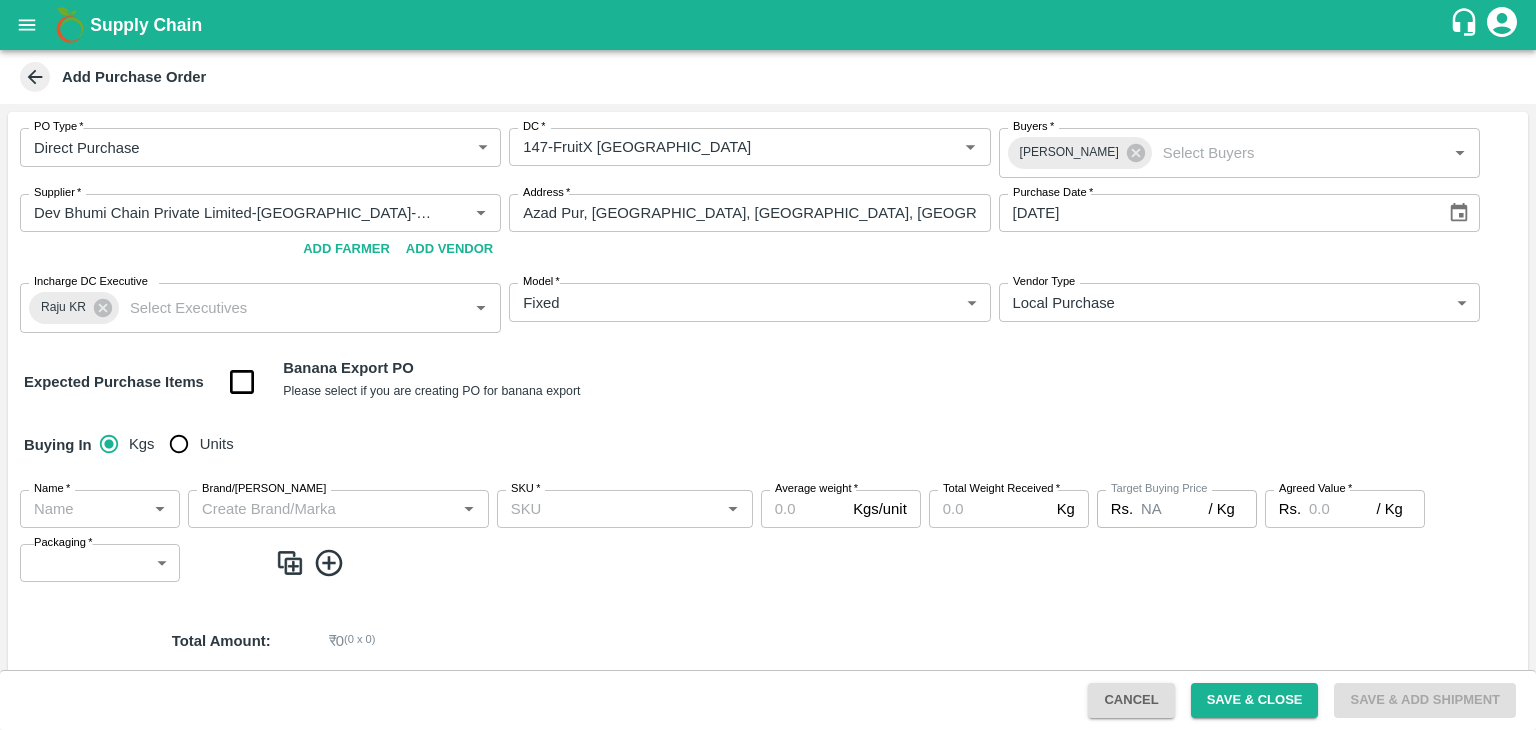 click on "Units" at bounding box center (217, 444) 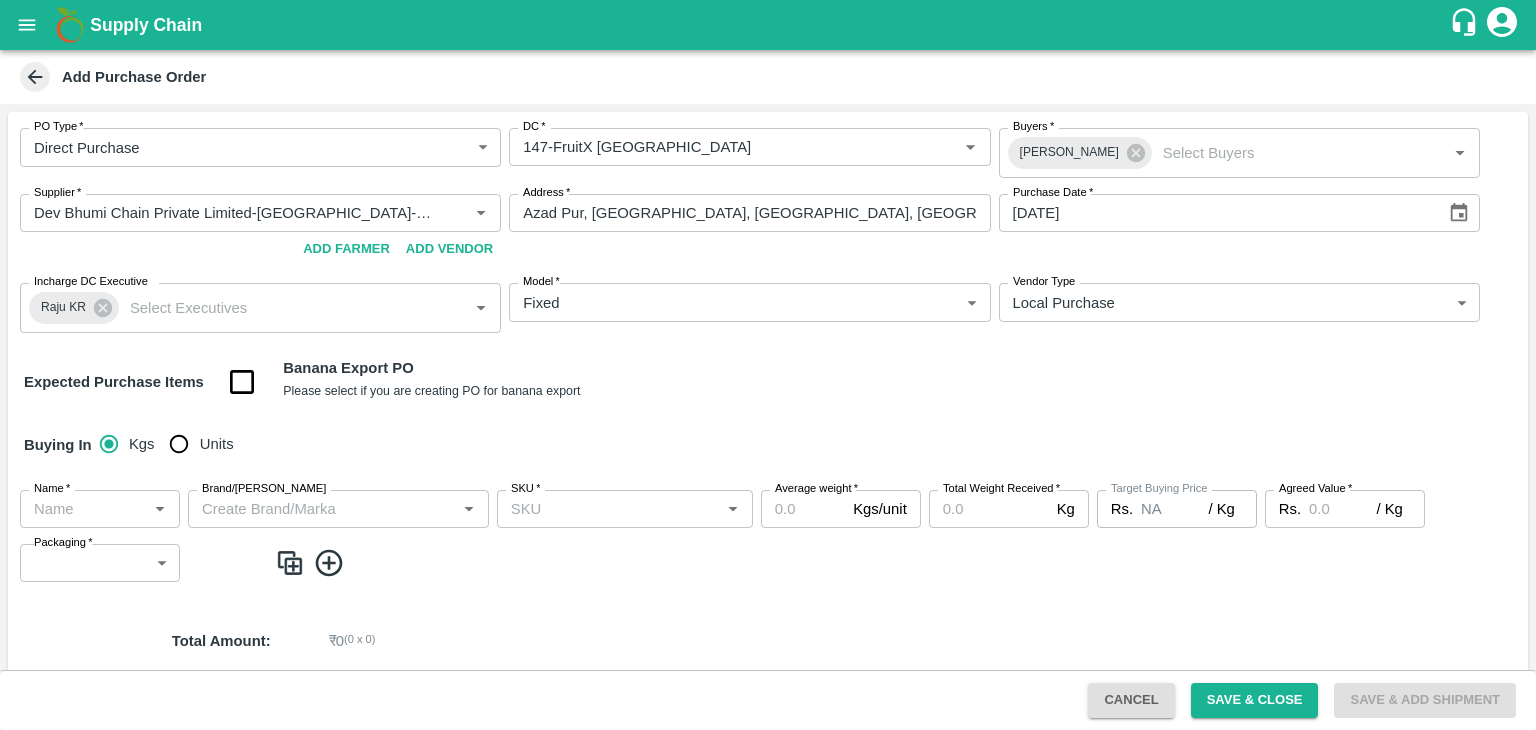 click on "Units" at bounding box center [179, 444] 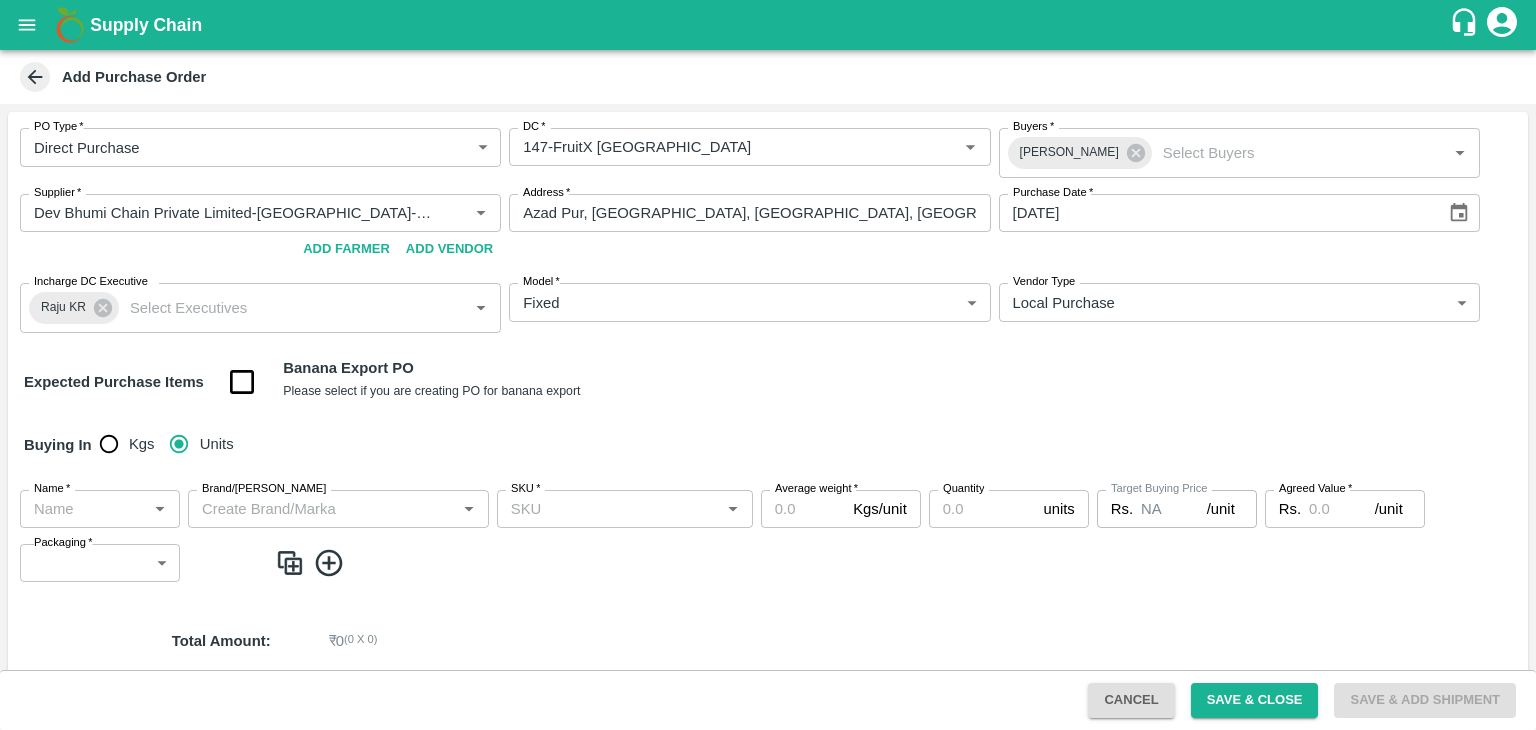 click on "Name   *" at bounding box center [83, 509] 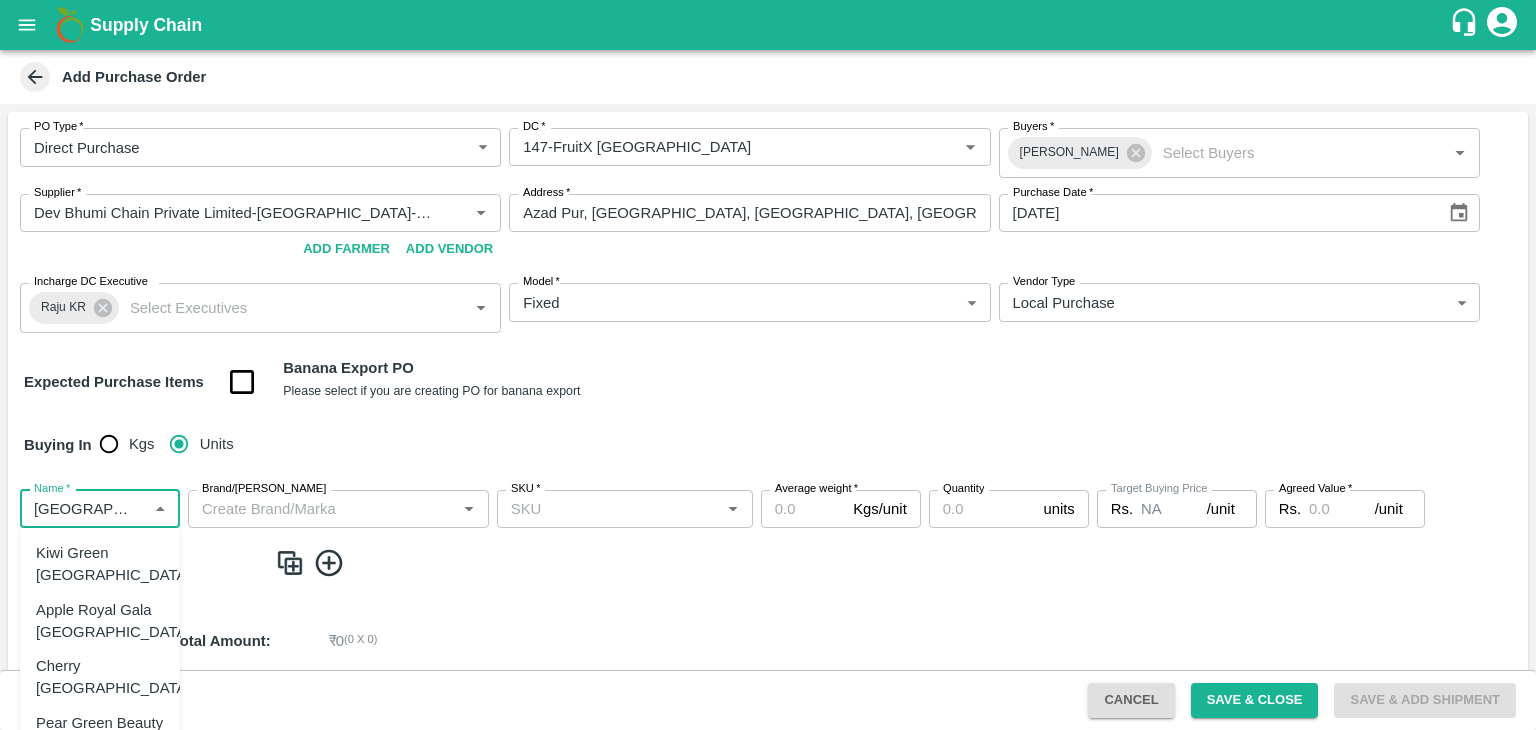 click on "Apple Royal Gala Chile" at bounding box center [113, 621] 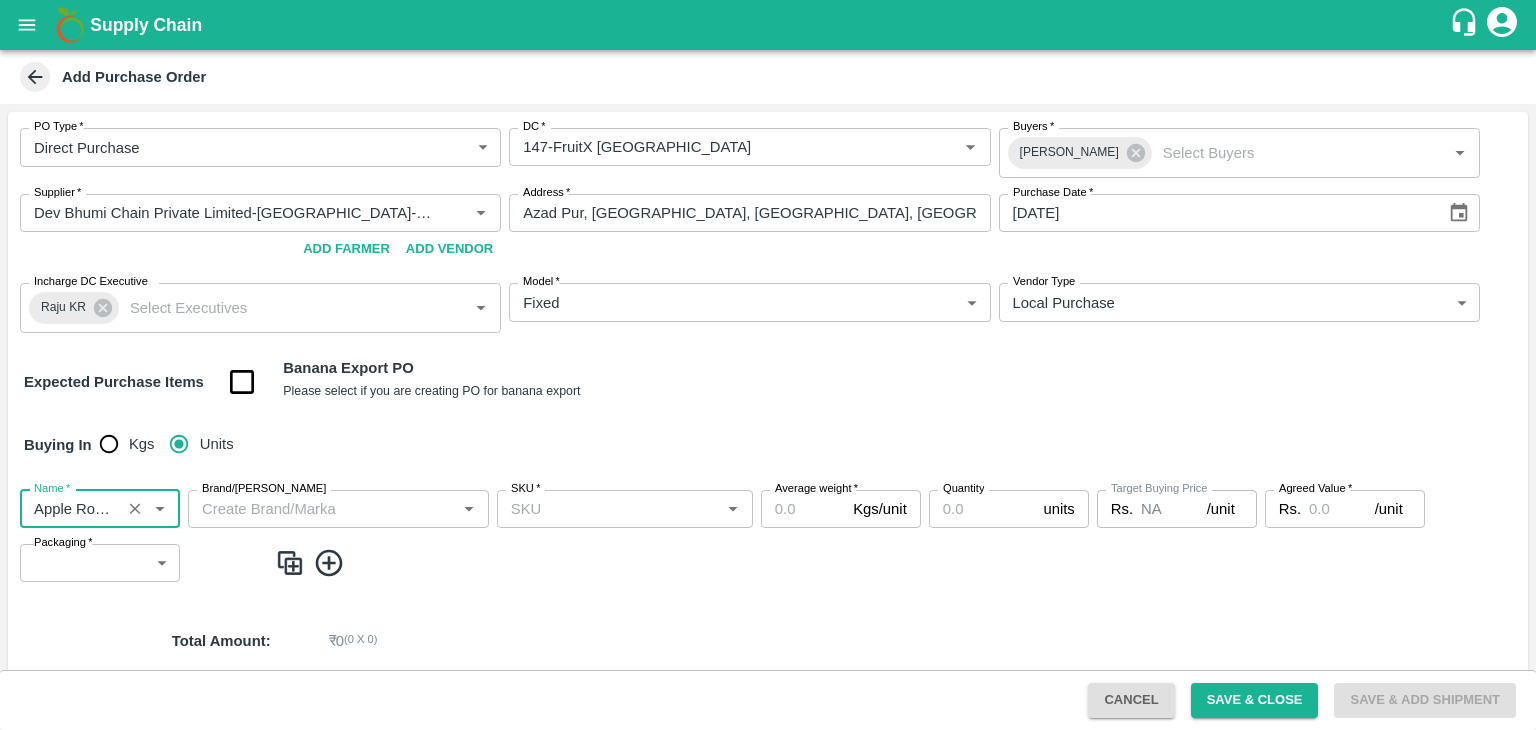 type on "Apple Royal Gala Chile" 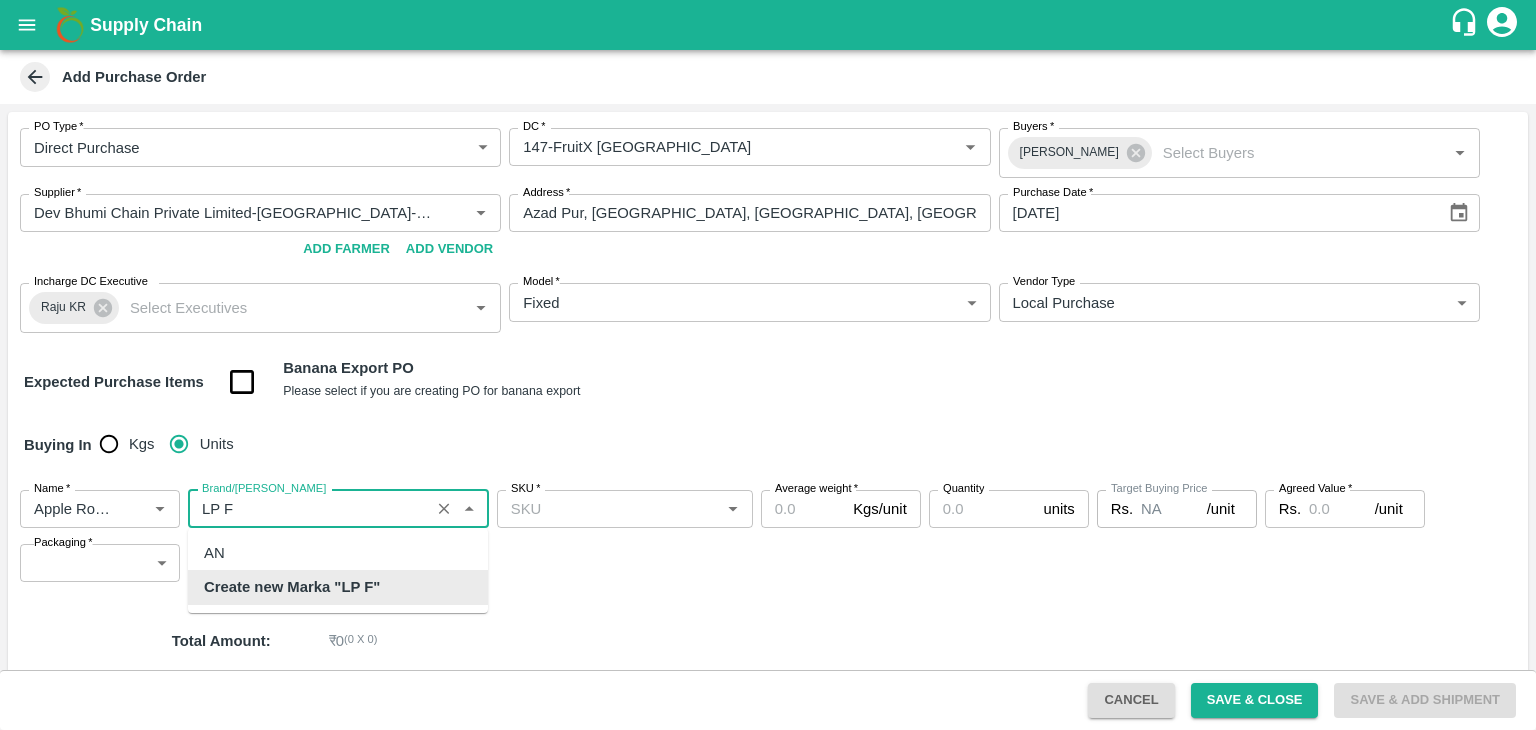 scroll, scrollTop: 0, scrollLeft: 0, axis: both 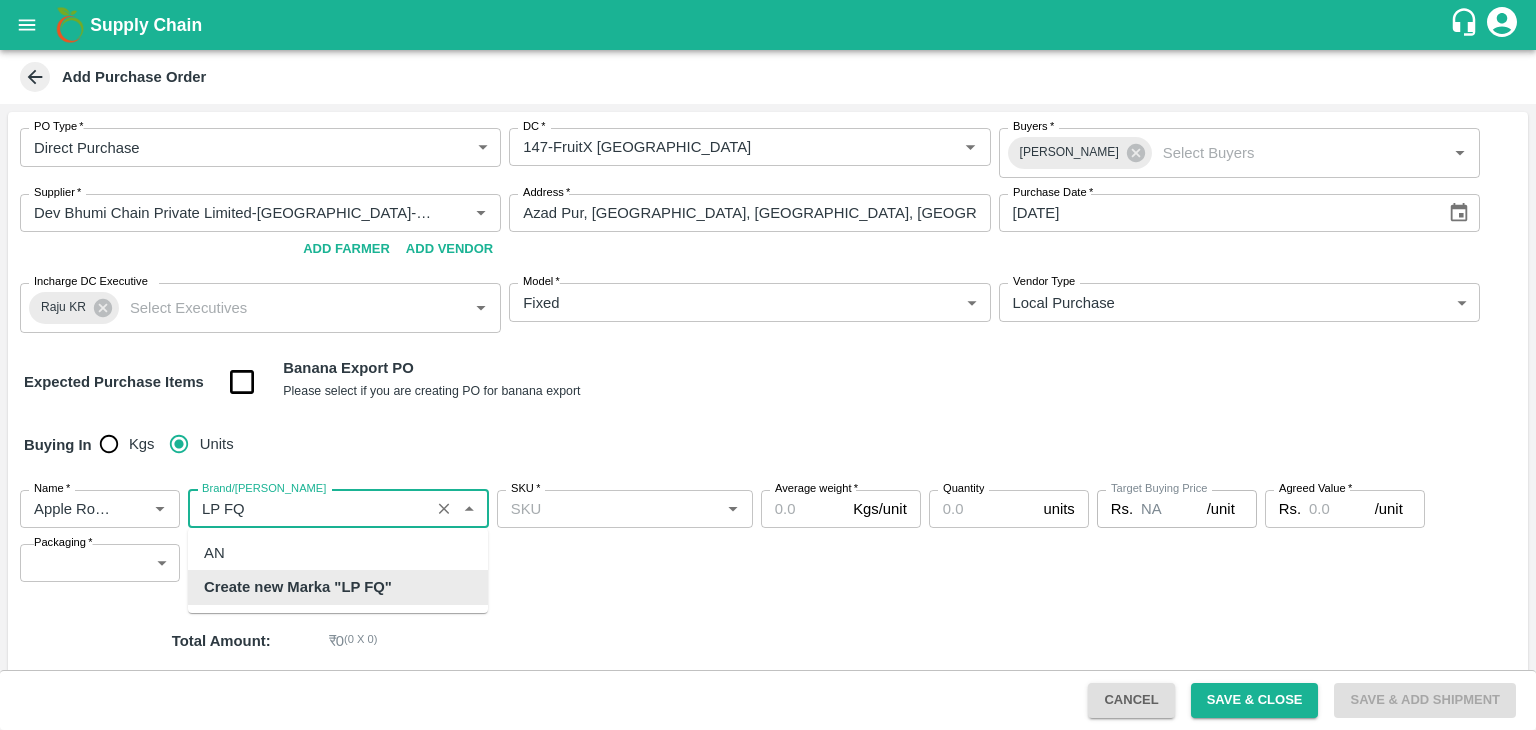 click on "Create new Marka "LP FQ"" at bounding box center [298, 587] 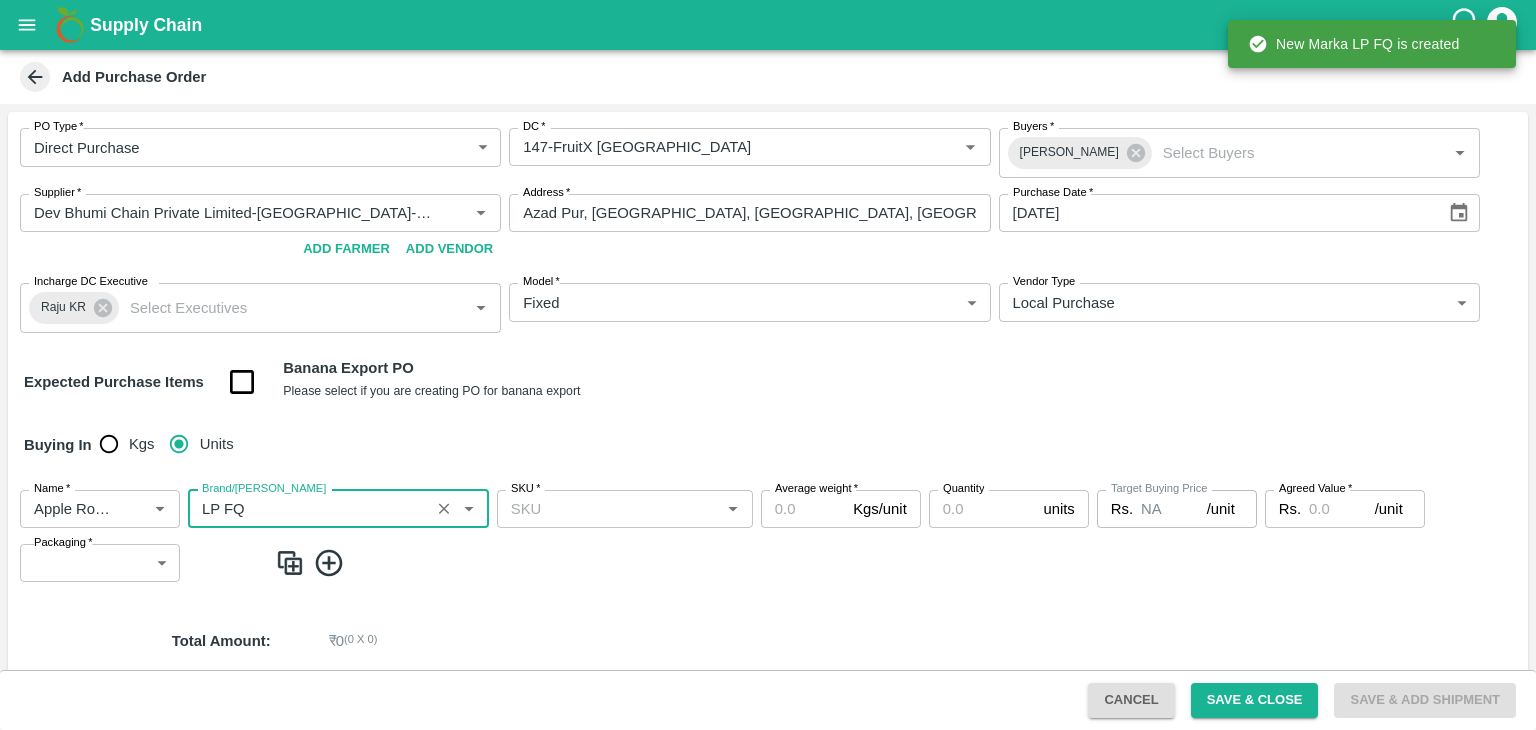 type on "LP FQ" 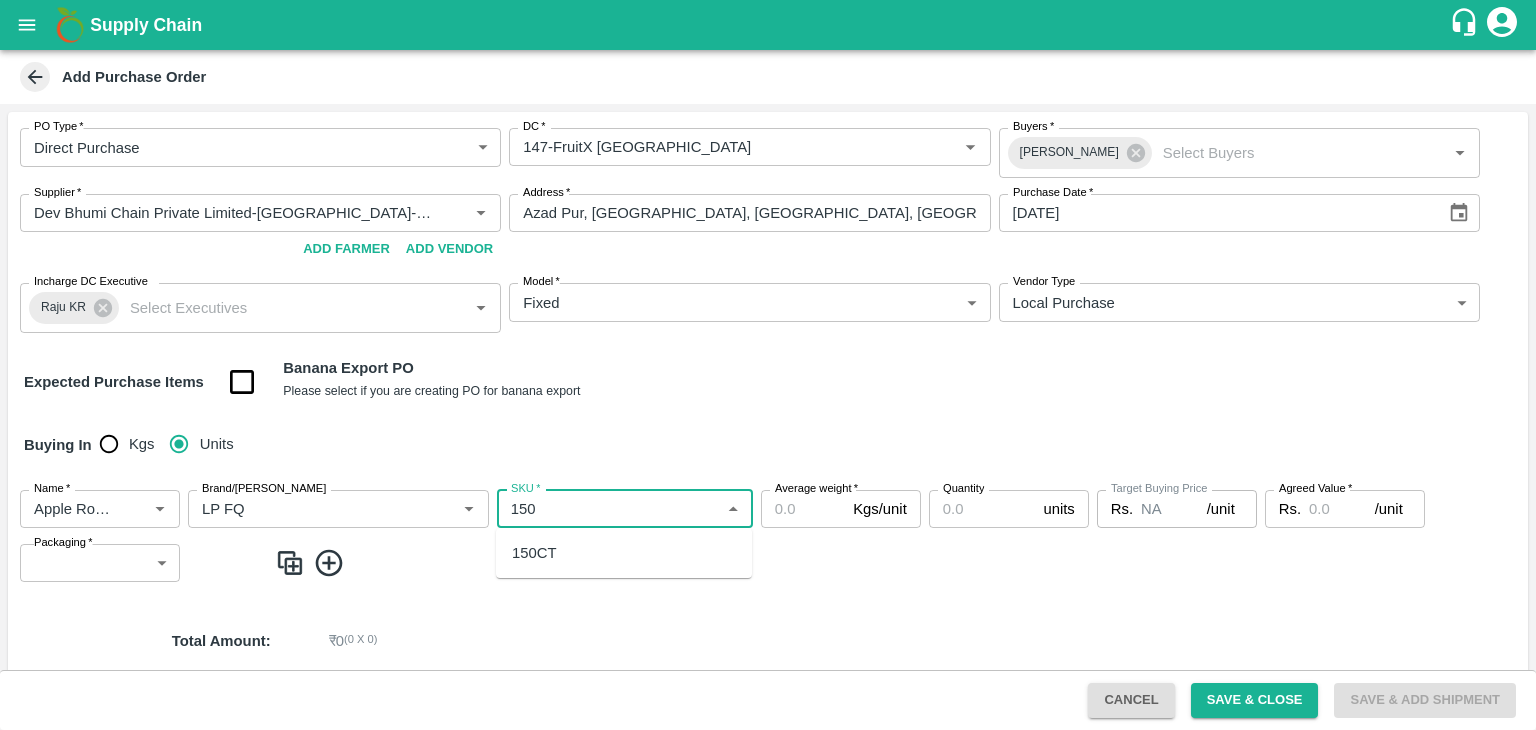 click on "150CT" at bounding box center [624, 553] 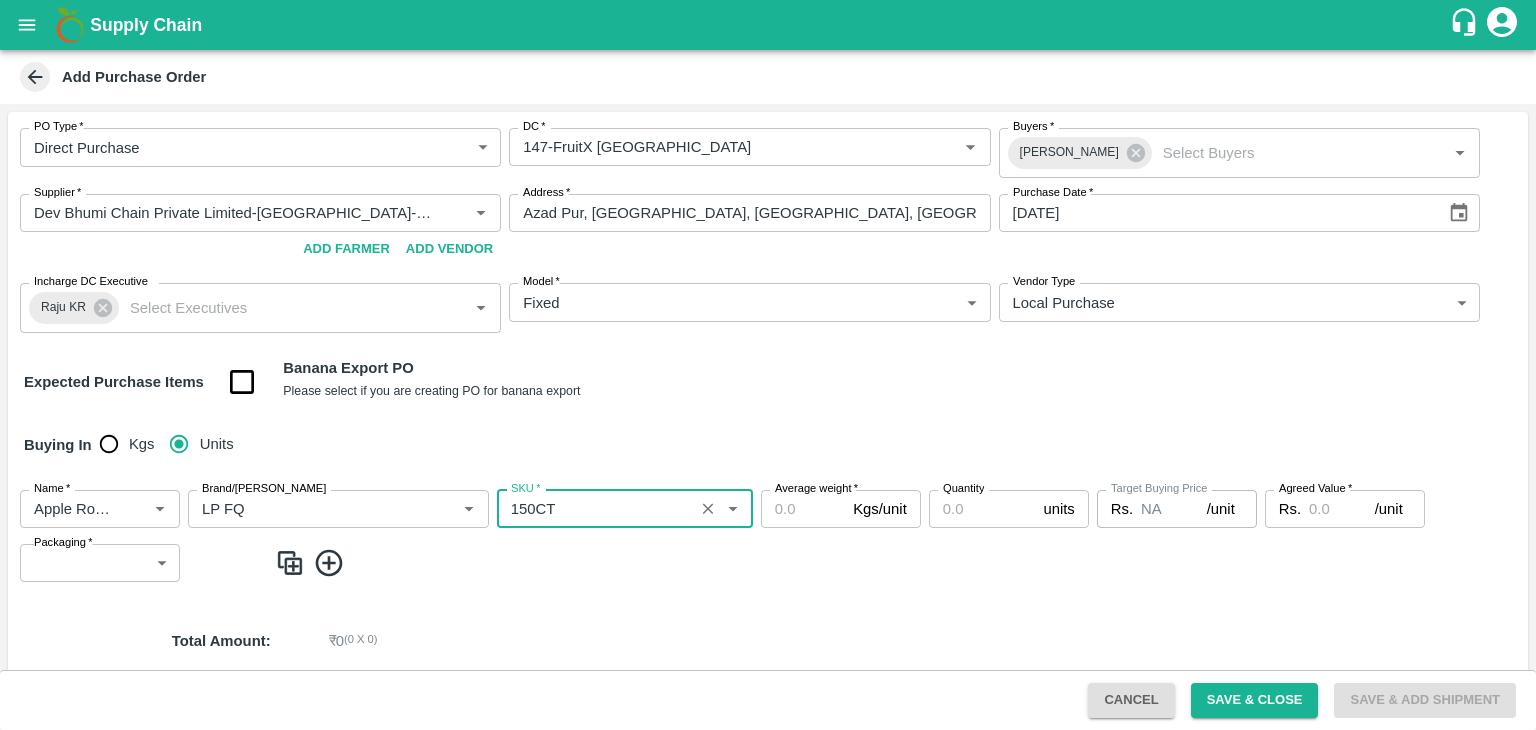 type on "150CT" 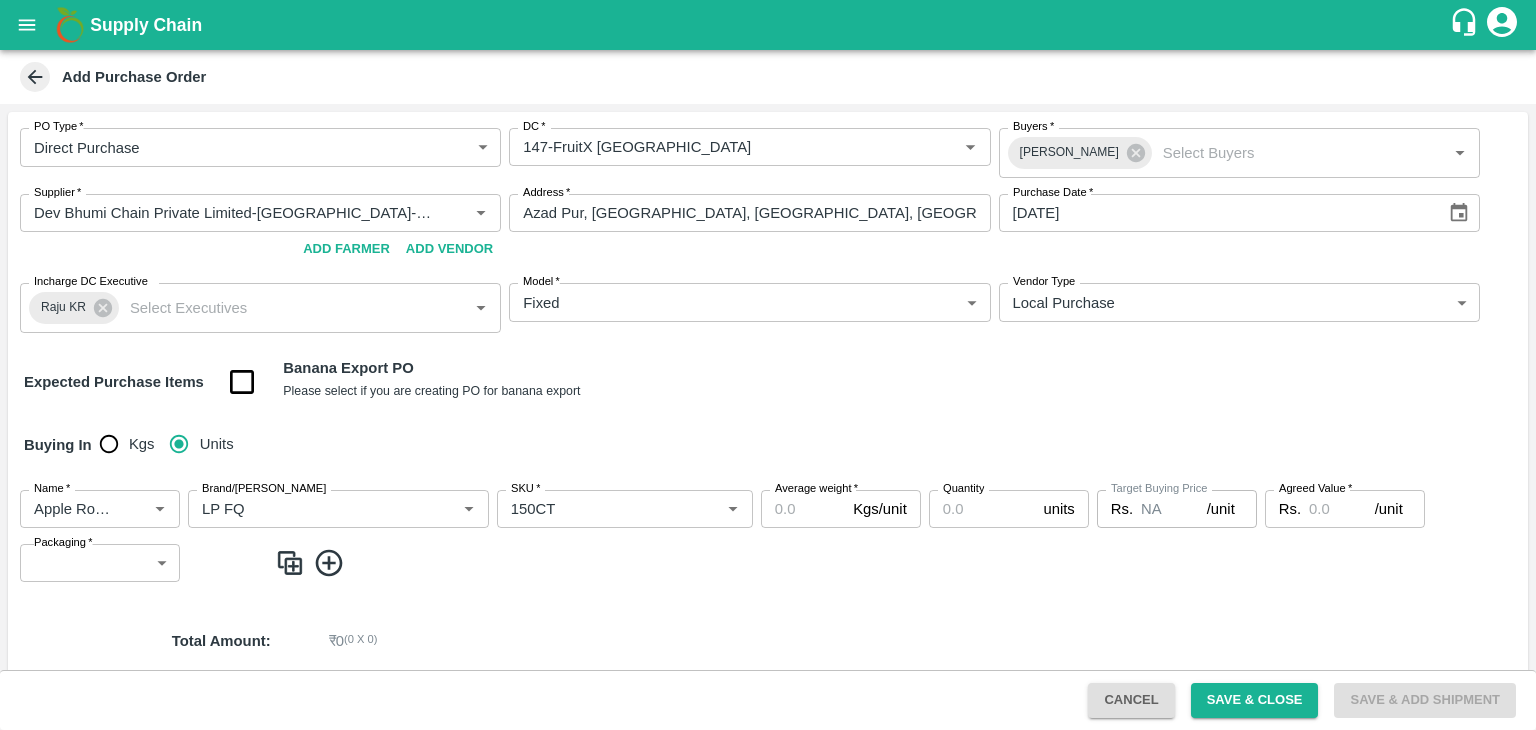 click on "Average weight   *" at bounding box center [816, 489] 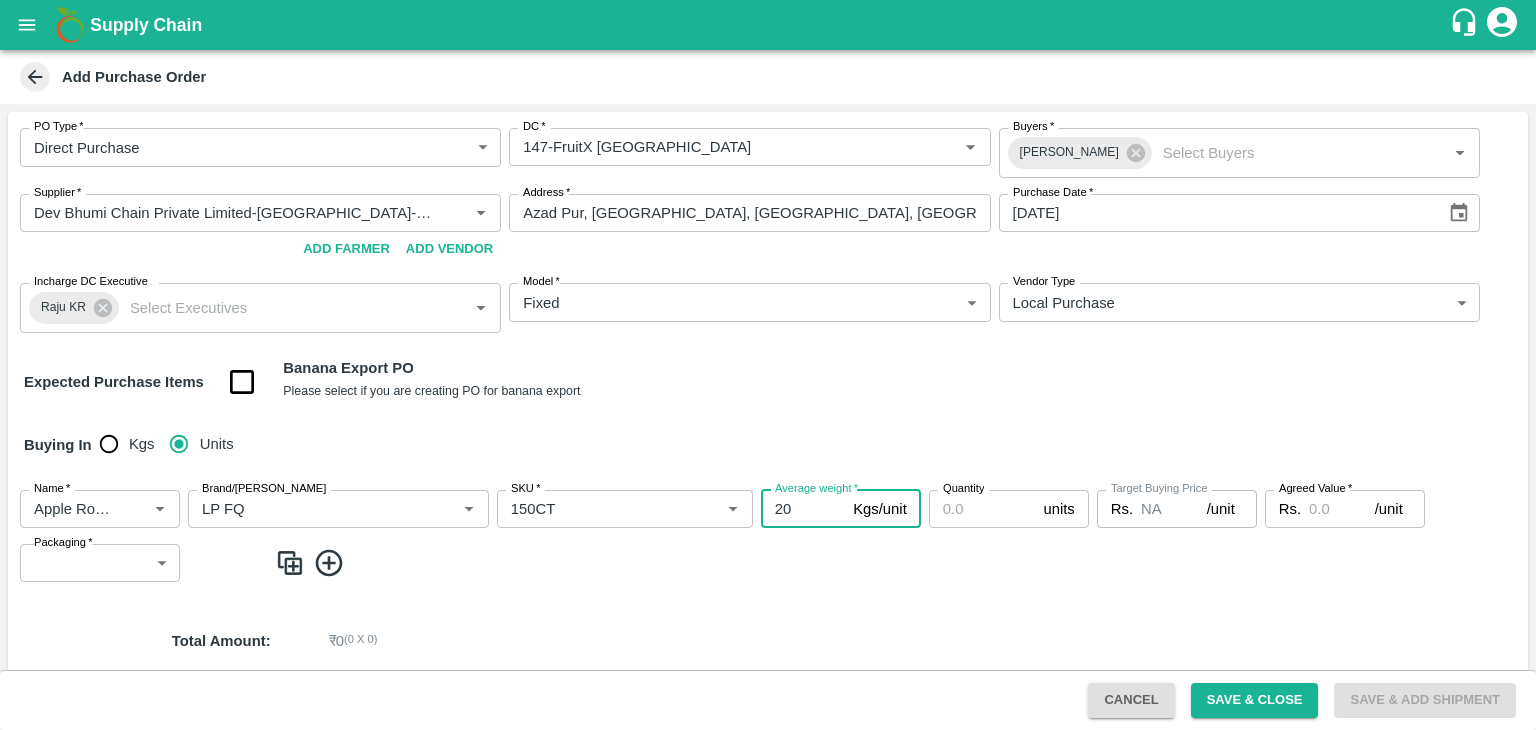 type on "20" 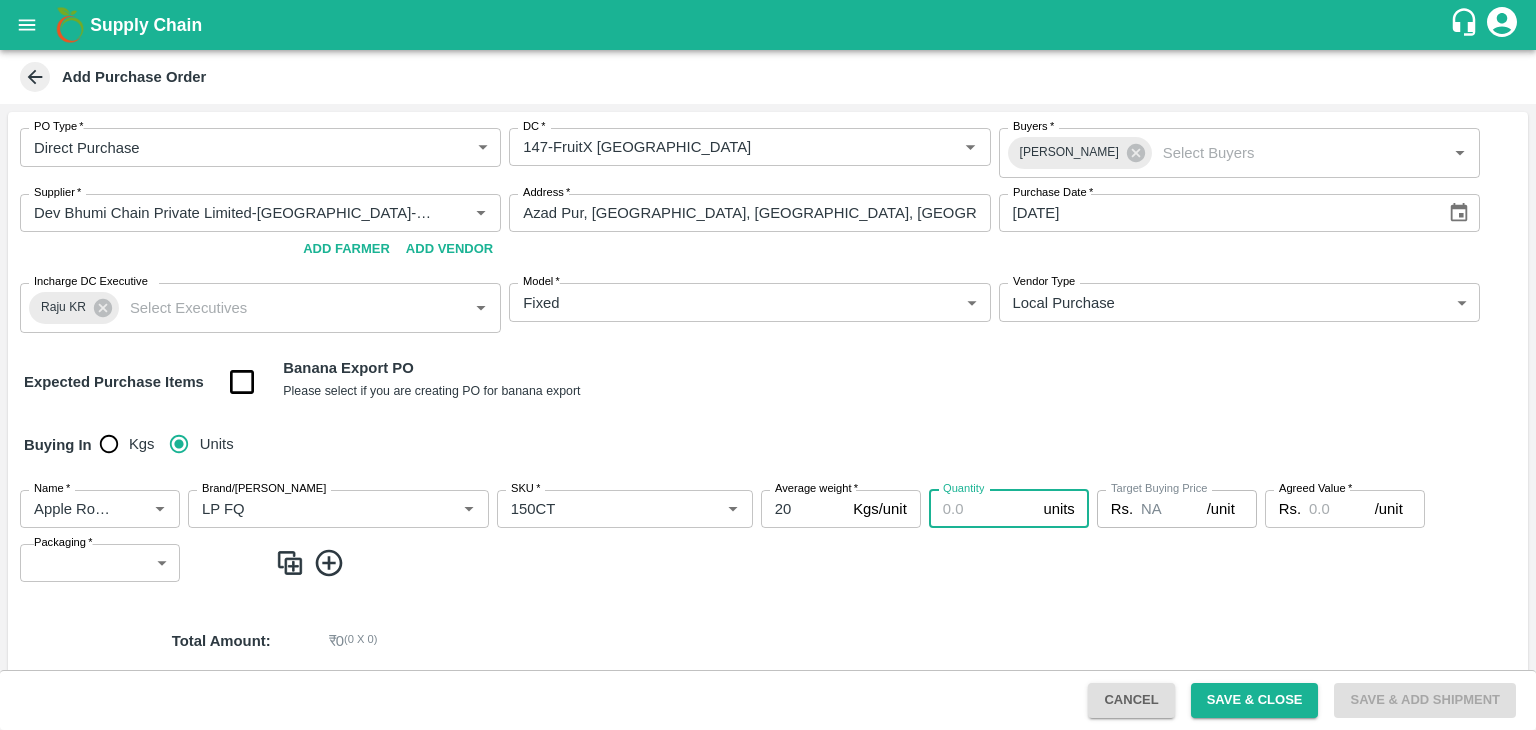 click on "Quantity" at bounding box center (982, 509) 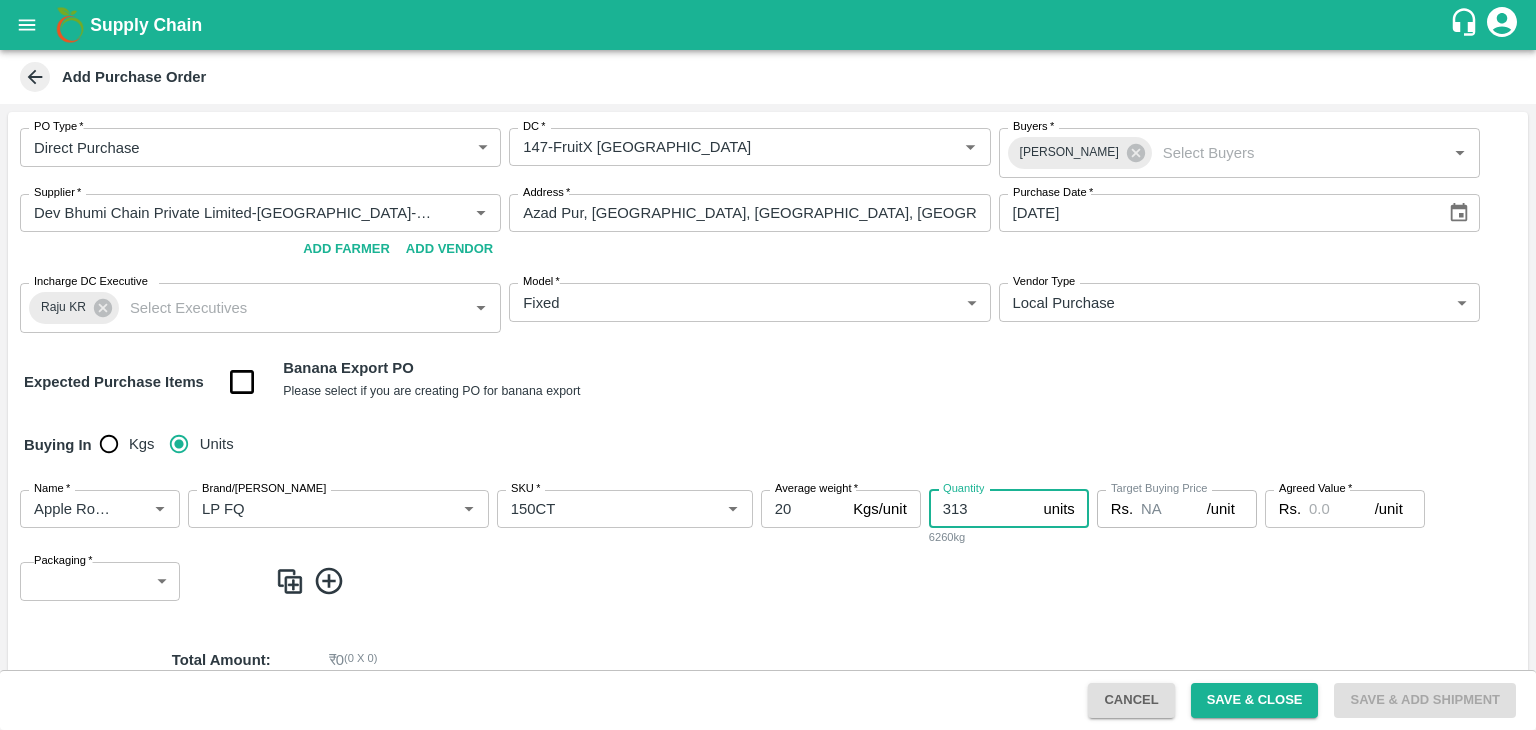 type on "313" 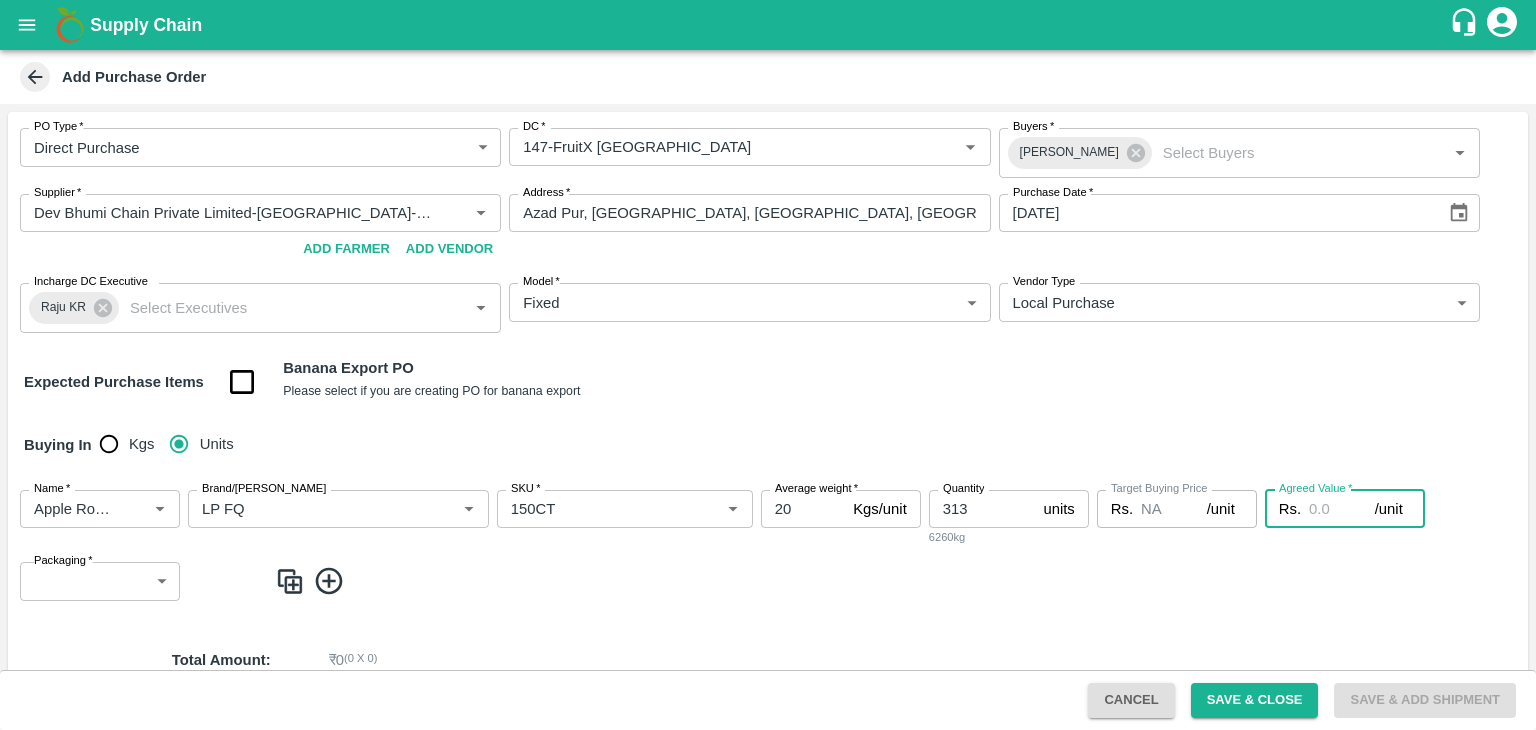 click on "Agreed Value   *" at bounding box center [1342, 509] 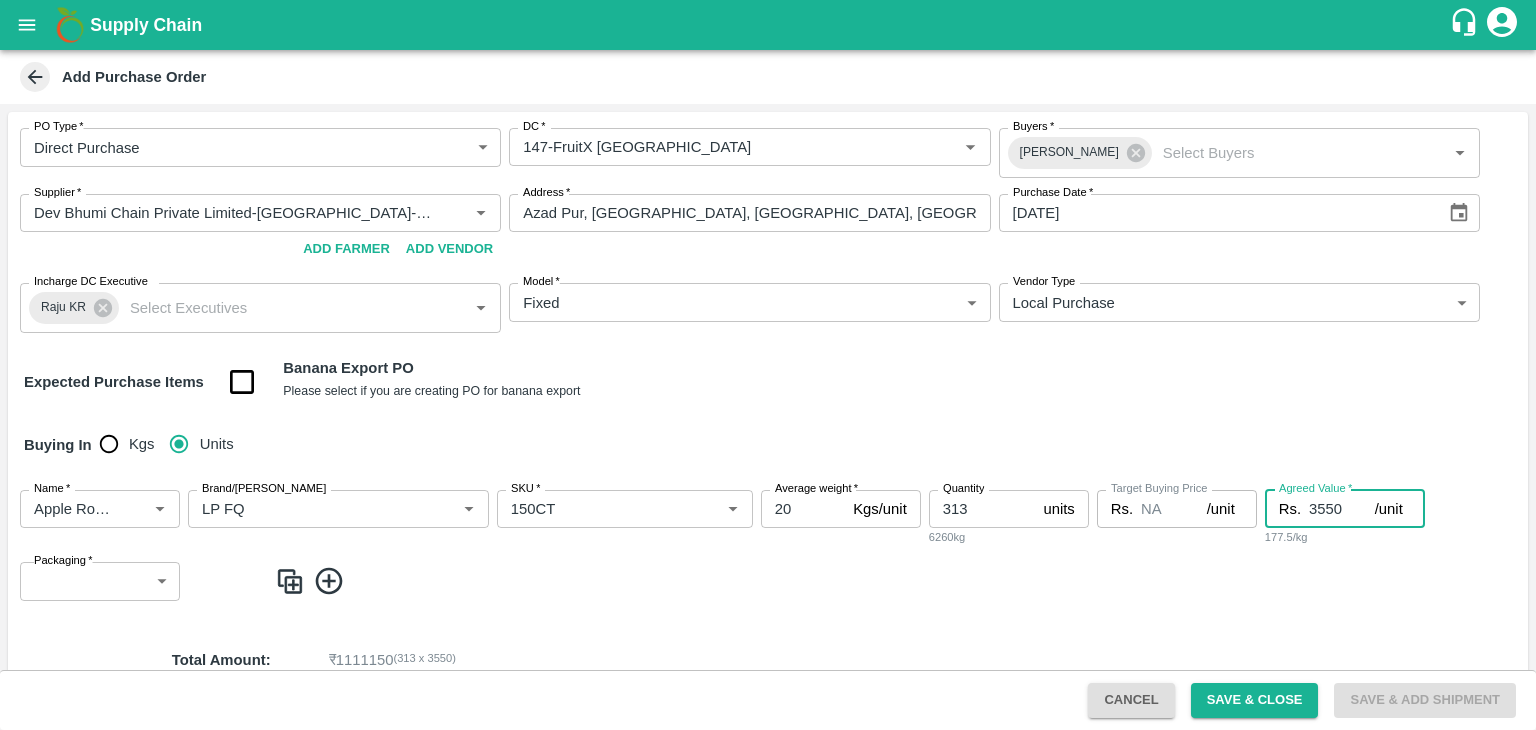 type on "3550" 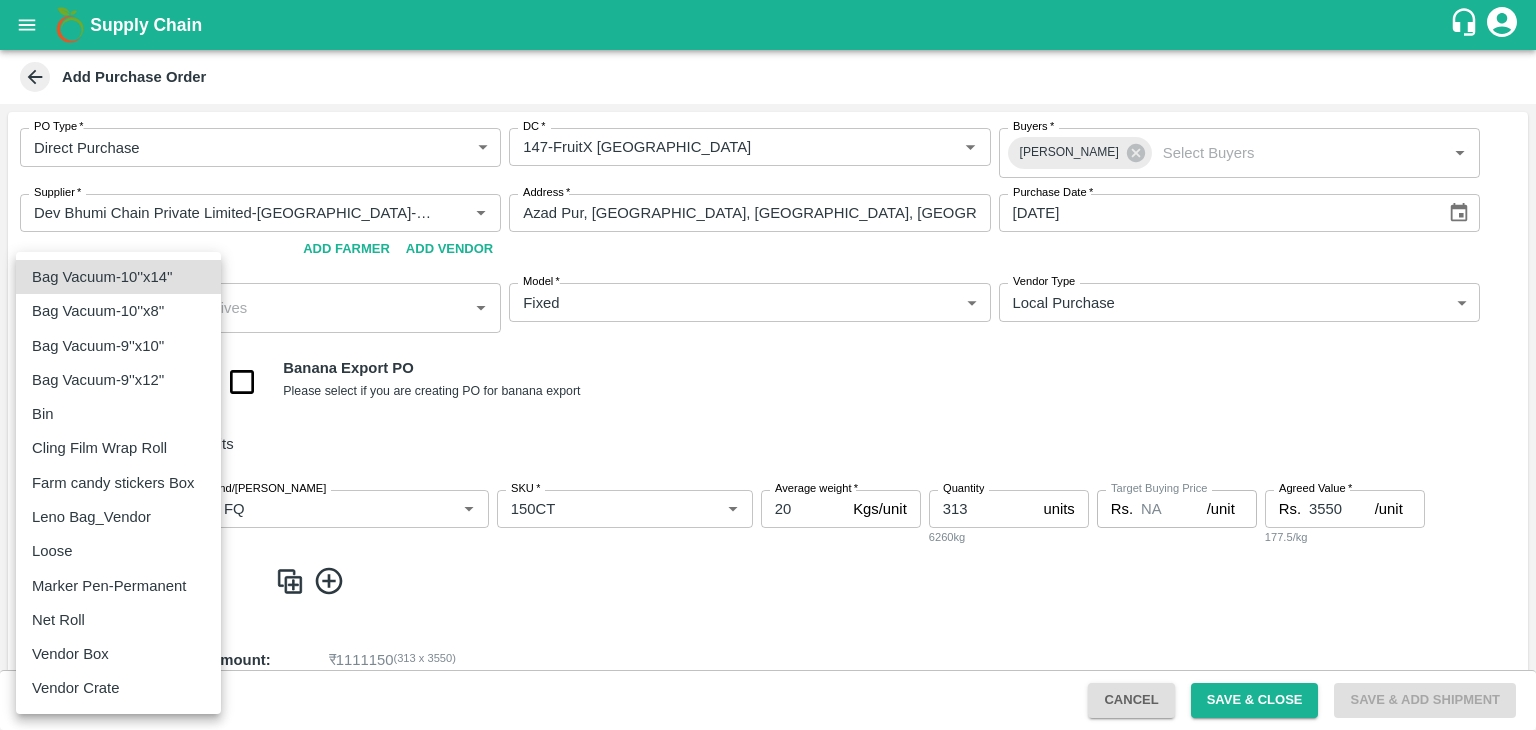 click on "Supply Chain Add Purchase Order PO Type   * Direct Purchase 3 PO Type DC   * DC   * Buyers   * Anil Kumar Buyers   * Supplier   * Supplier   * Add Vendor Add Farmer Address   * Azad Pur, North West Delhi, Azad Pur, Delhi Address Purchase Date   * 10/07/2025 Purchase Date Incharge DC Executive Raju KR Incharge DC Executive   * Model   * Fixed Fixed Model Vendor Type Local Purchase LOCAL_PURCHASE Vendor Type Expected Purchase Items Banana Export PO Please select if you are creating PO for banana export Buying In Kgs Units Name   * Name   * Brand/Marka Brand/Marka SKU   * SKU   * Average weight   * 20 Kgs/unit Average weight Quantity 313 units Quantity 6260kg Target Buying Price Rs. NA /unit Target Buying Price Agreed Value   * Rs. 3550 /unit Agreed Value 177.5/kg Packaging   * ​ Packaging Total Amount : ₹ 1111150 ( 313 x 3550 ) Upload Agreement Upload Chute Percentage % Chute Percentage Cancel Save & Close Save & Add Shipment FXD LMD DC Direct Customer FruitX Bangalore" at bounding box center [768, 365] 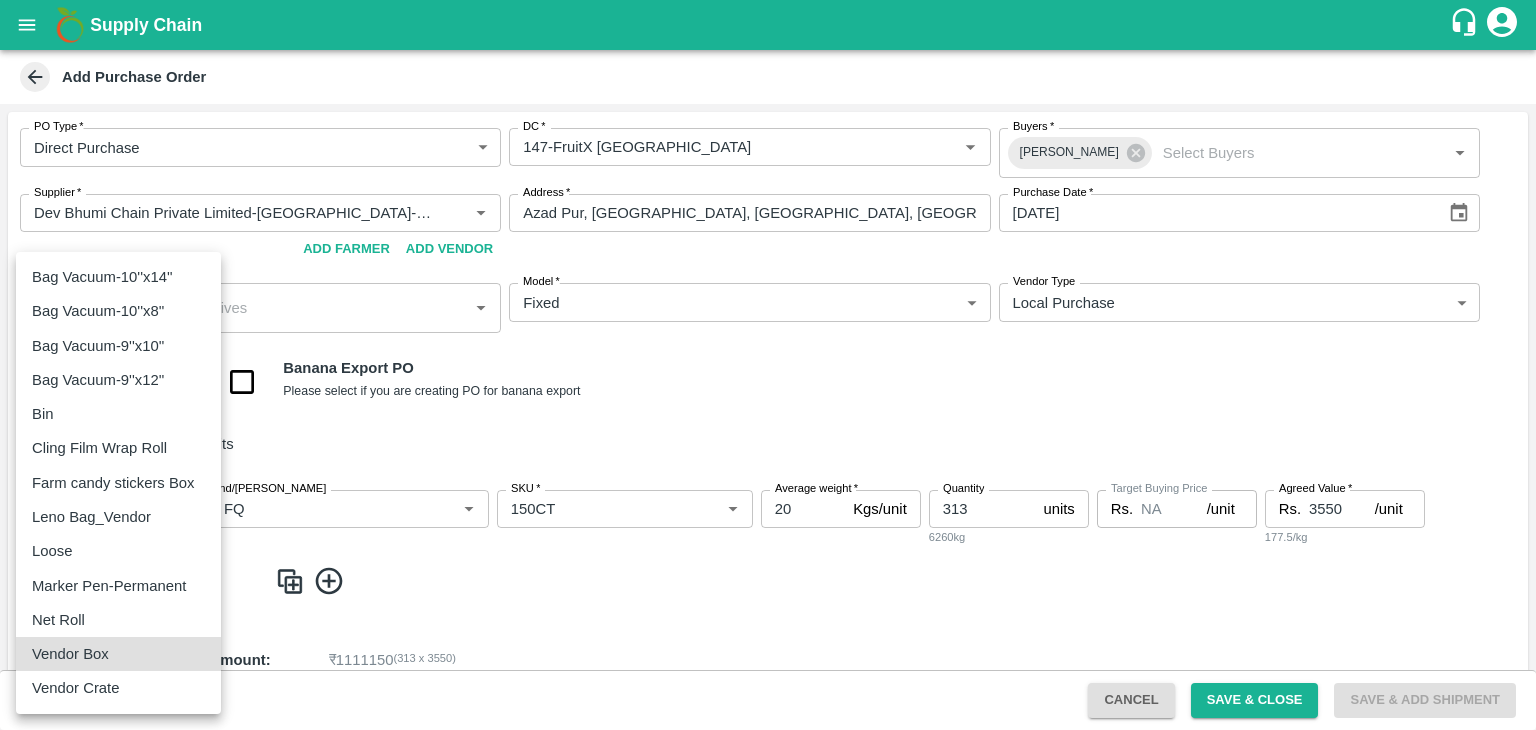 type 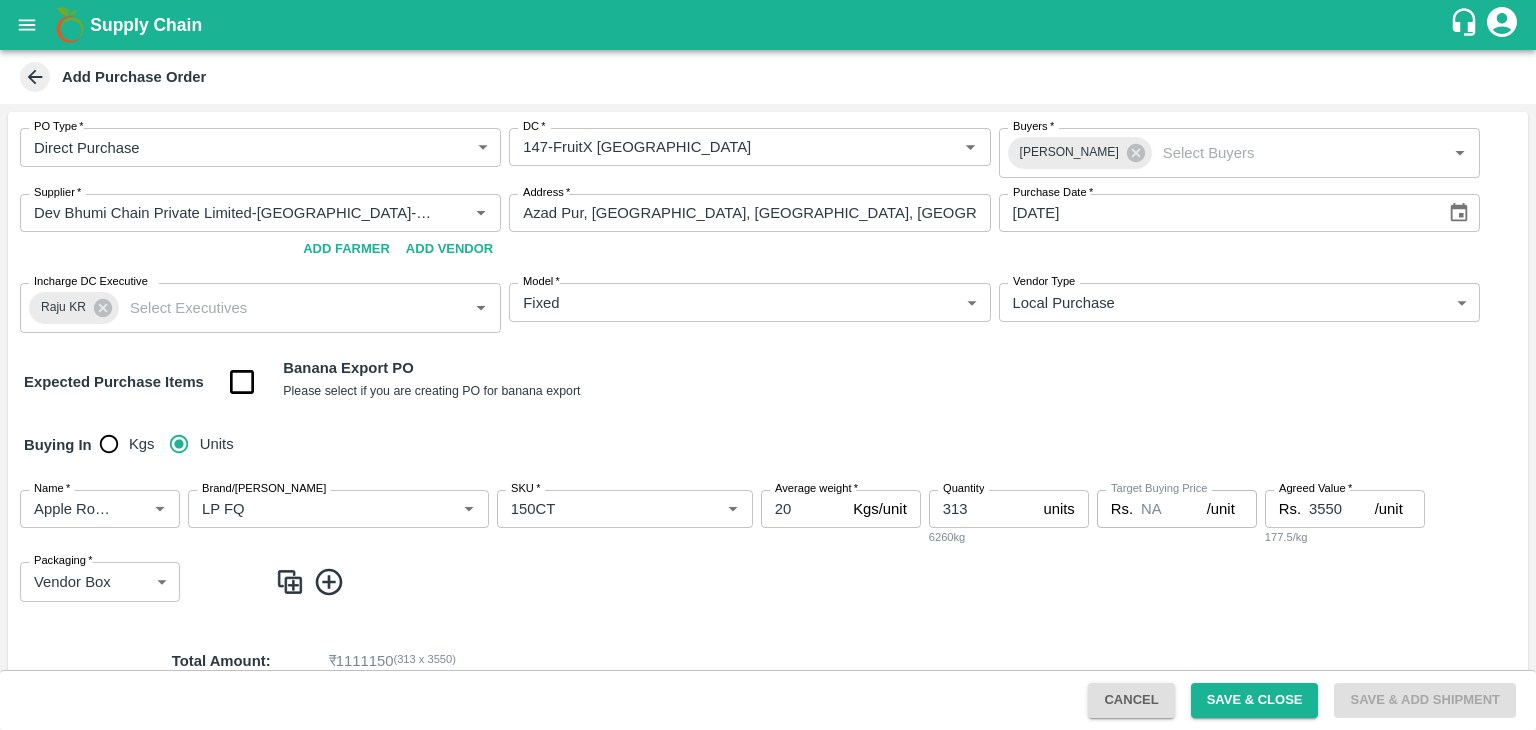 click 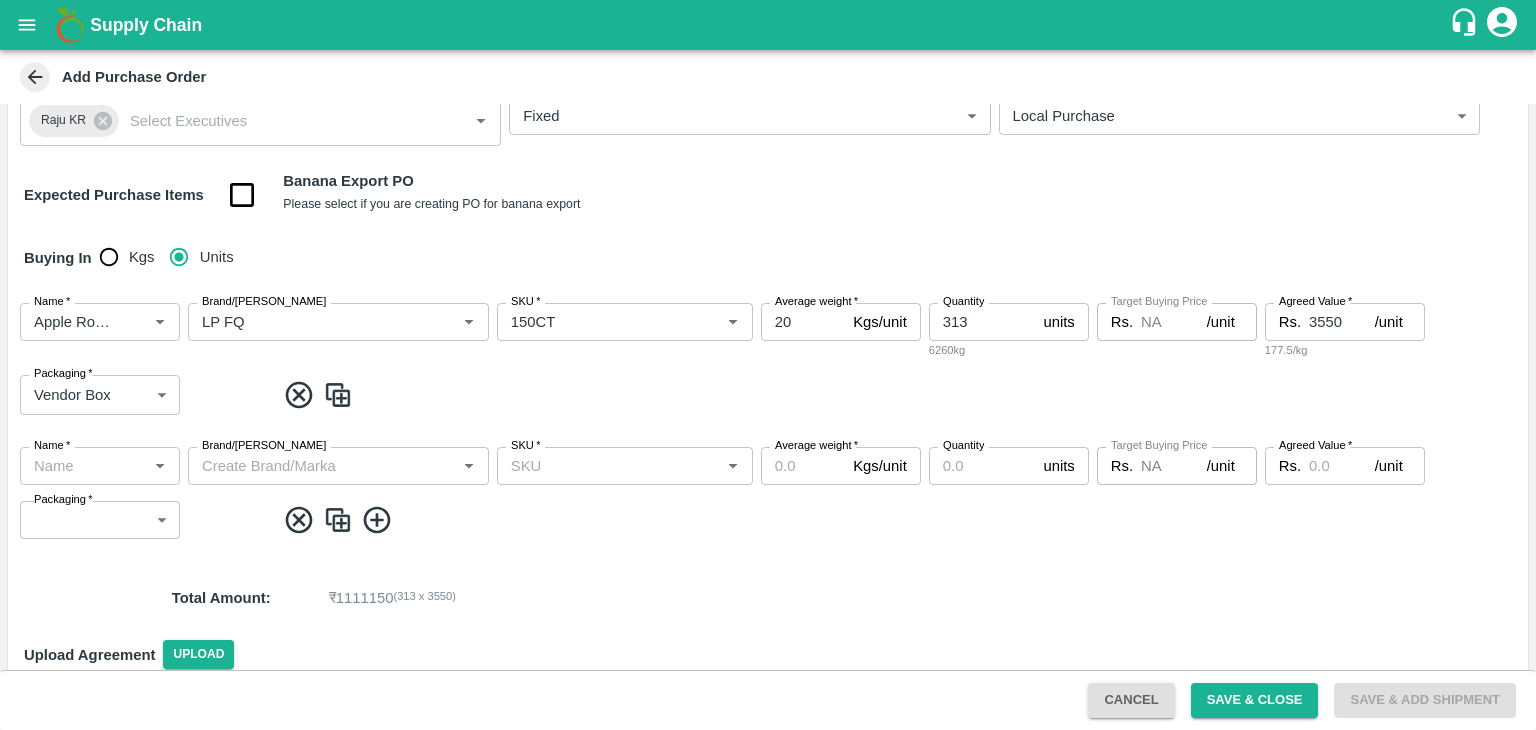 scroll, scrollTop: 200, scrollLeft: 0, axis: vertical 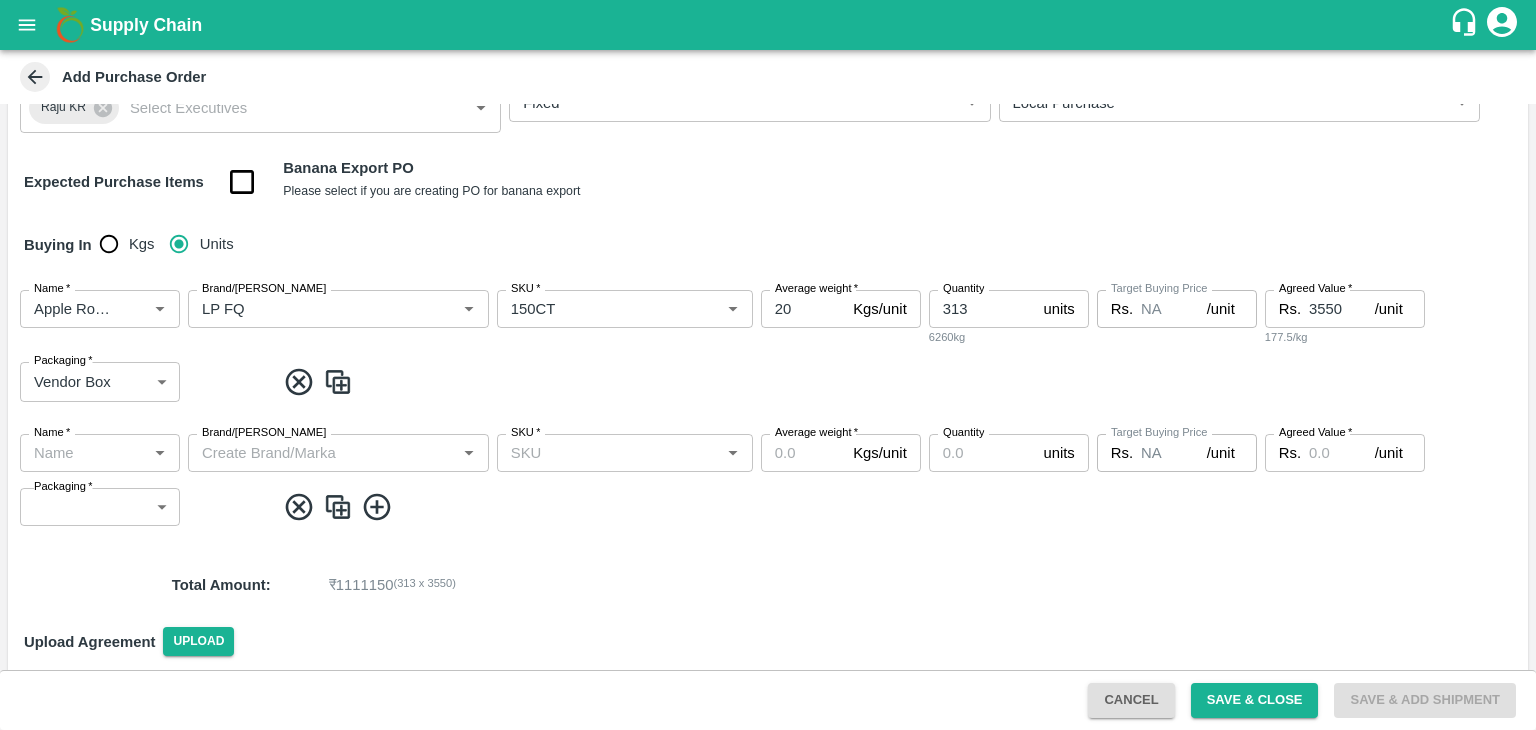 click 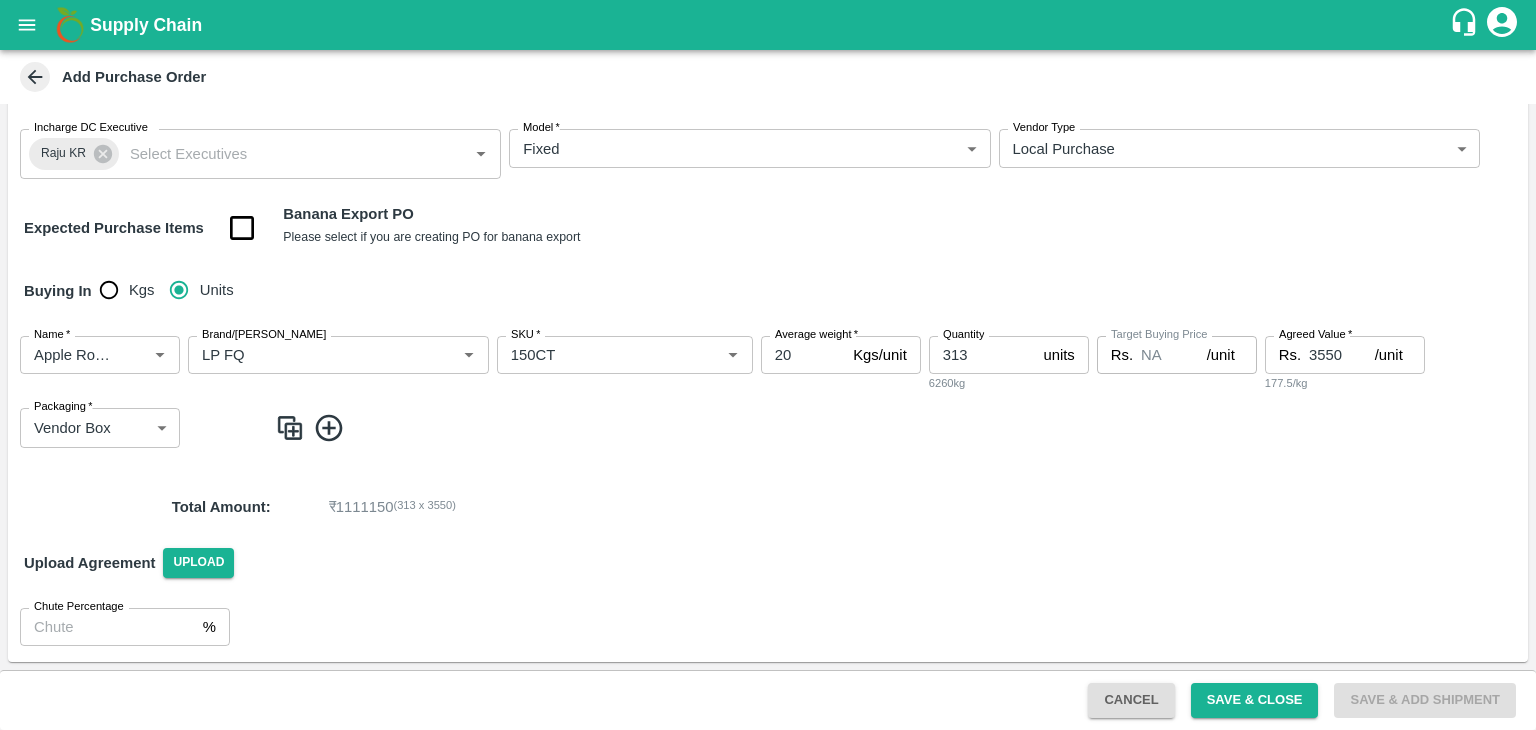 scroll, scrollTop: 153, scrollLeft: 0, axis: vertical 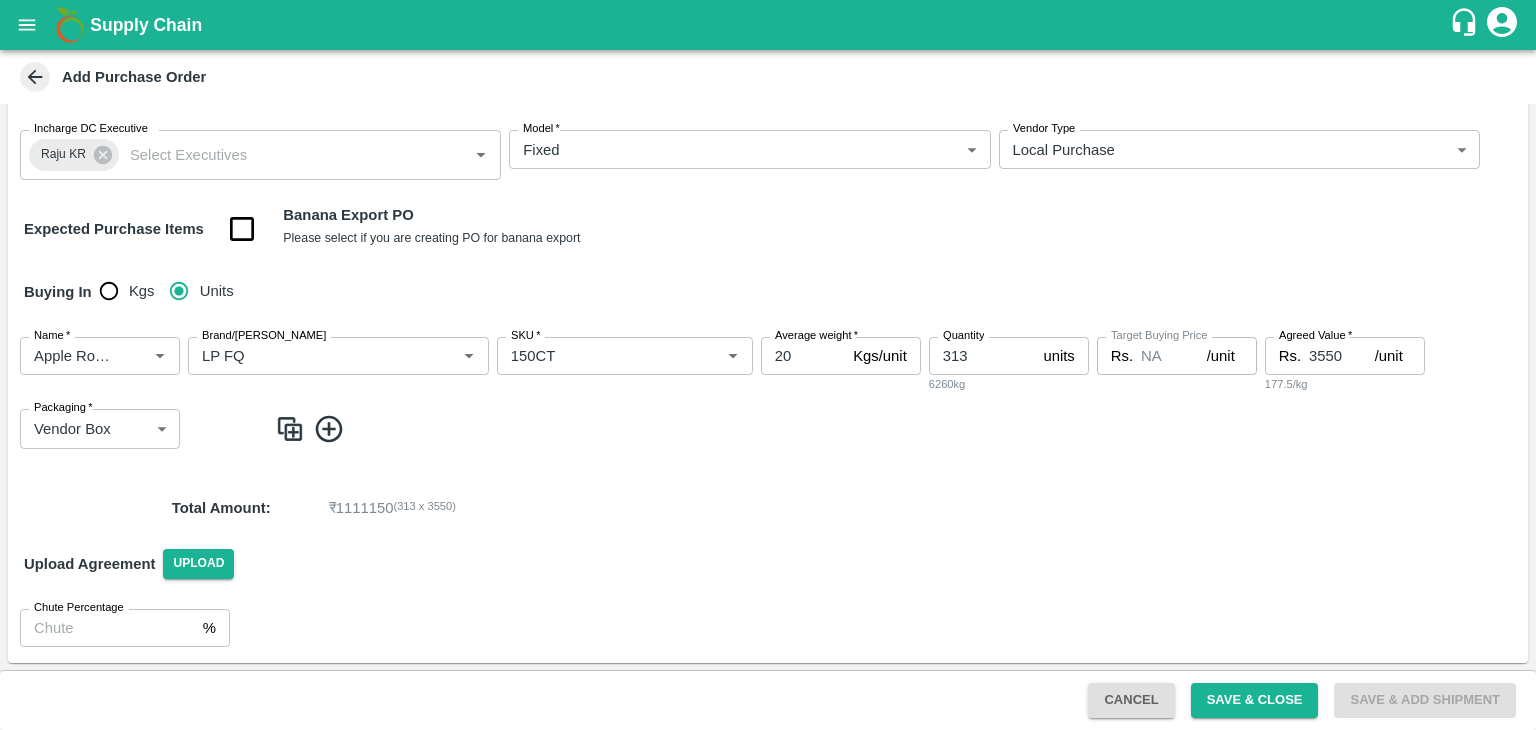 click at bounding box center [290, 429] 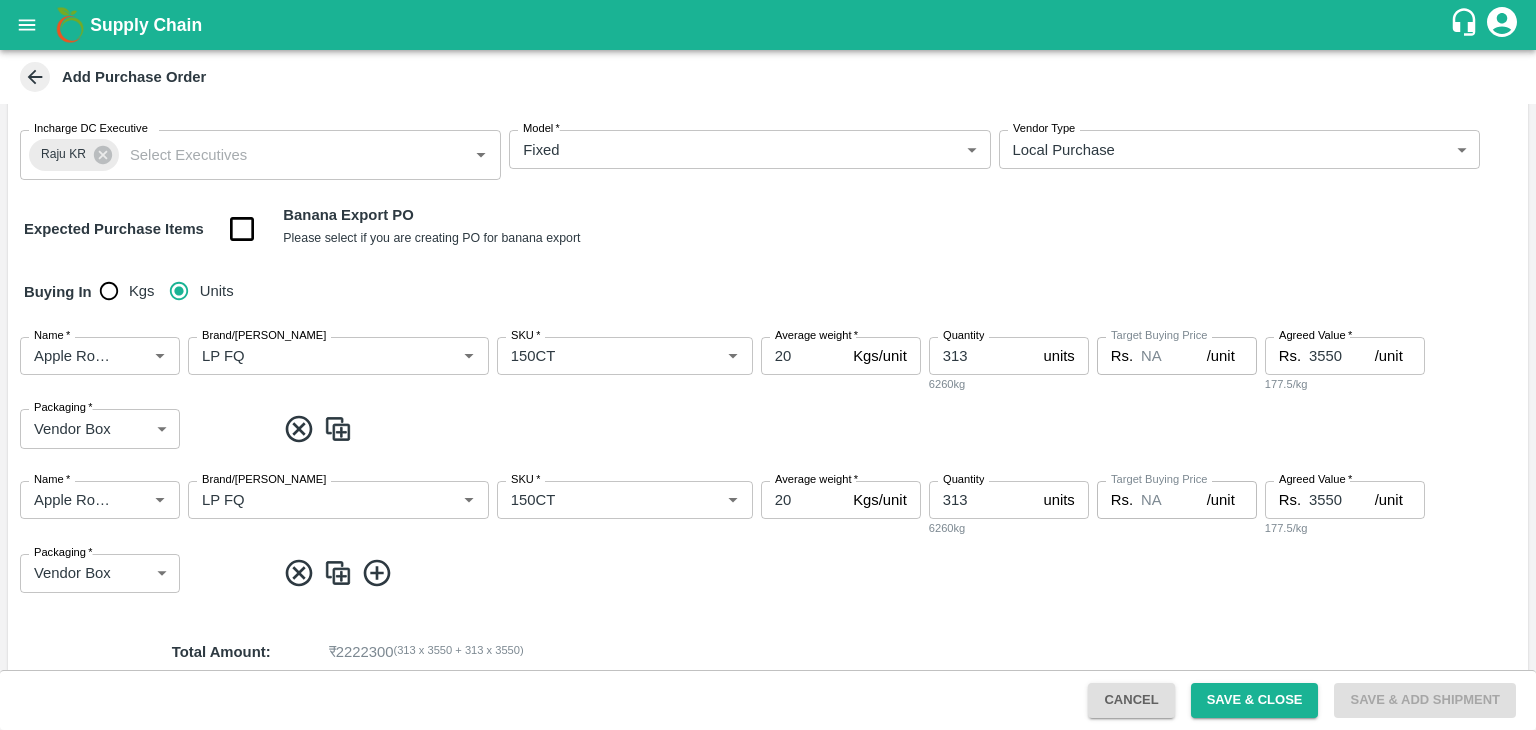 scroll, scrollTop: 200, scrollLeft: 0, axis: vertical 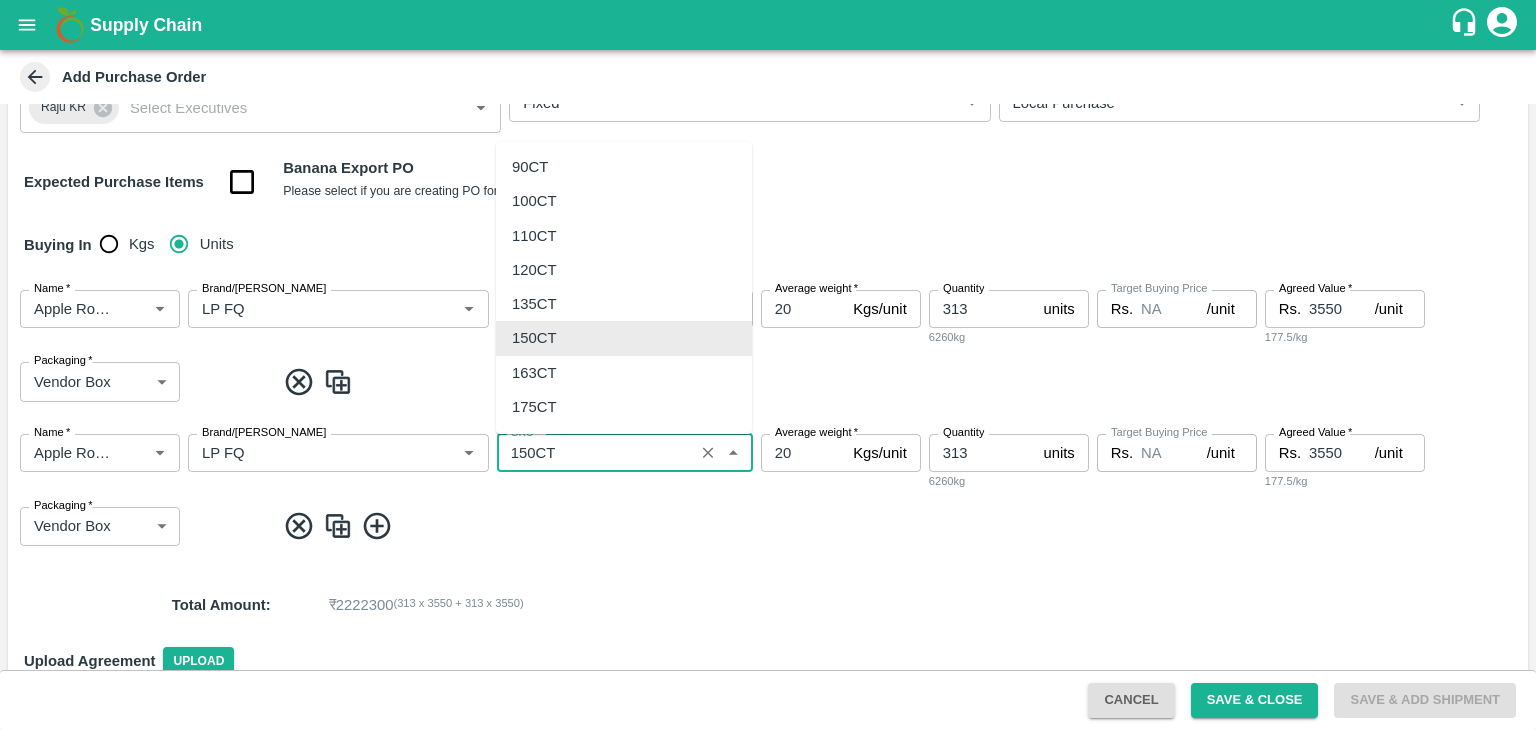 click on "SKU   *" at bounding box center (595, 453) 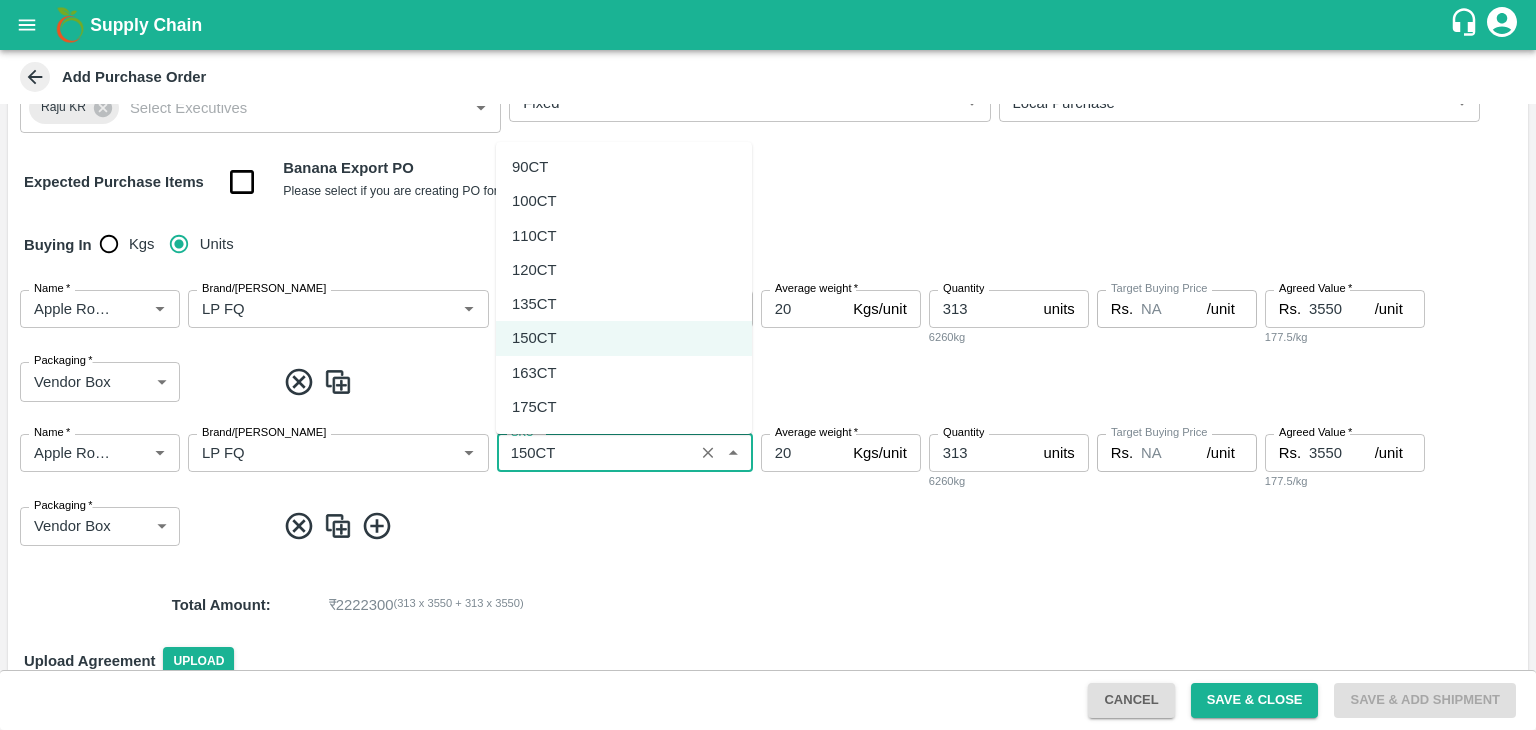 click on "163CT" at bounding box center (534, 373) 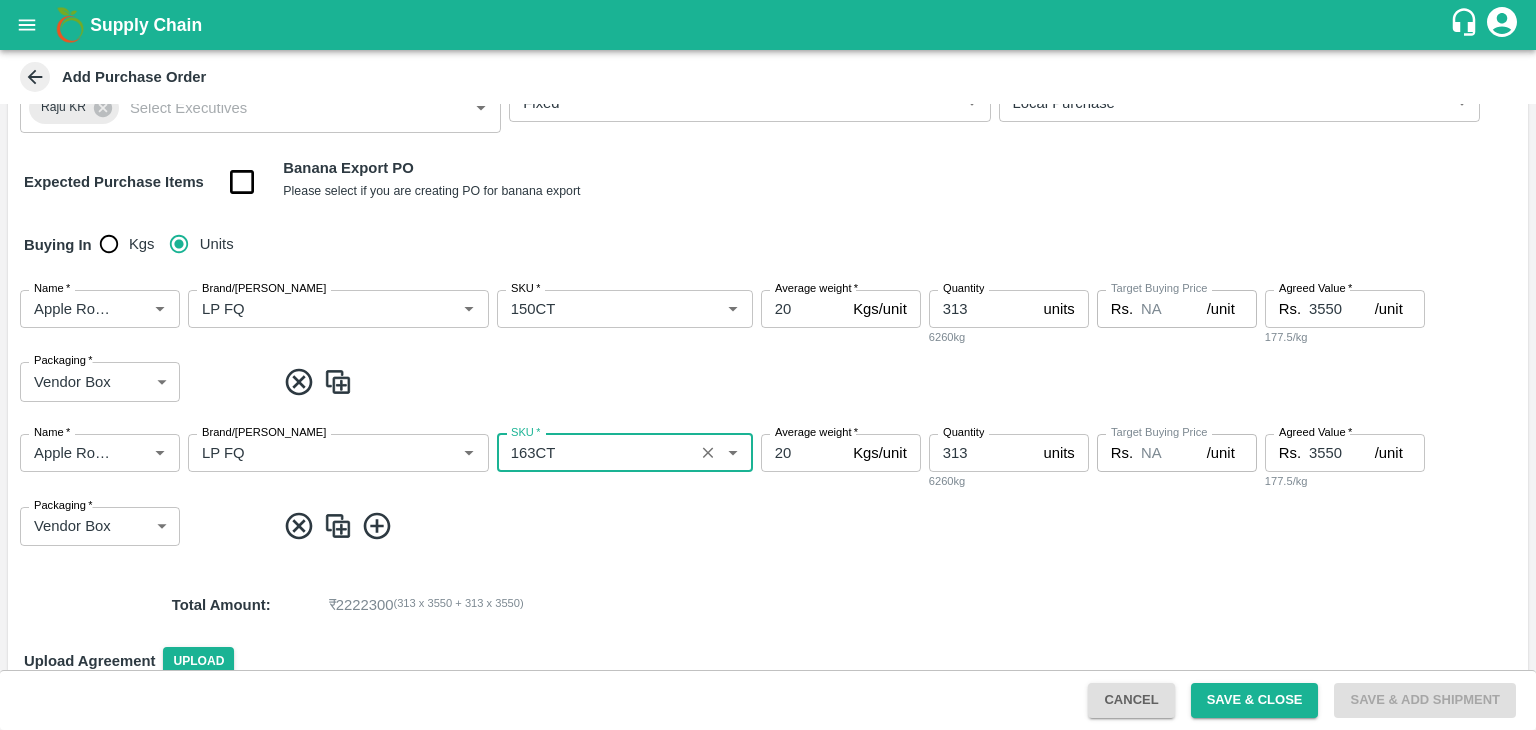 click on "313" at bounding box center [982, 453] 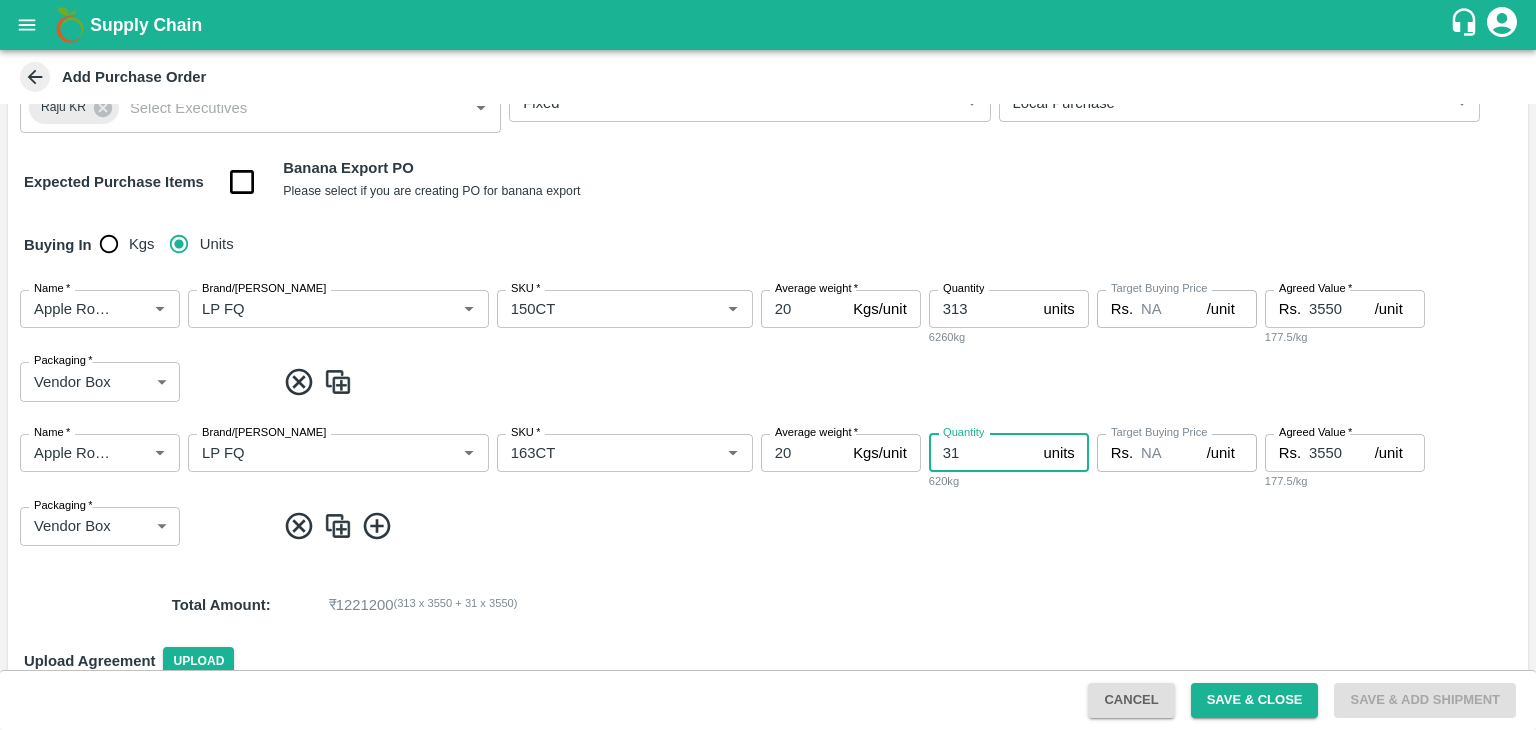 type on "3" 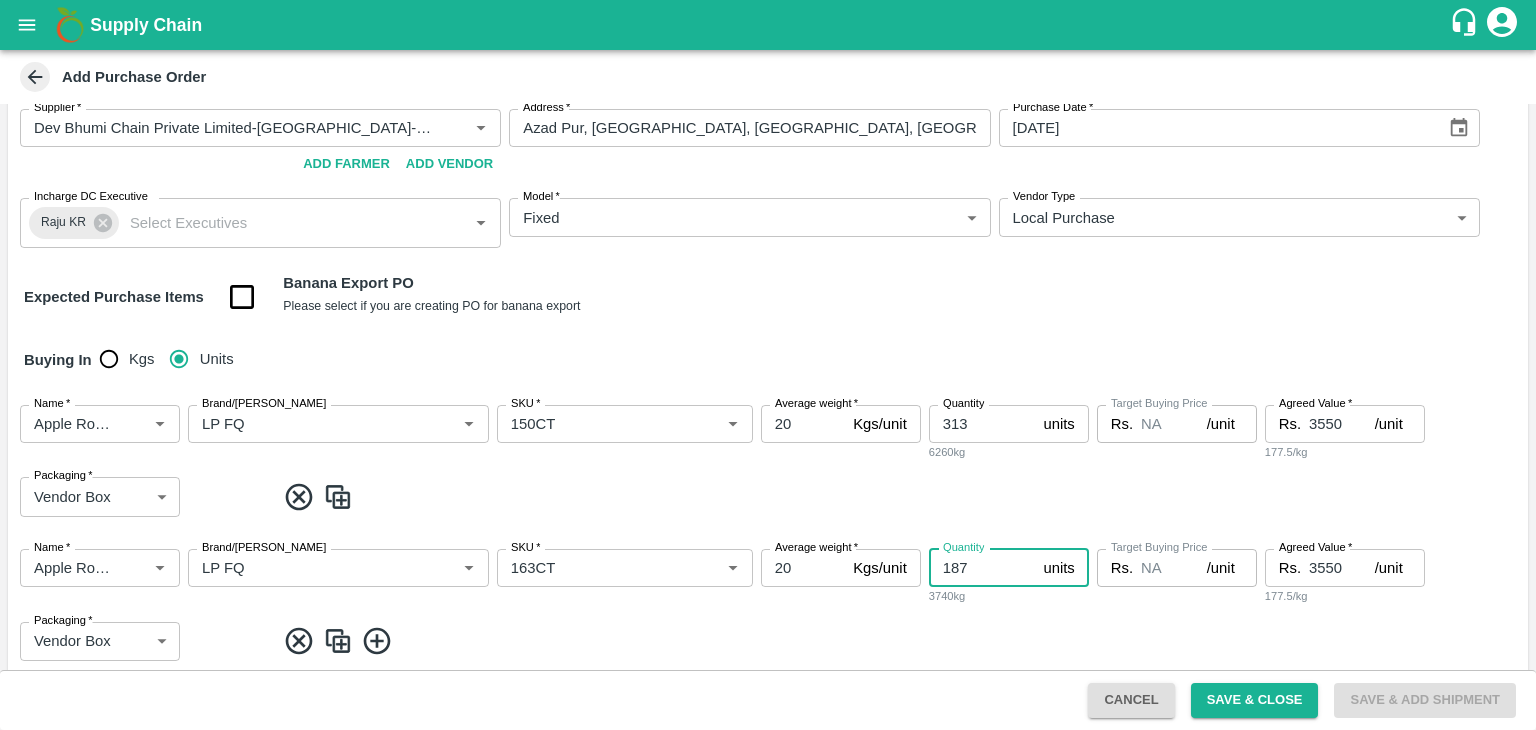 scroll, scrollTop: 0, scrollLeft: 0, axis: both 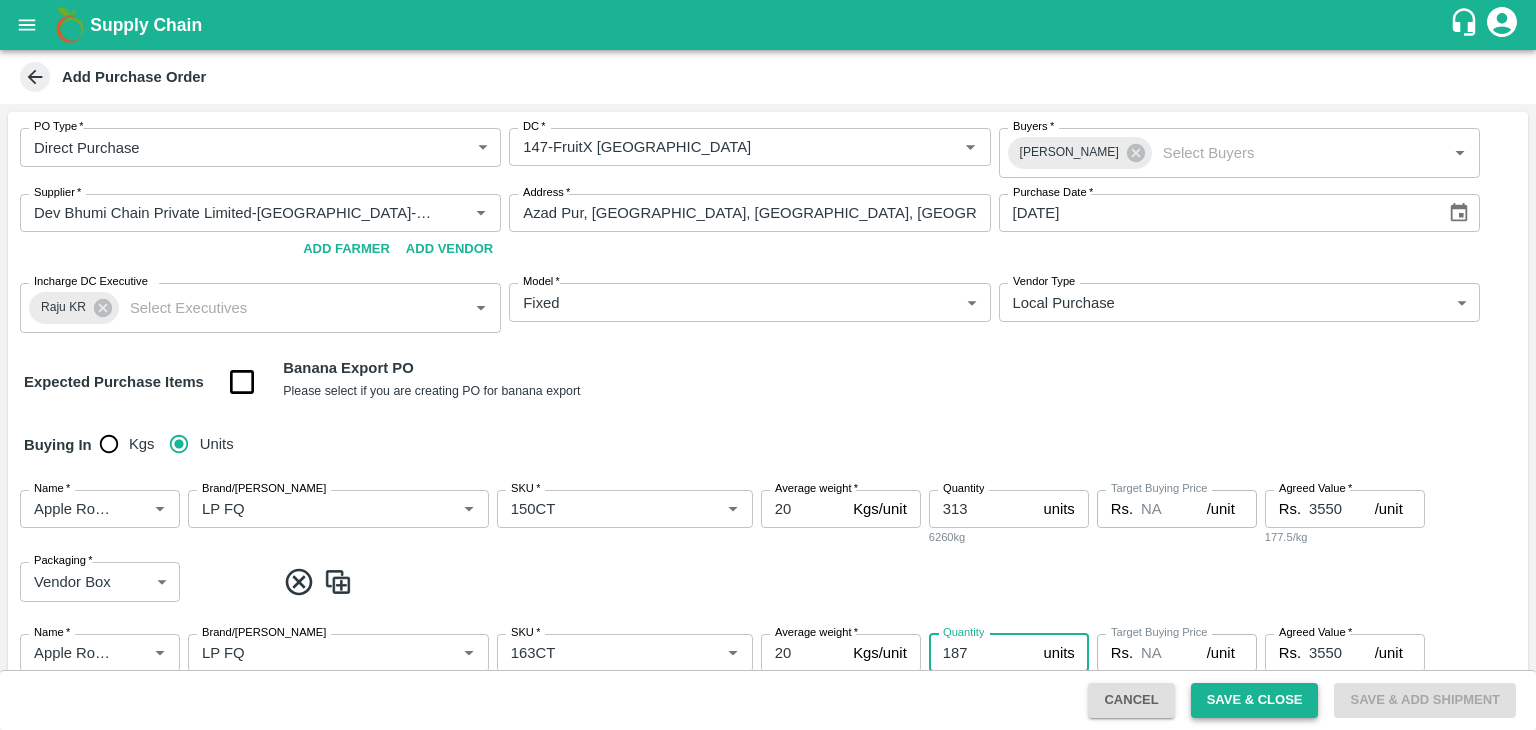 type on "187" 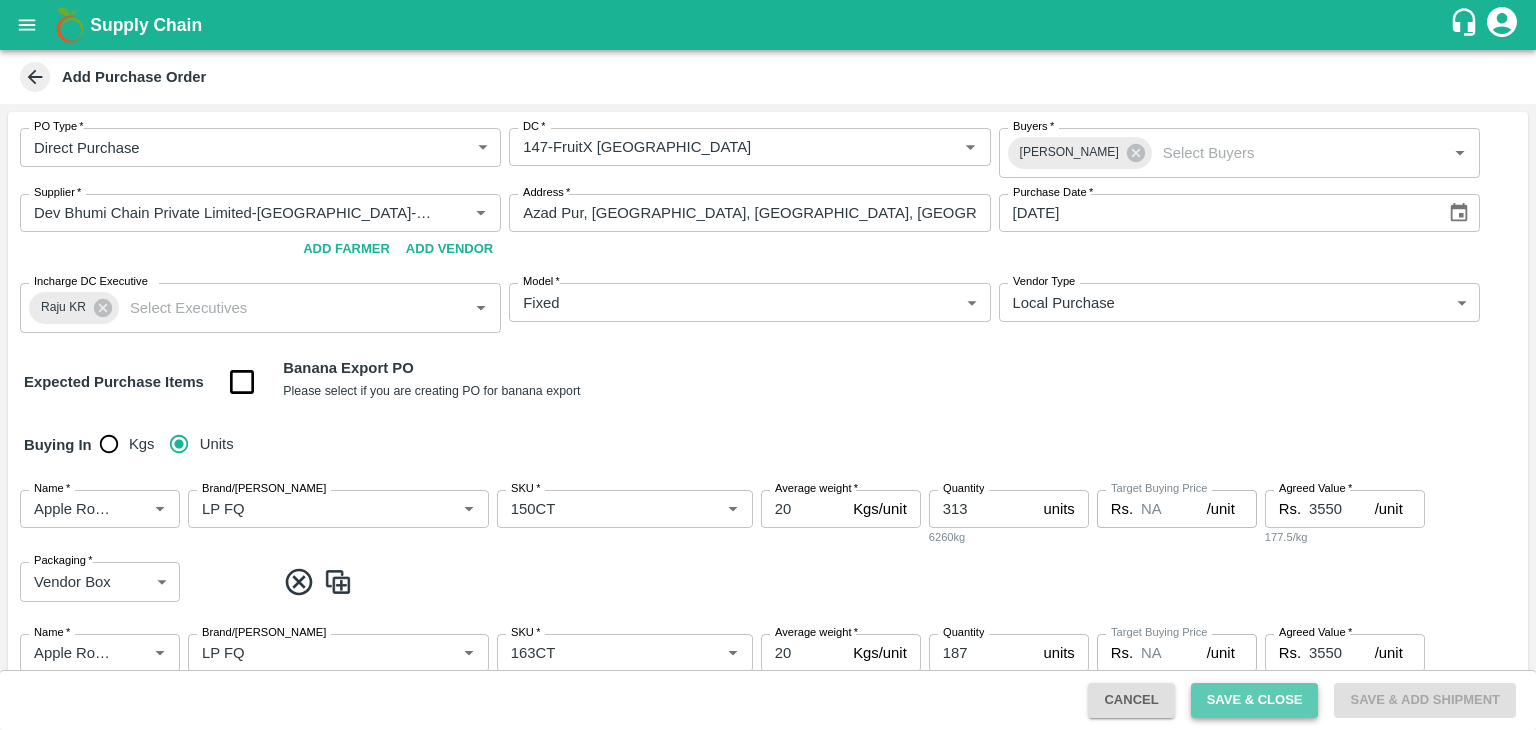 click on "Save & Close" at bounding box center [1255, 700] 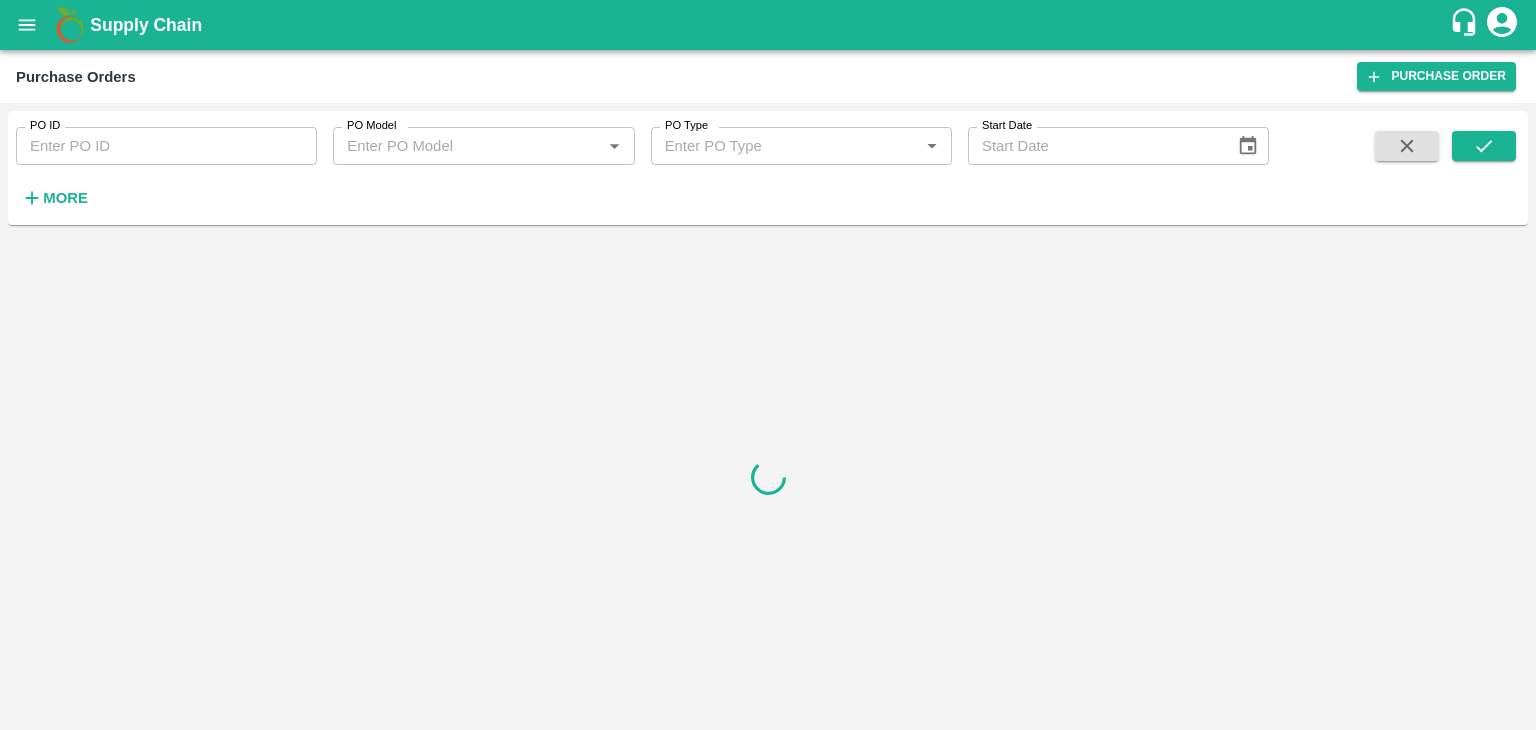 scroll, scrollTop: 0, scrollLeft: 0, axis: both 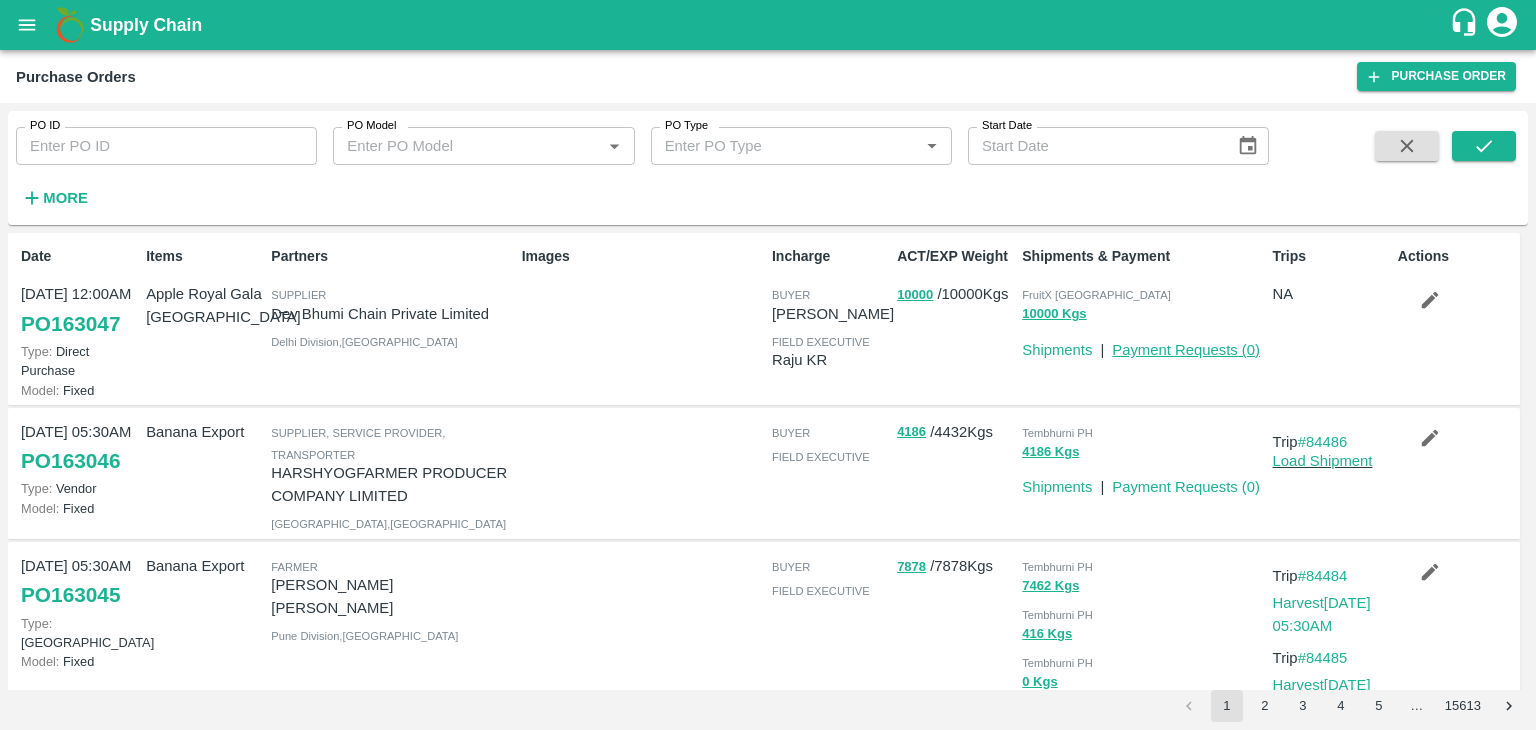 click on "Payment Requests ( 0 )" at bounding box center [1186, 350] 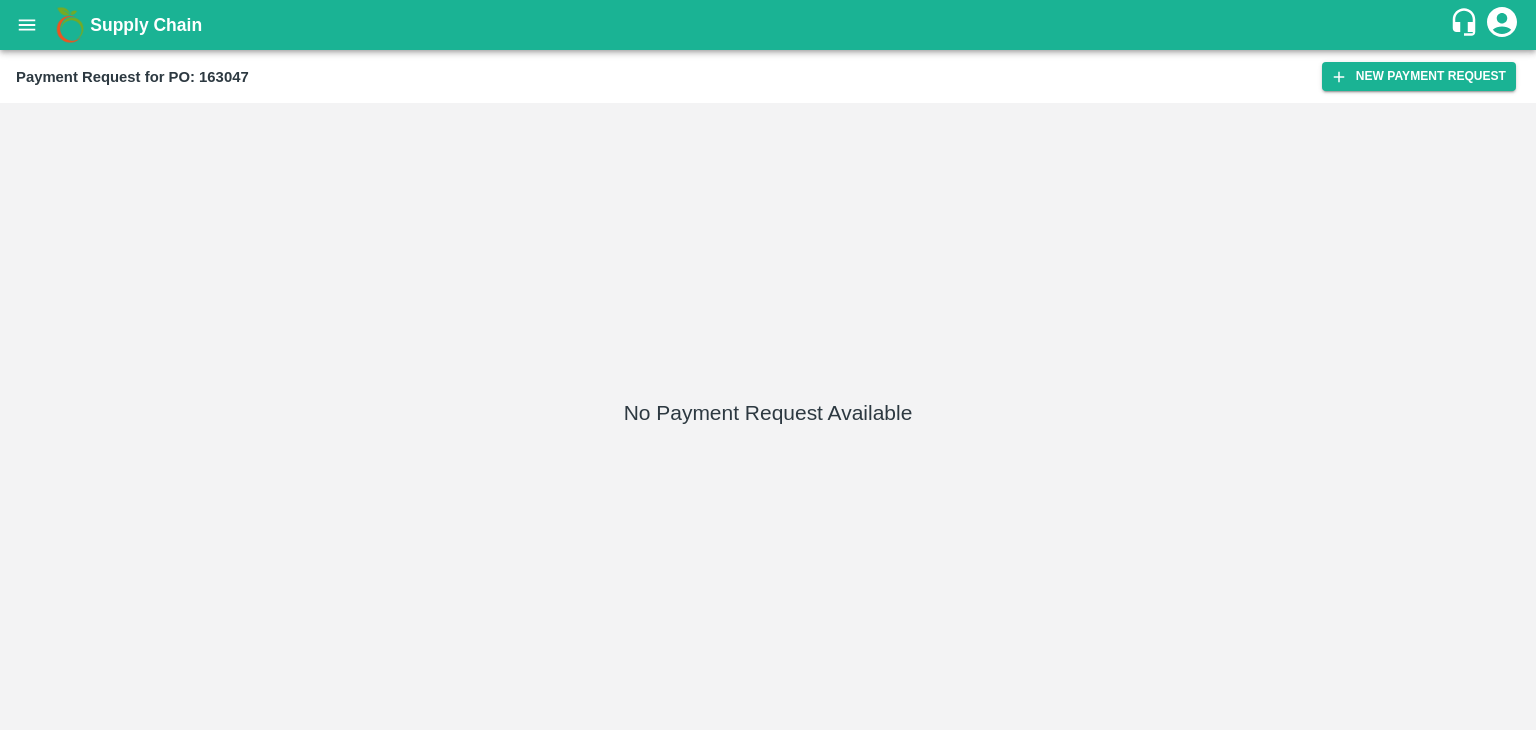 scroll, scrollTop: 0, scrollLeft: 0, axis: both 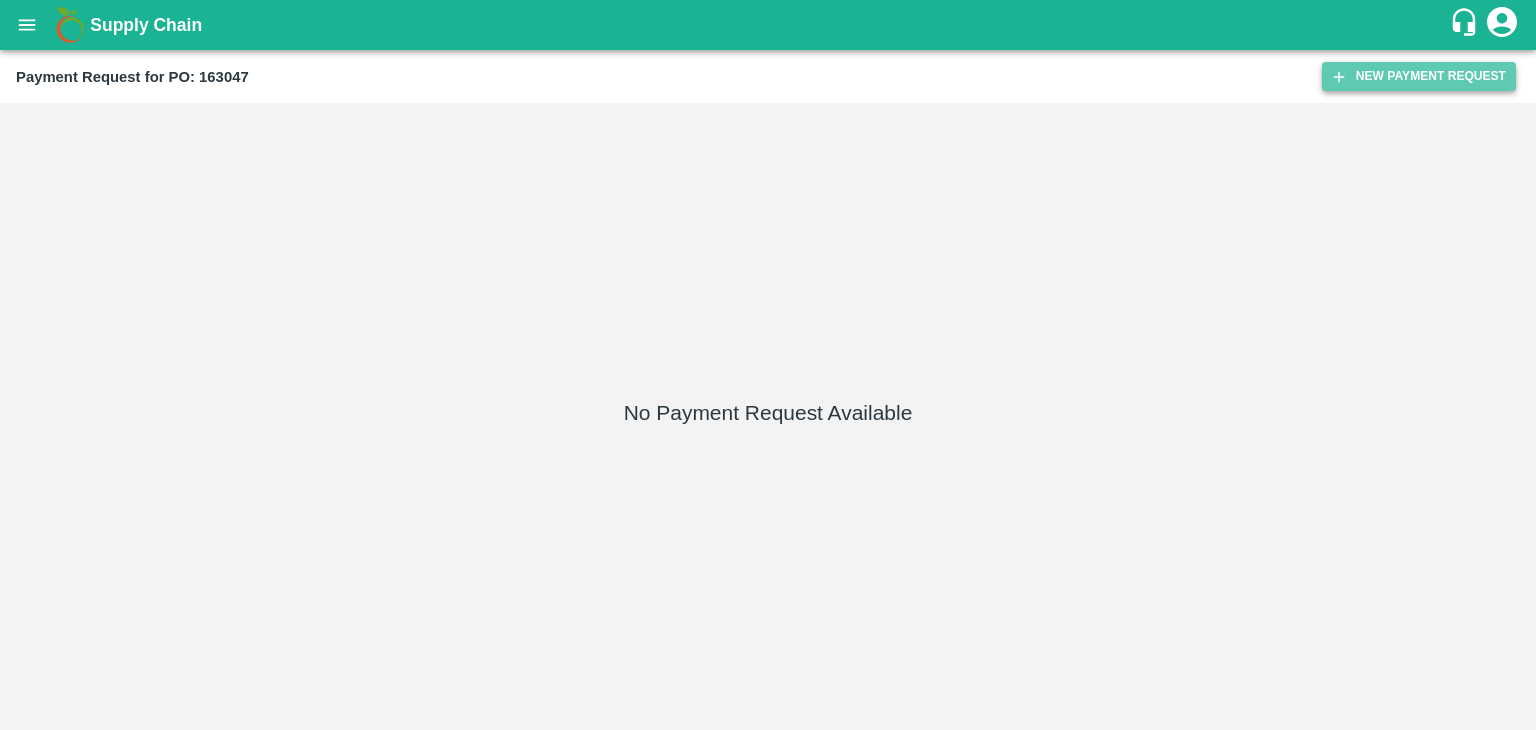 click on "New Payment Request" at bounding box center (1419, 76) 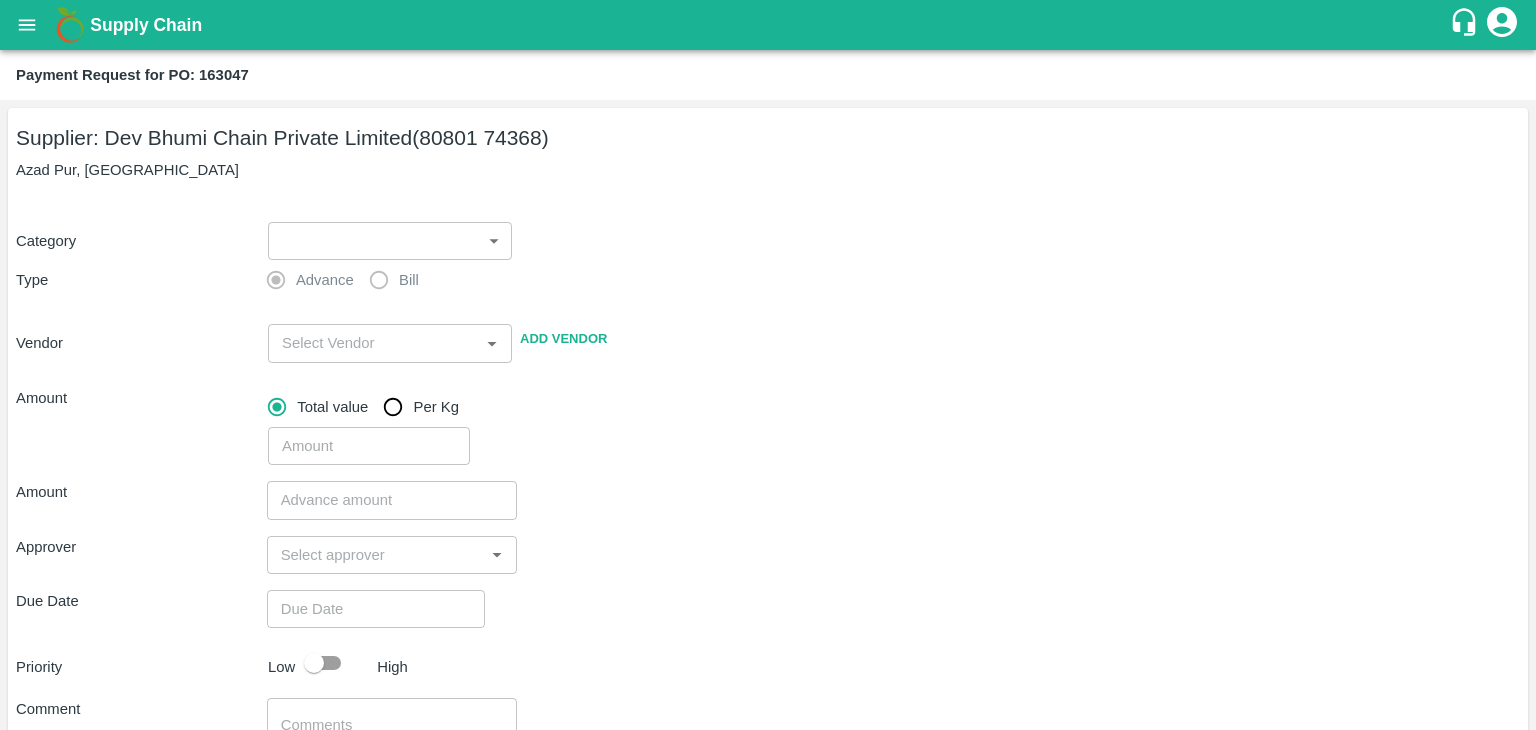 click on "Supply Chain Payment Request for PO: 163047 Supplier:    Dev Bhumi Chain Private Limited  (80801 74368) [GEOGRAPHIC_DATA] Category ​ ​ Type Advance Bill Vendor ​ Add Vendor Amount Total value Per Kg ​ Amount ​ Approver ​ Due Date ​  Priority  Low  High Comment x ​ Attach bill Cancel Save FXD LMD DC Direct Customer FruitX [GEOGRAPHIC_DATA] FruitX Delhi [PERSON_NAME] Logout" at bounding box center [768, 365] 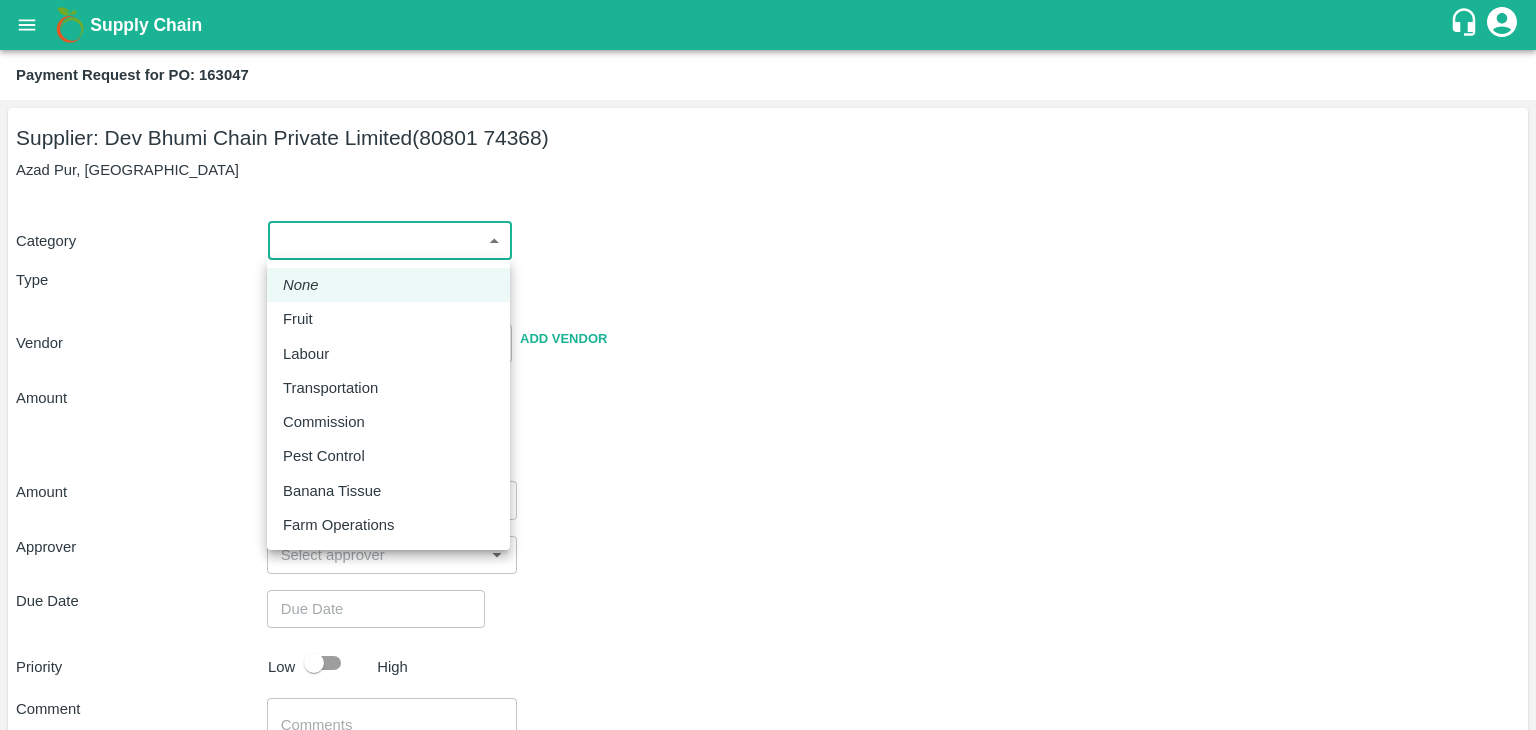 click on "Fruit" at bounding box center (298, 319) 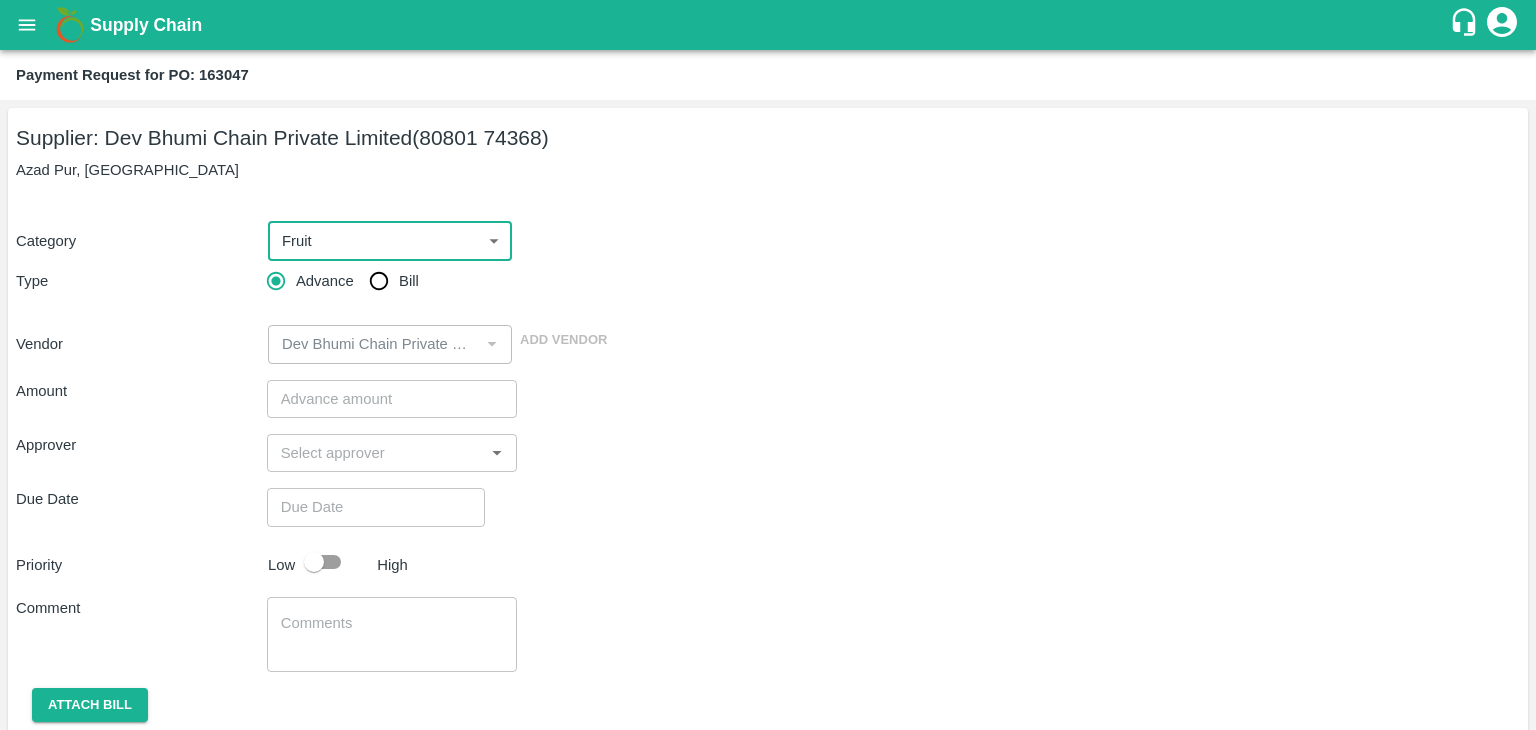 click on "Bill" at bounding box center (379, 281) 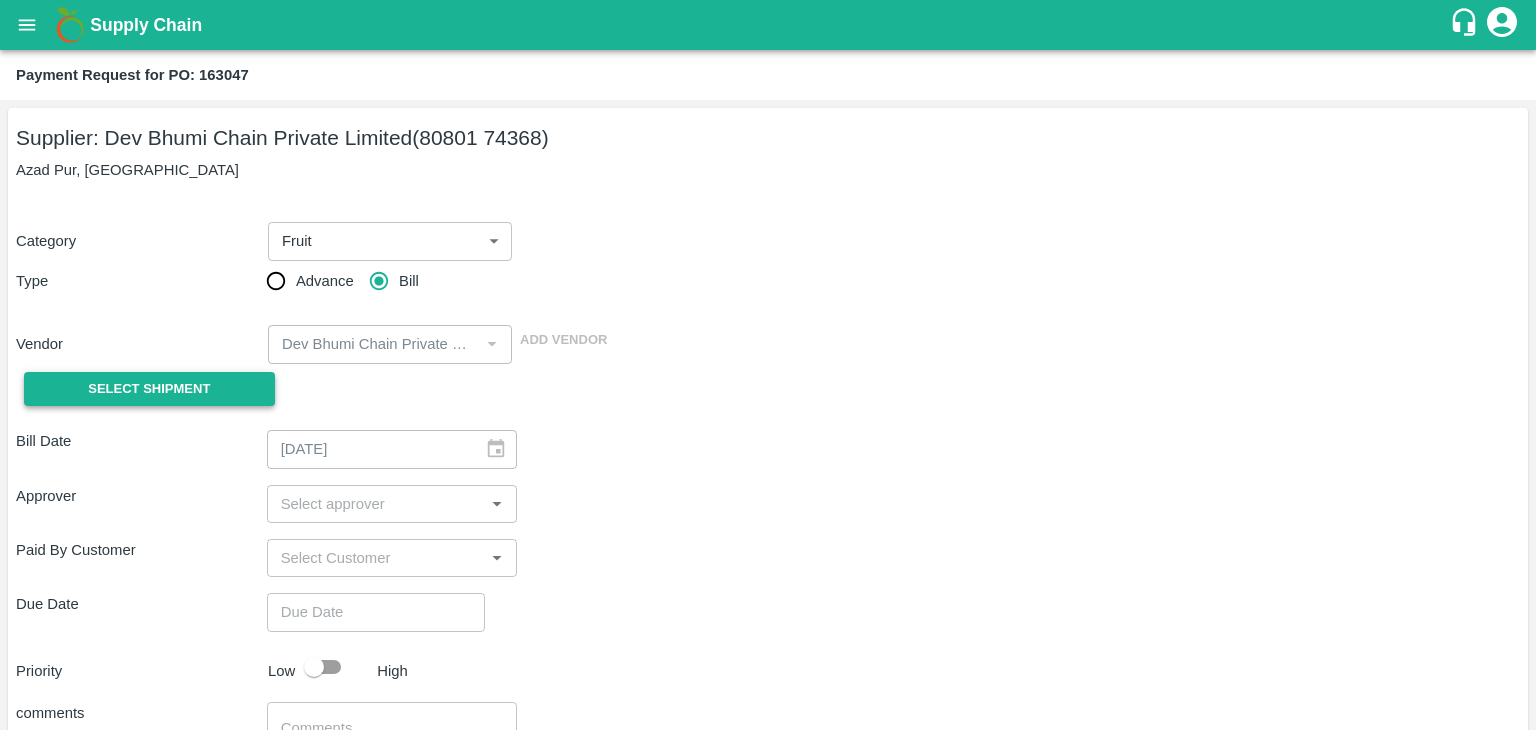 click on "Select Shipment" at bounding box center (149, 389) 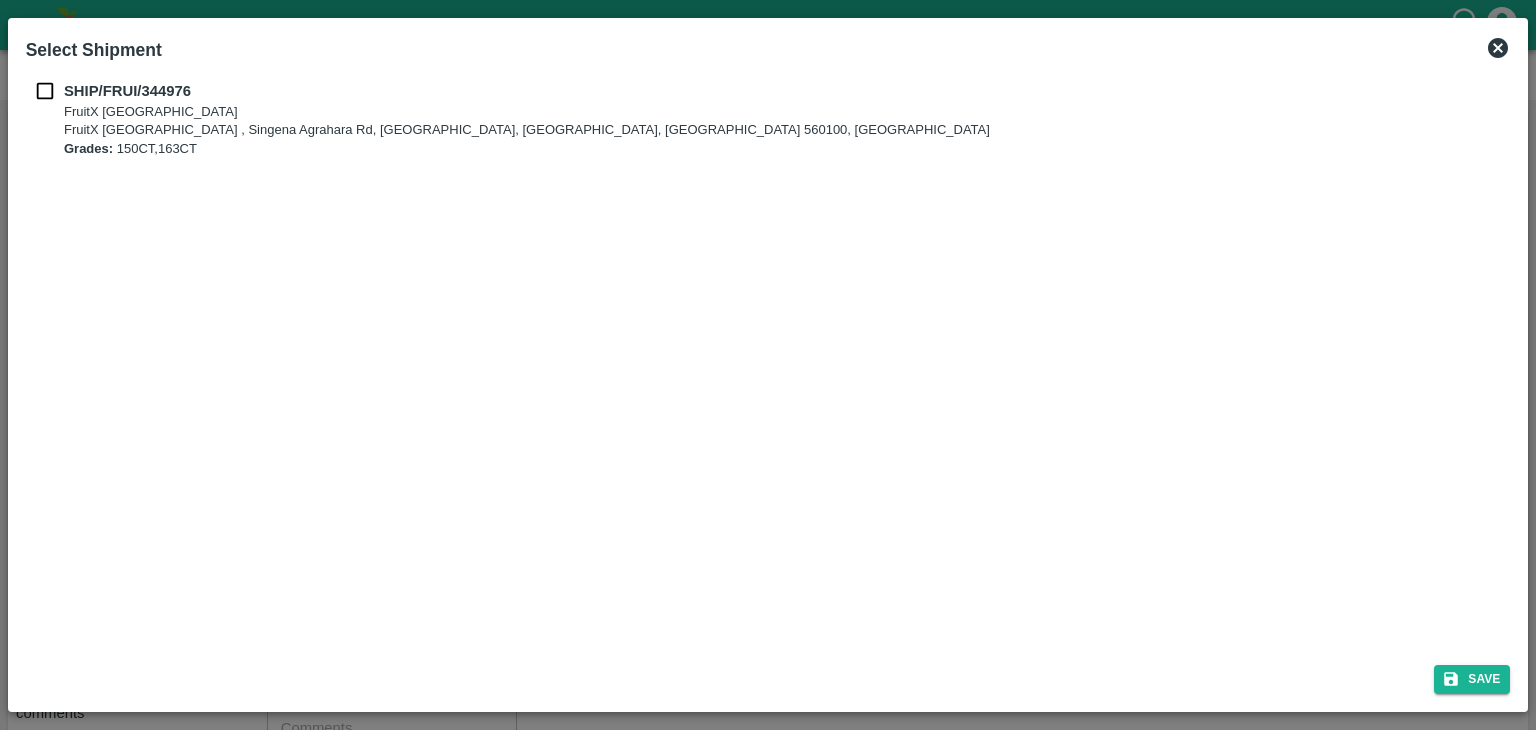 click on "SHIP/FRUI/344976" at bounding box center [127, 91] 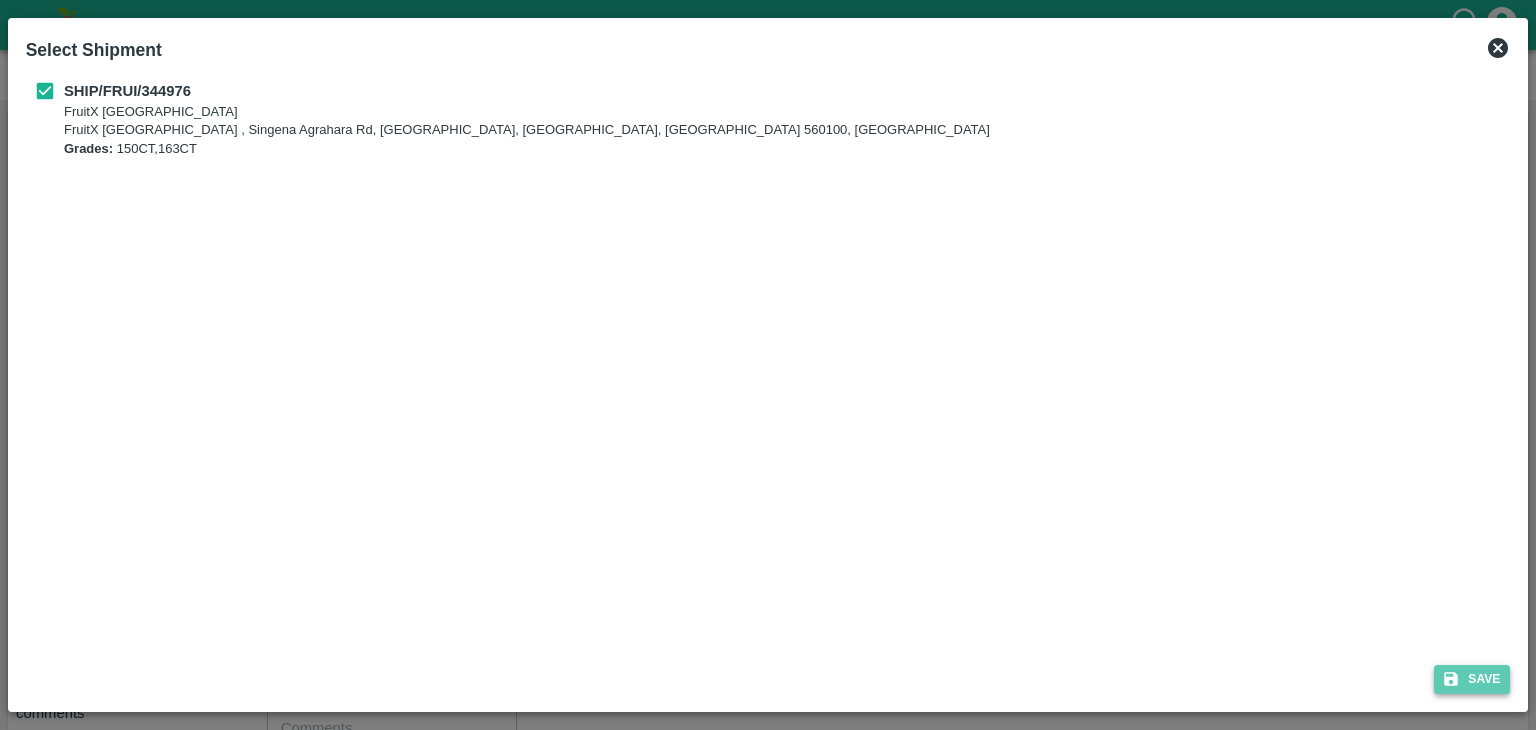 click on "Save" at bounding box center [1472, 679] 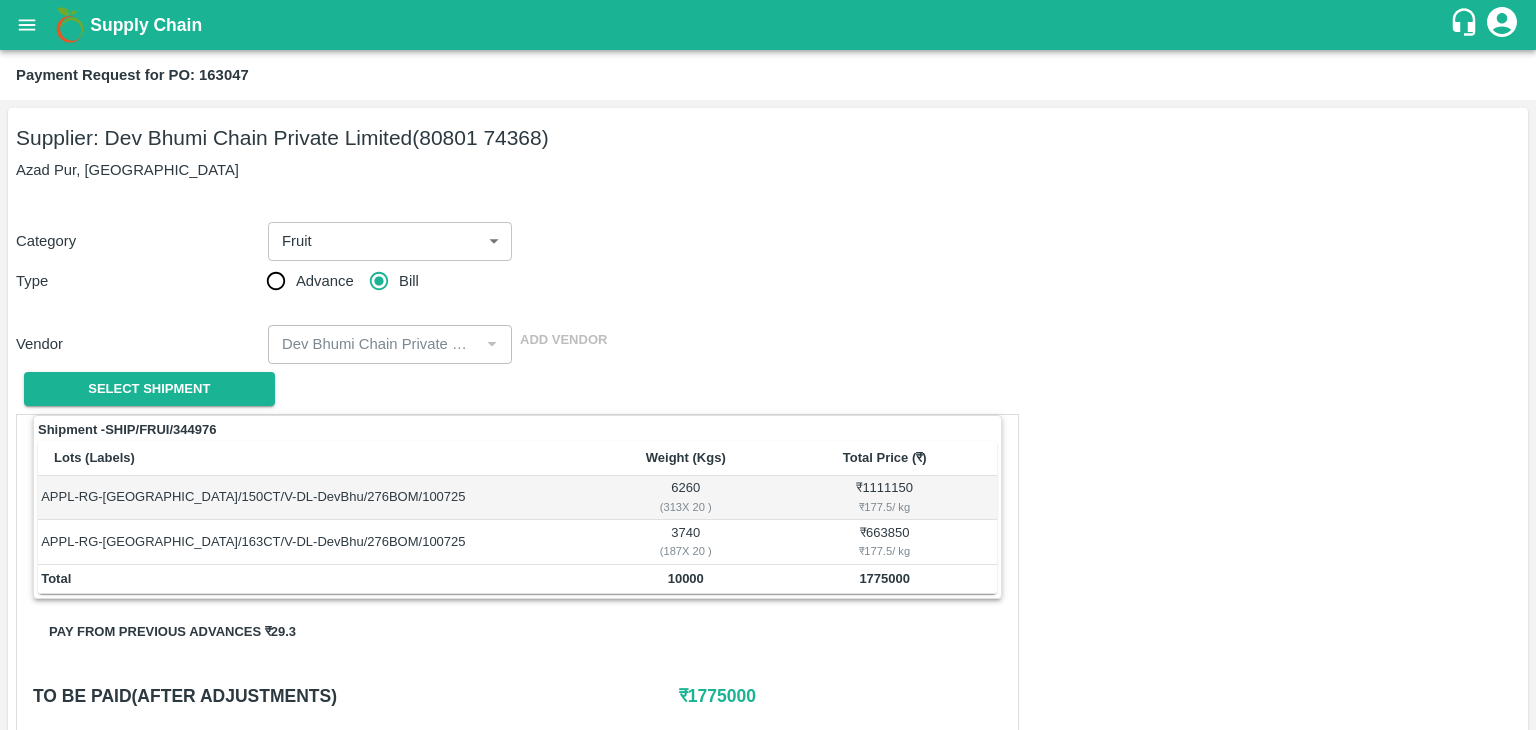 scroll, scrollTop: 0, scrollLeft: 0, axis: both 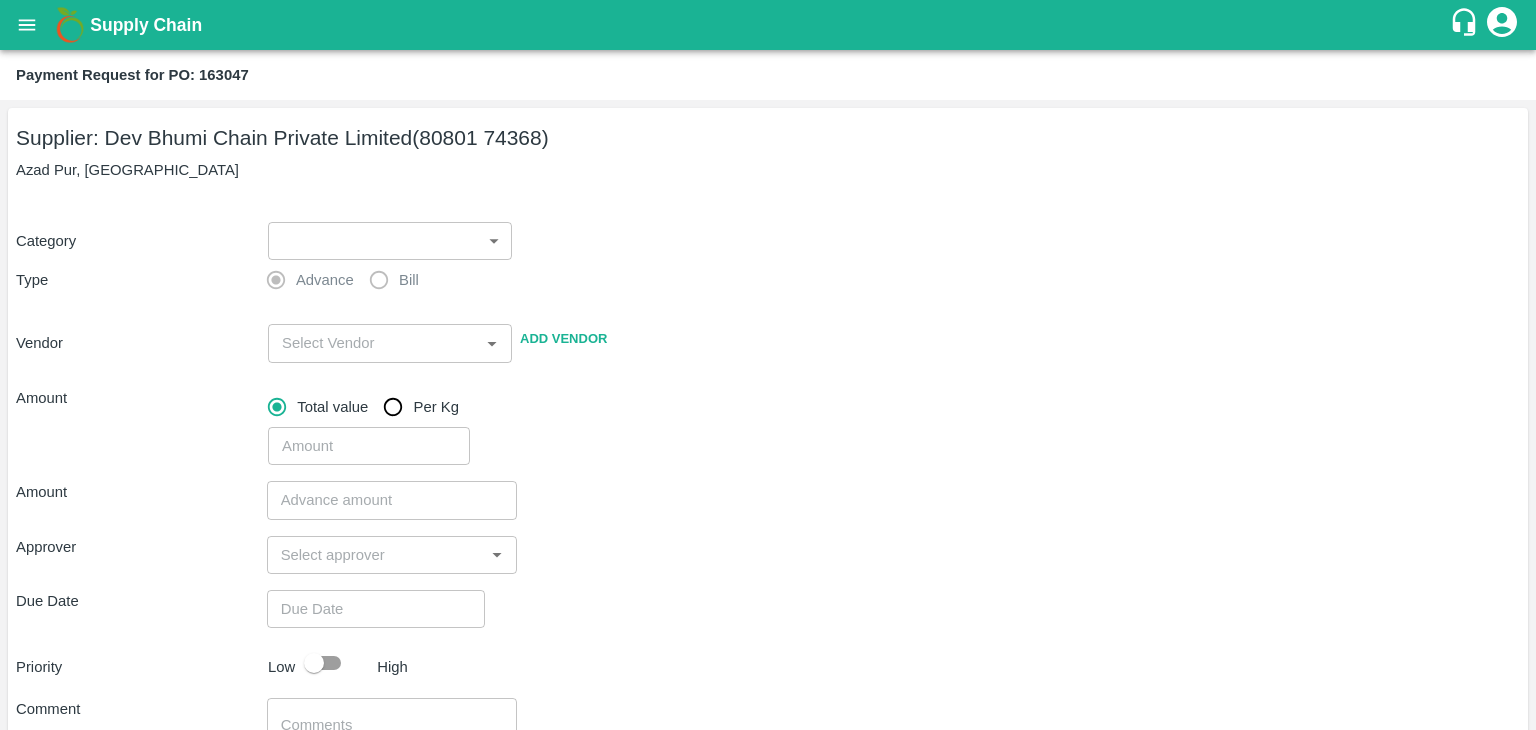 click on "Supply Chain Payment Request for PO: 163047 Supplier:    Dev Bhumi Chain Private Limited  (80801 74368) [GEOGRAPHIC_DATA] Category ​ ​ Type Advance Bill Vendor ​ Add Vendor Amount Total value Per Kg ​ Amount ​ Approver ​ Due Date ​  Priority  Low  High Comment x ​ Attach bill Cancel Save FXD LMD DC Direct Customer FruitX [GEOGRAPHIC_DATA] FruitX Delhi [PERSON_NAME] Logout" at bounding box center (768, 365) 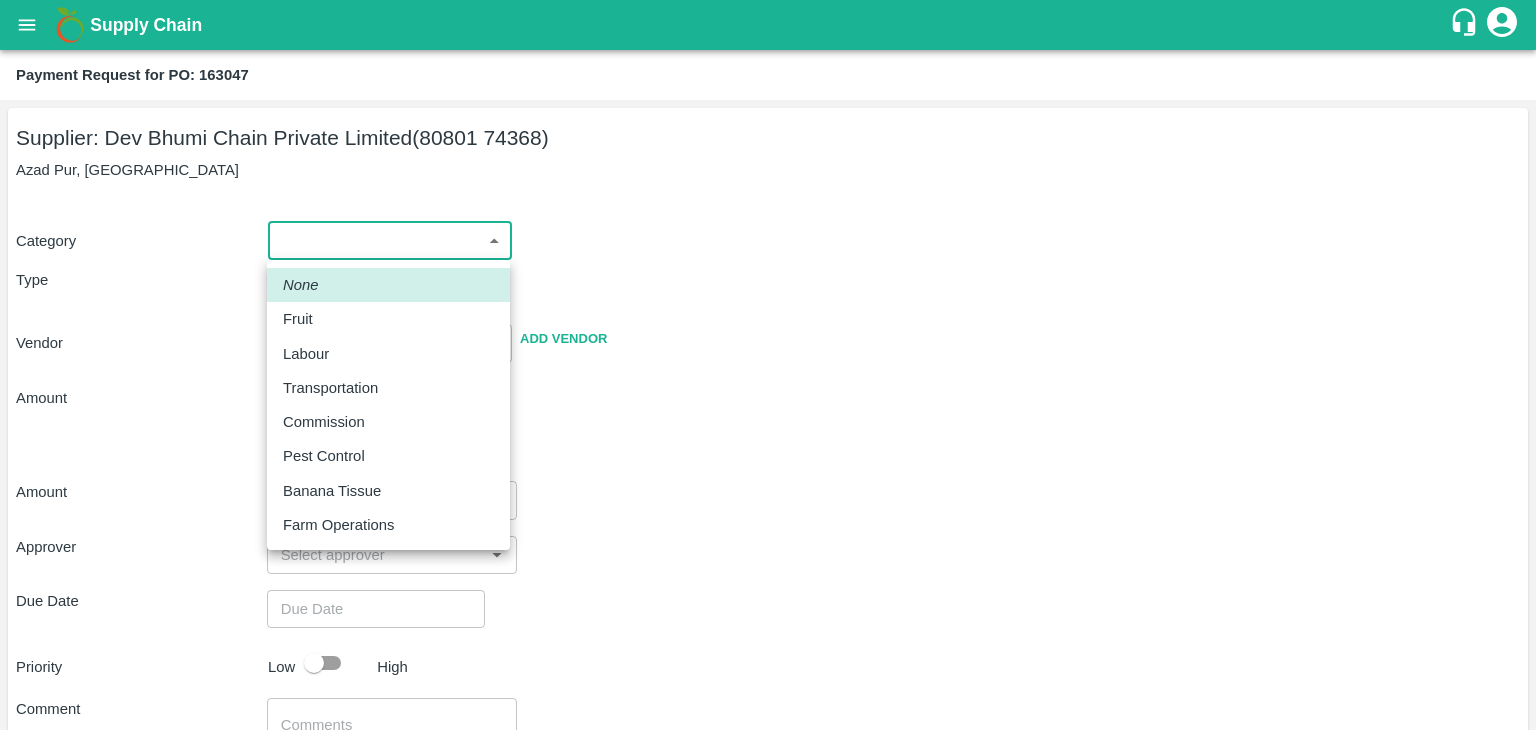 click on "Fruit" at bounding box center [298, 319] 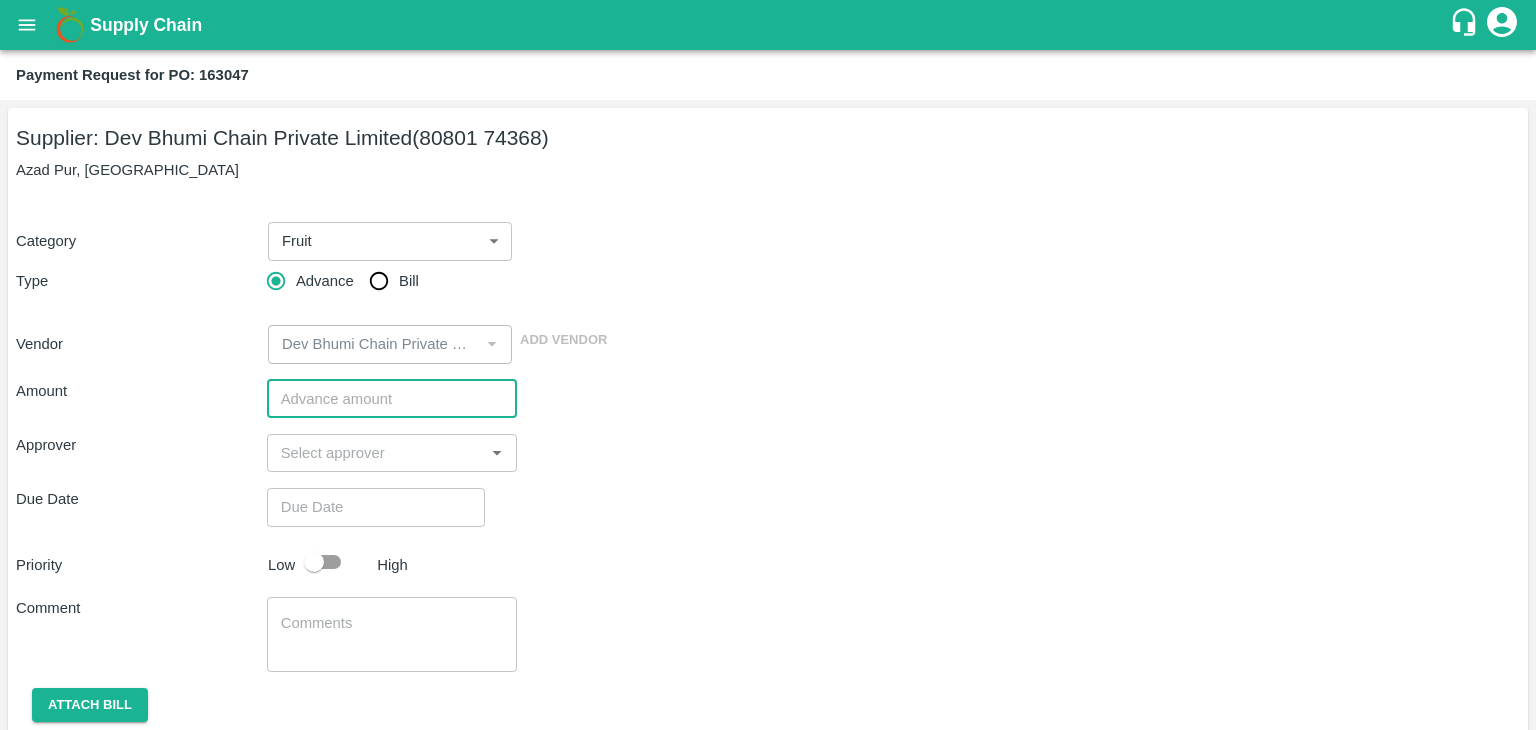 click at bounding box center (392, 399) 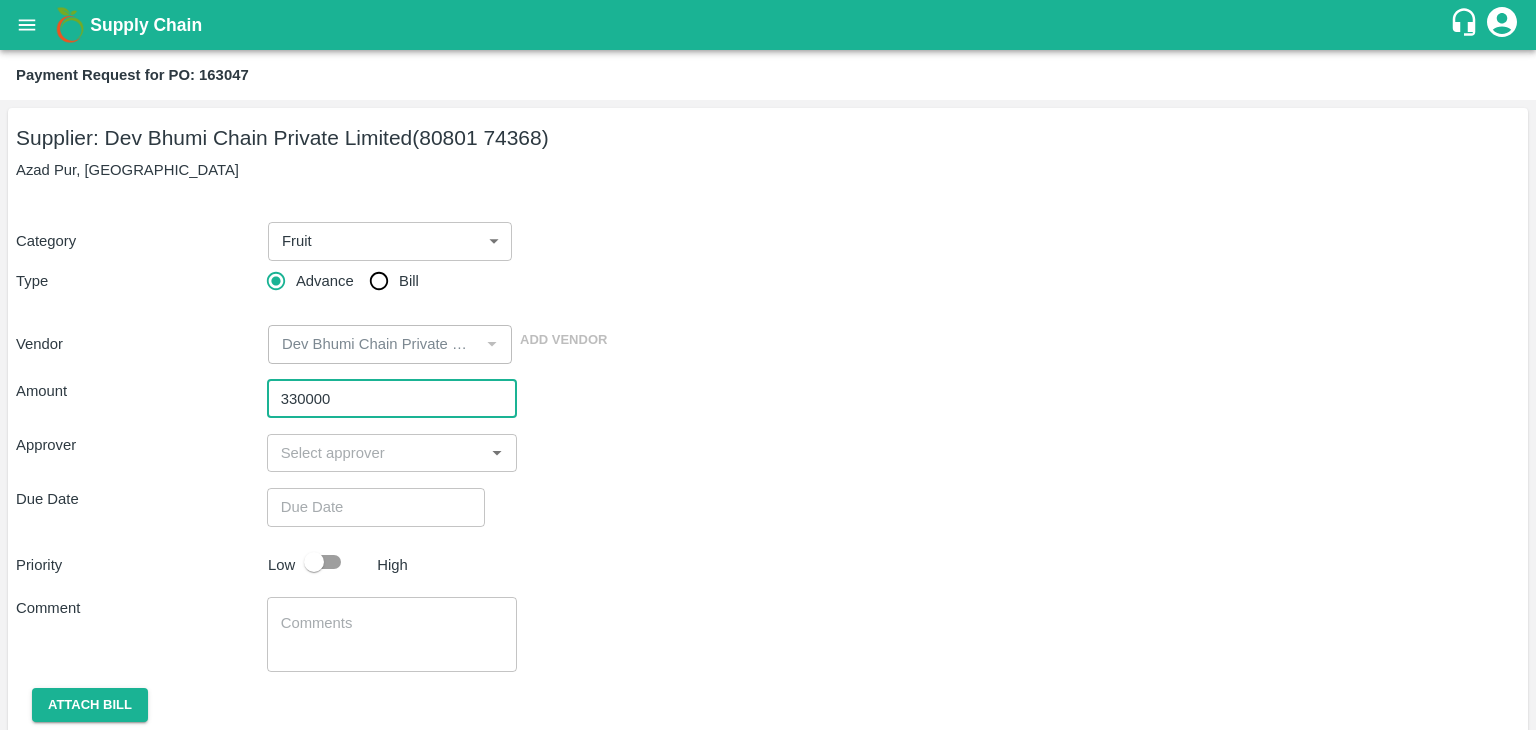 type on "330000" 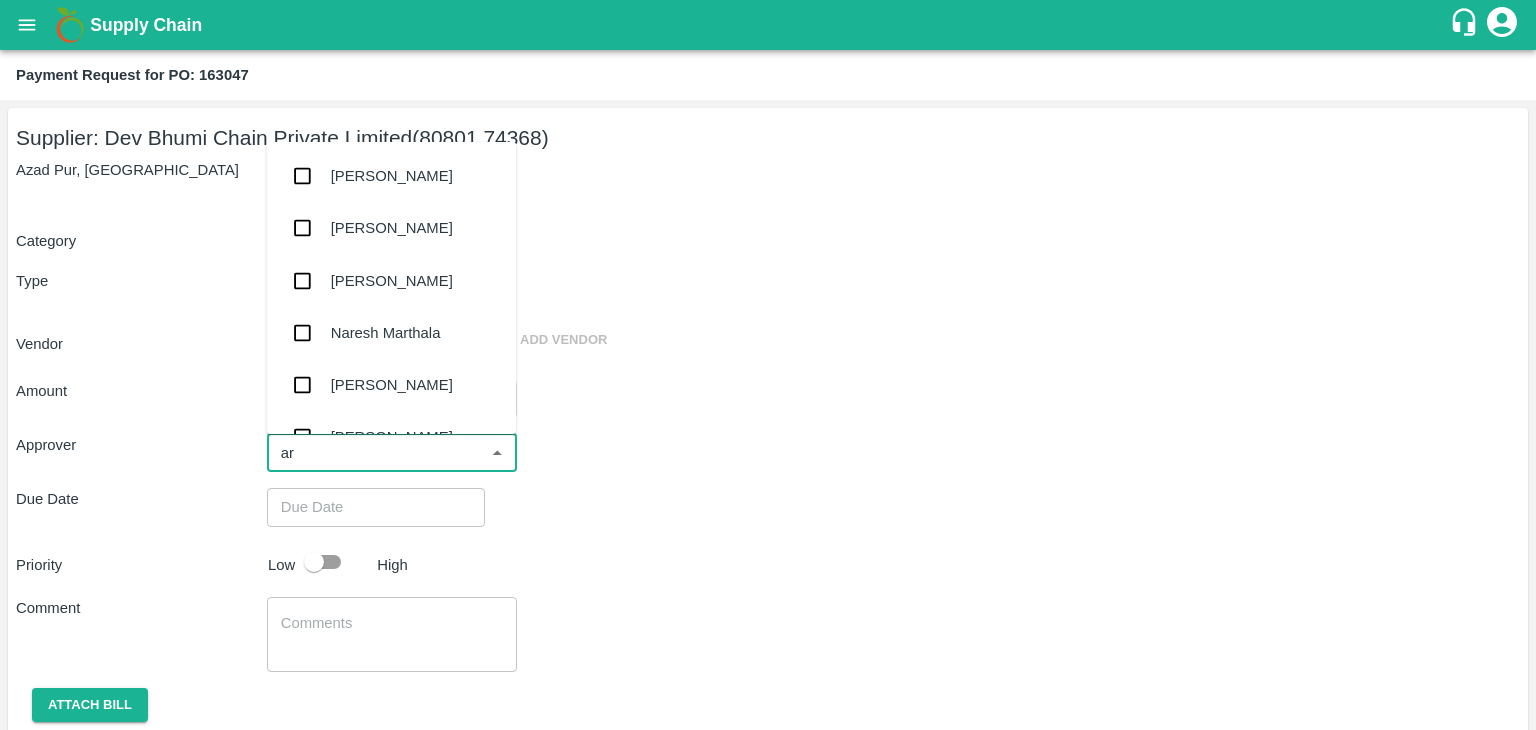 type on "ara" 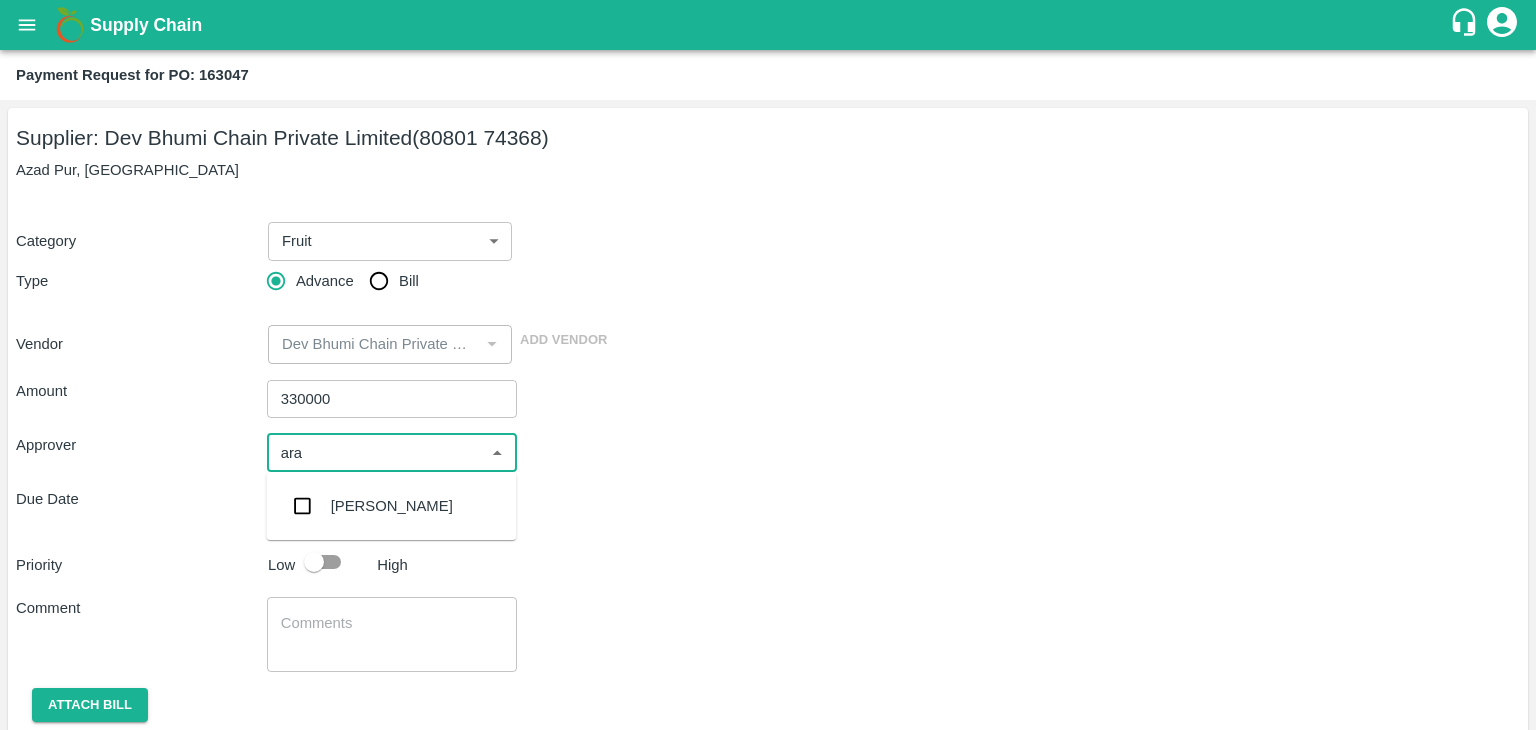 click on "[PERSON_NAME]" at bounding box center [392, 506] 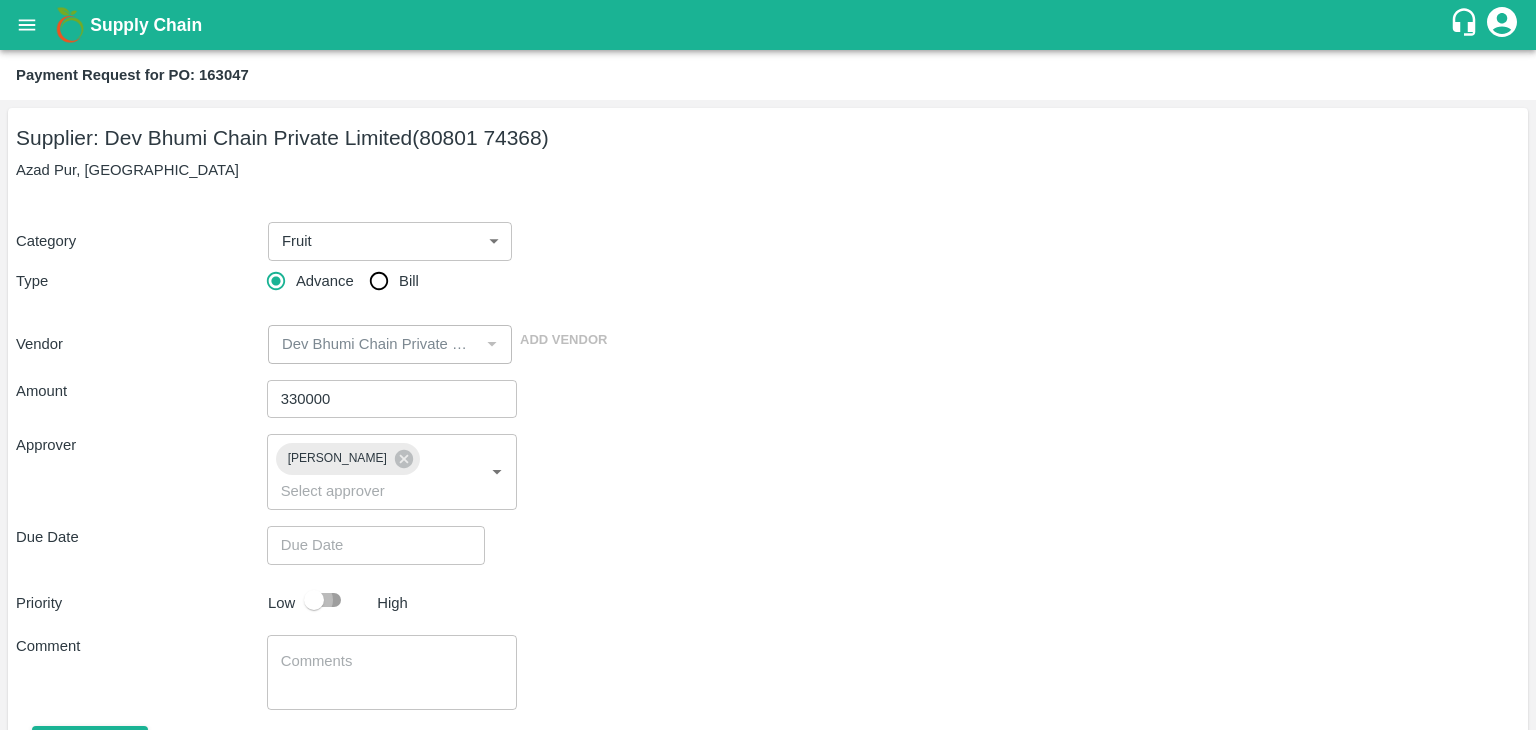 click at bounding box center [314, 600] 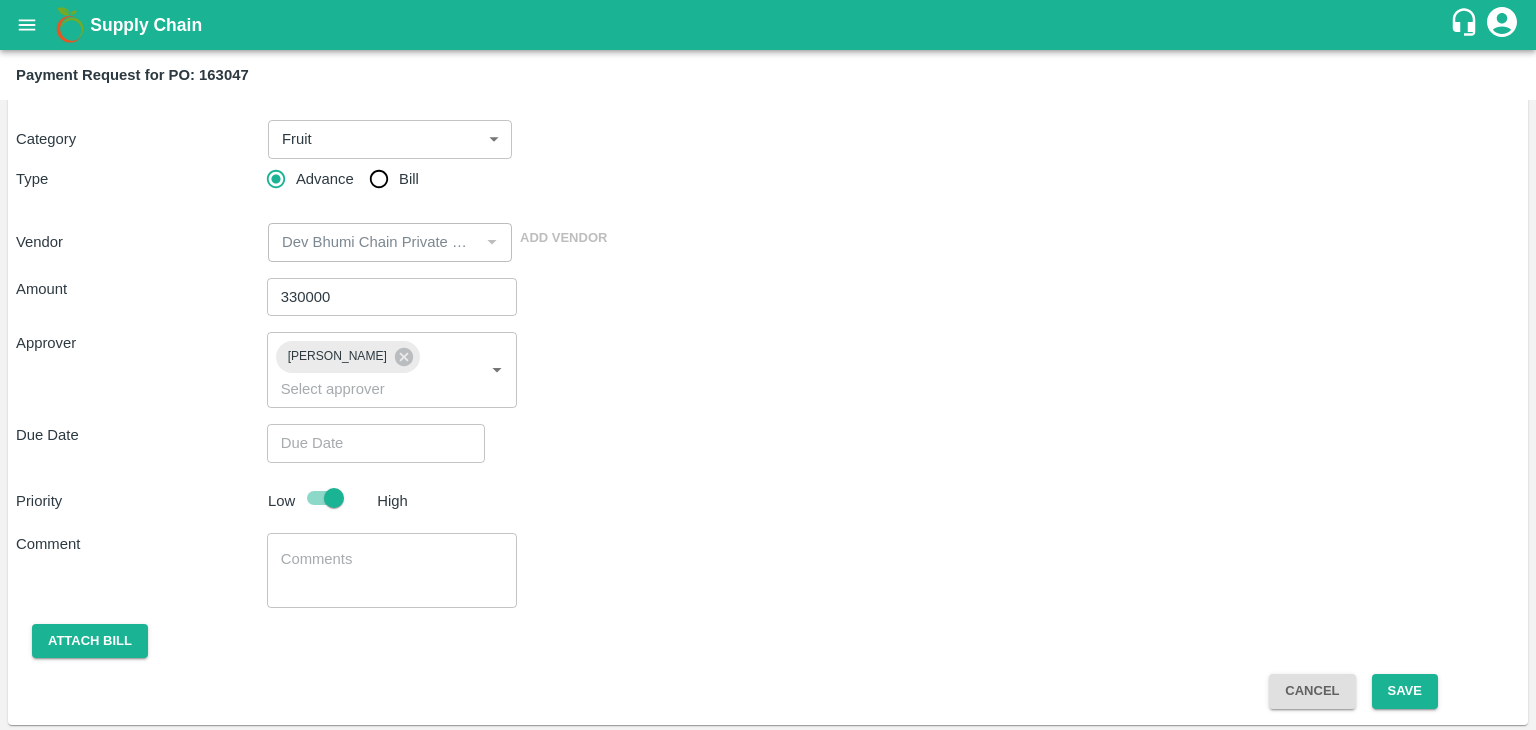 scroll, scrollTop: 105, scrollLeft: 0, axis: vertical 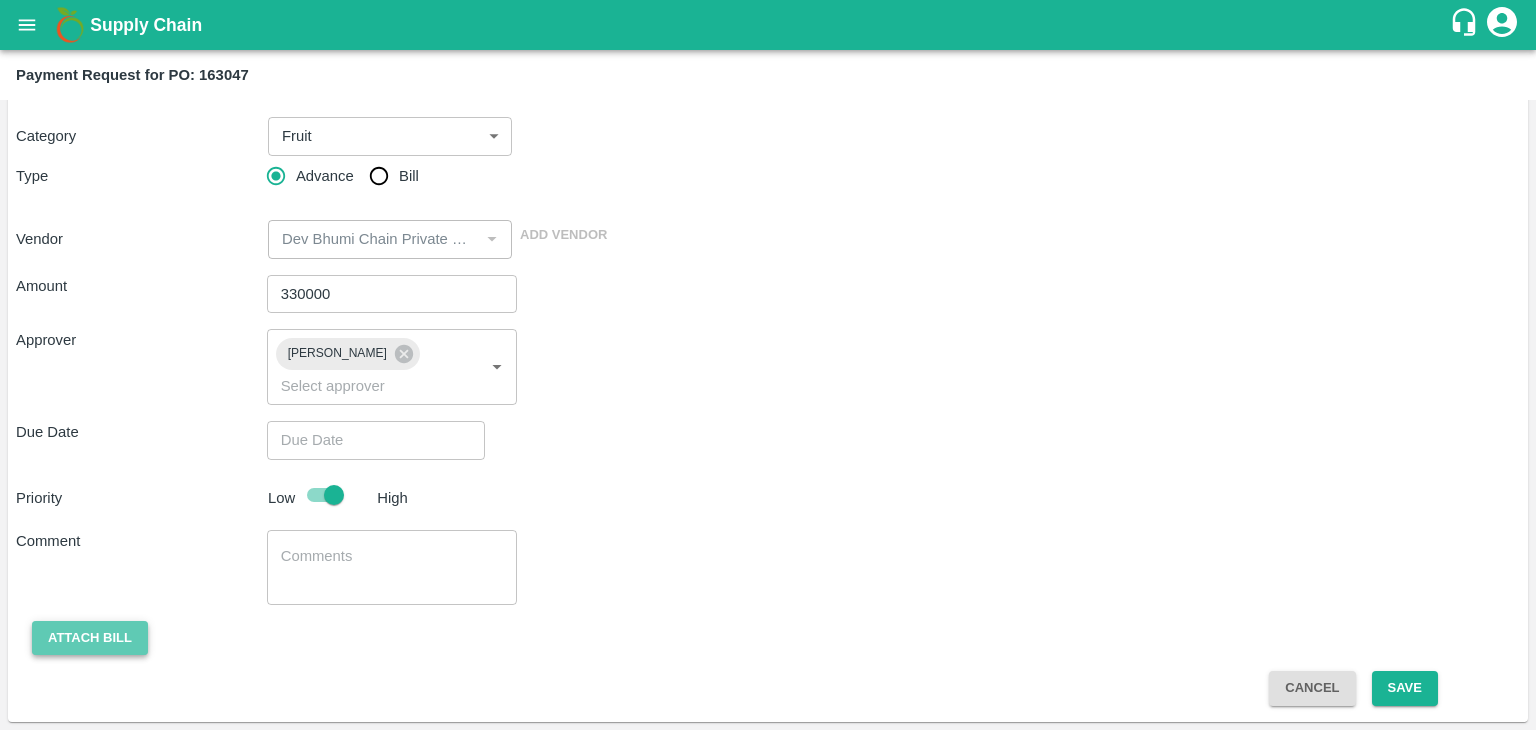 click on "Attach bill" at bounding box center [90, 638] 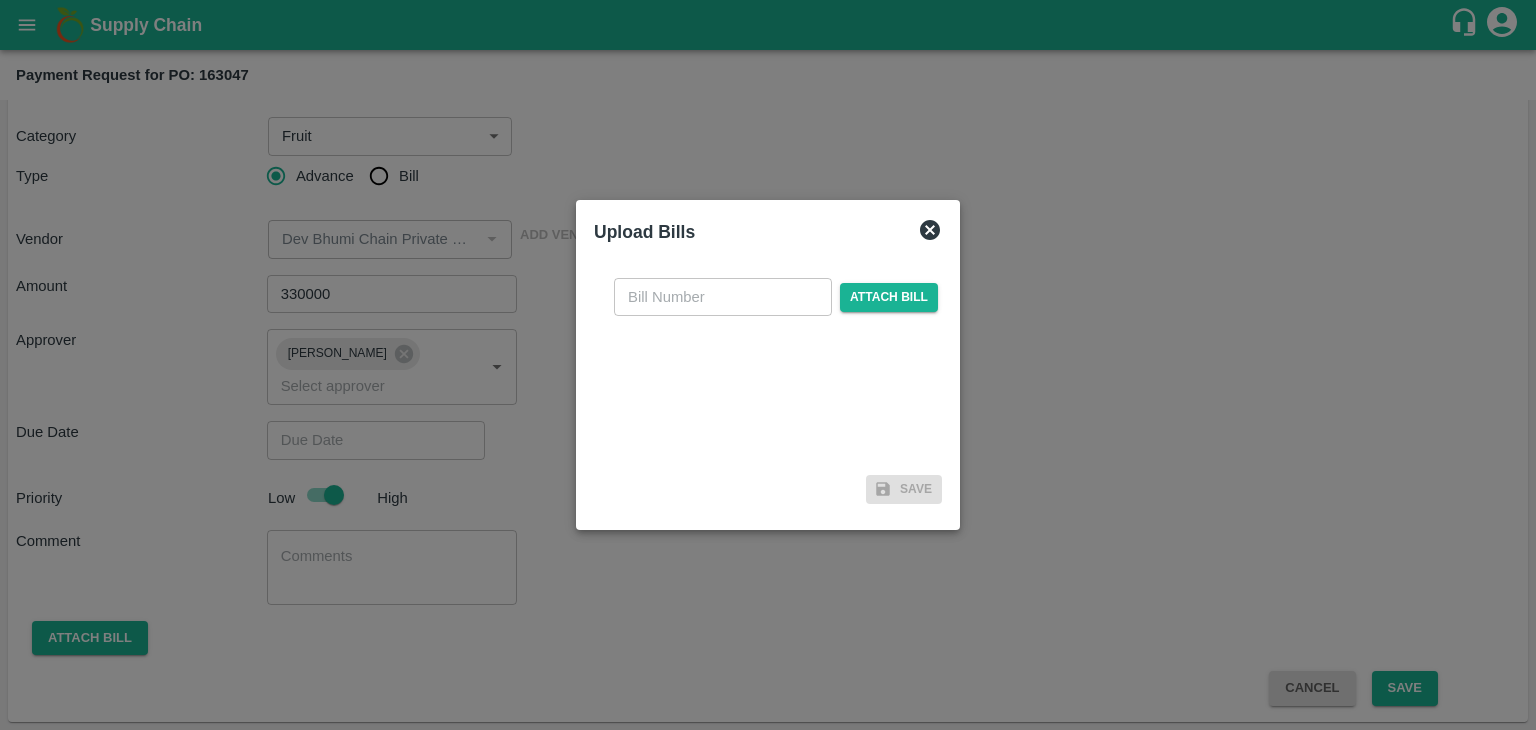 click at bounding box center [768, 365] 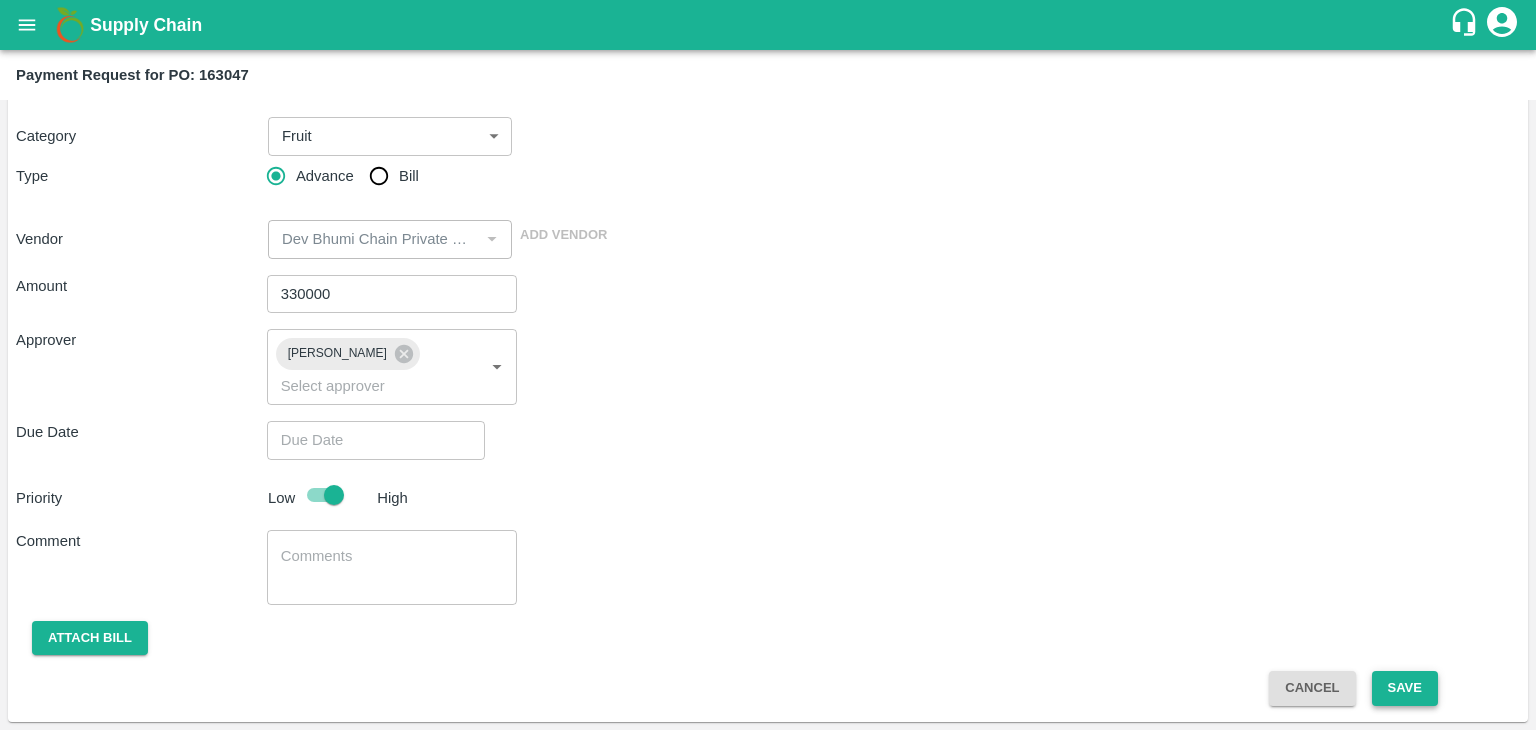 click on "Save" at bounding box center [1405, 688] 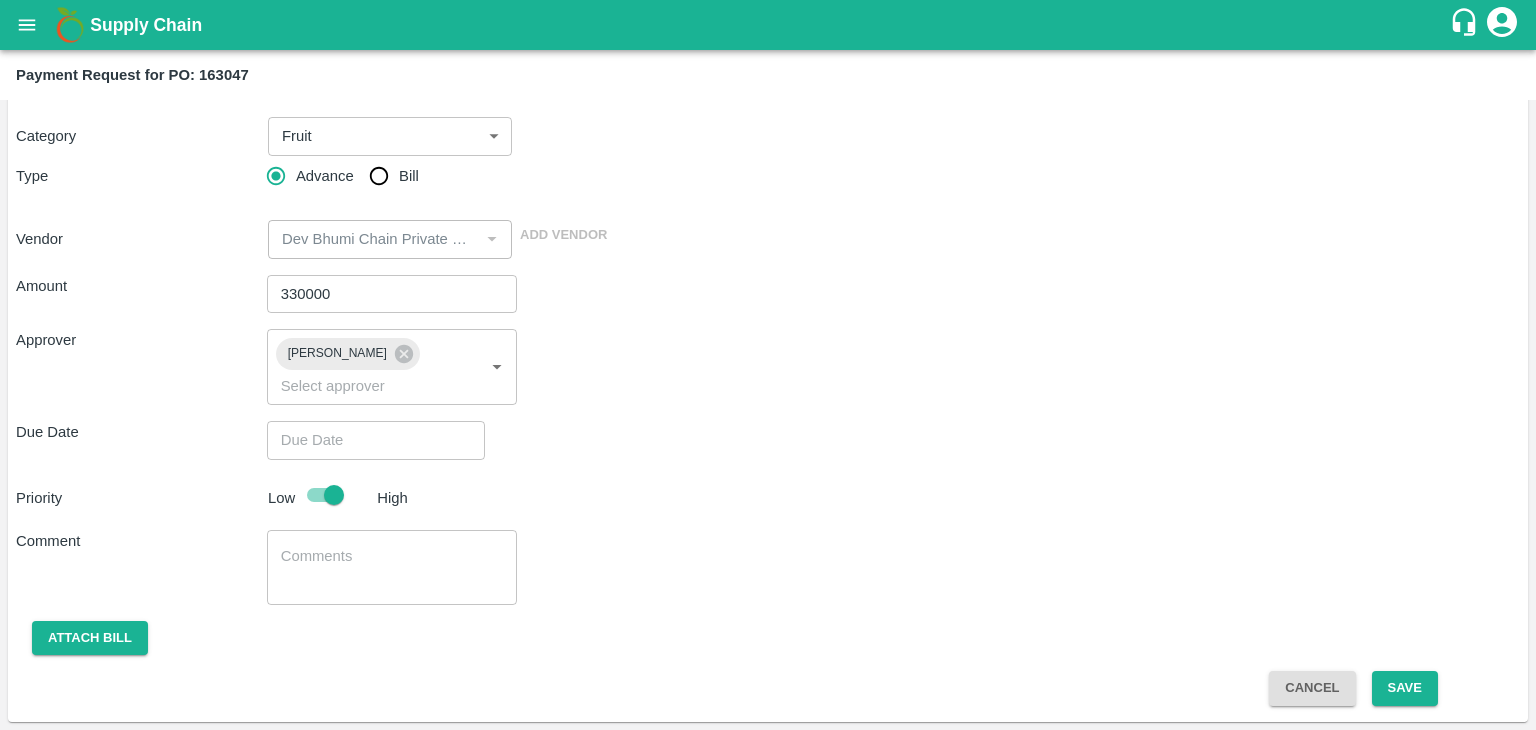 type on "DD/MM/YYYY hh:mm aa" 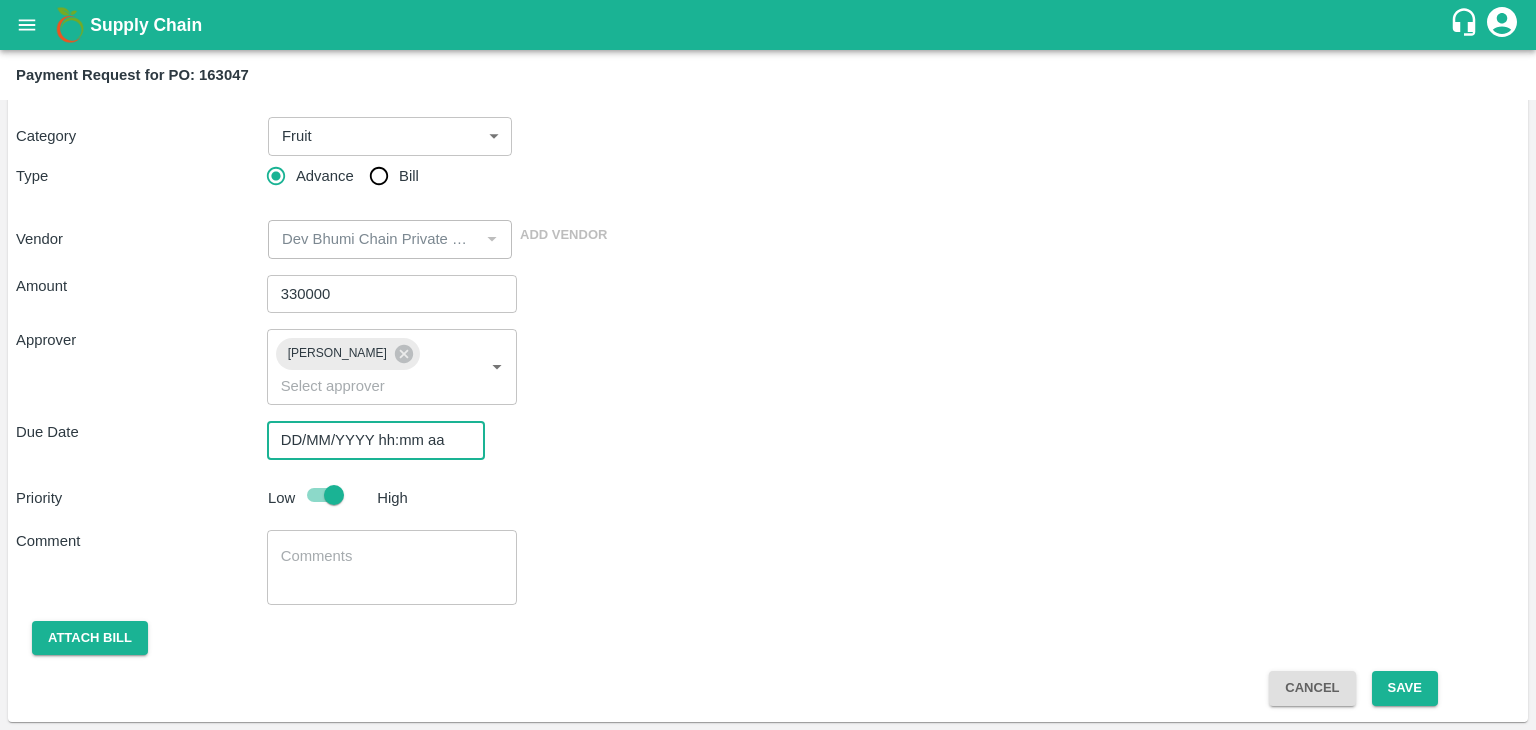 click on "DD/MM/YYYY hh:mm aa" at bounding box center [369, 440] 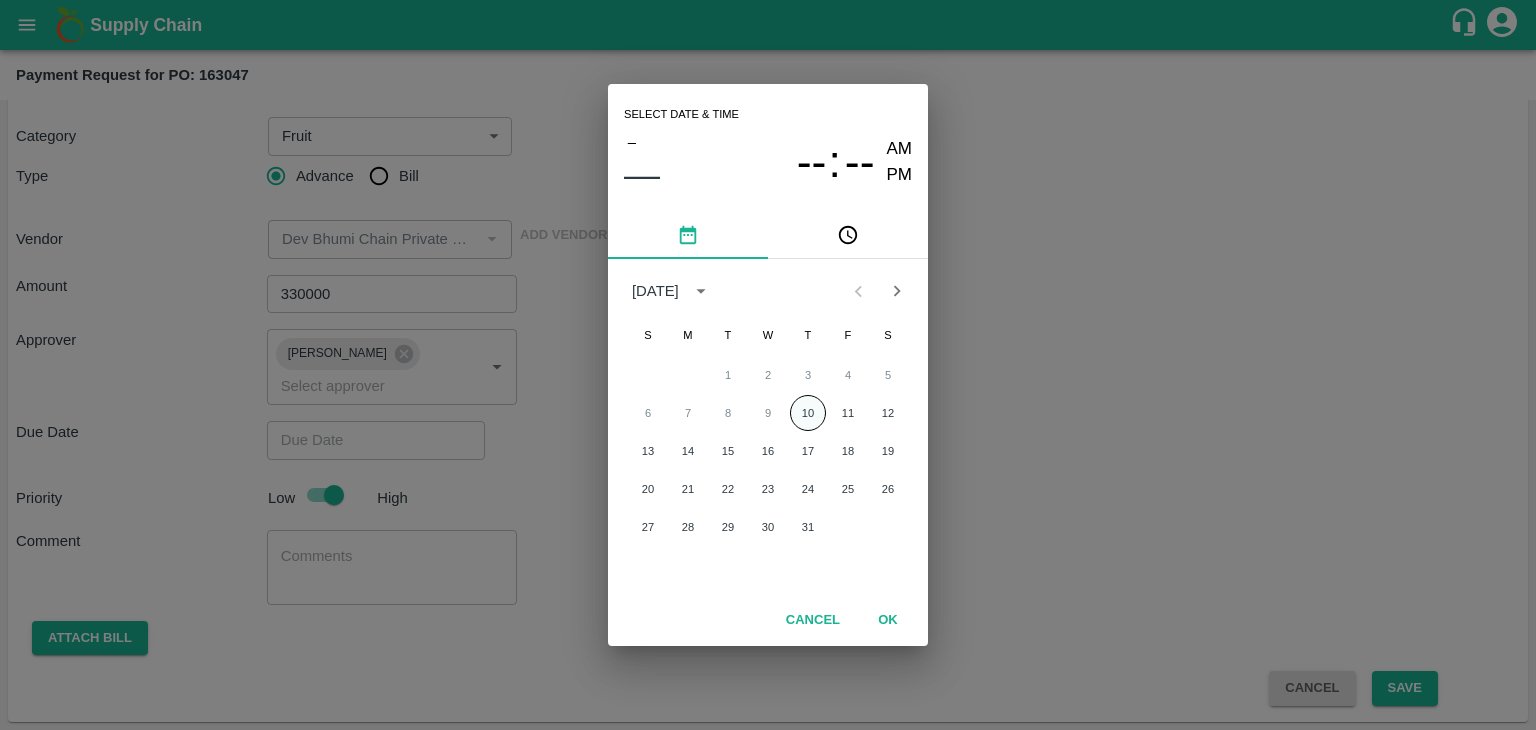 click on "10" at bounding box center [808, 413] 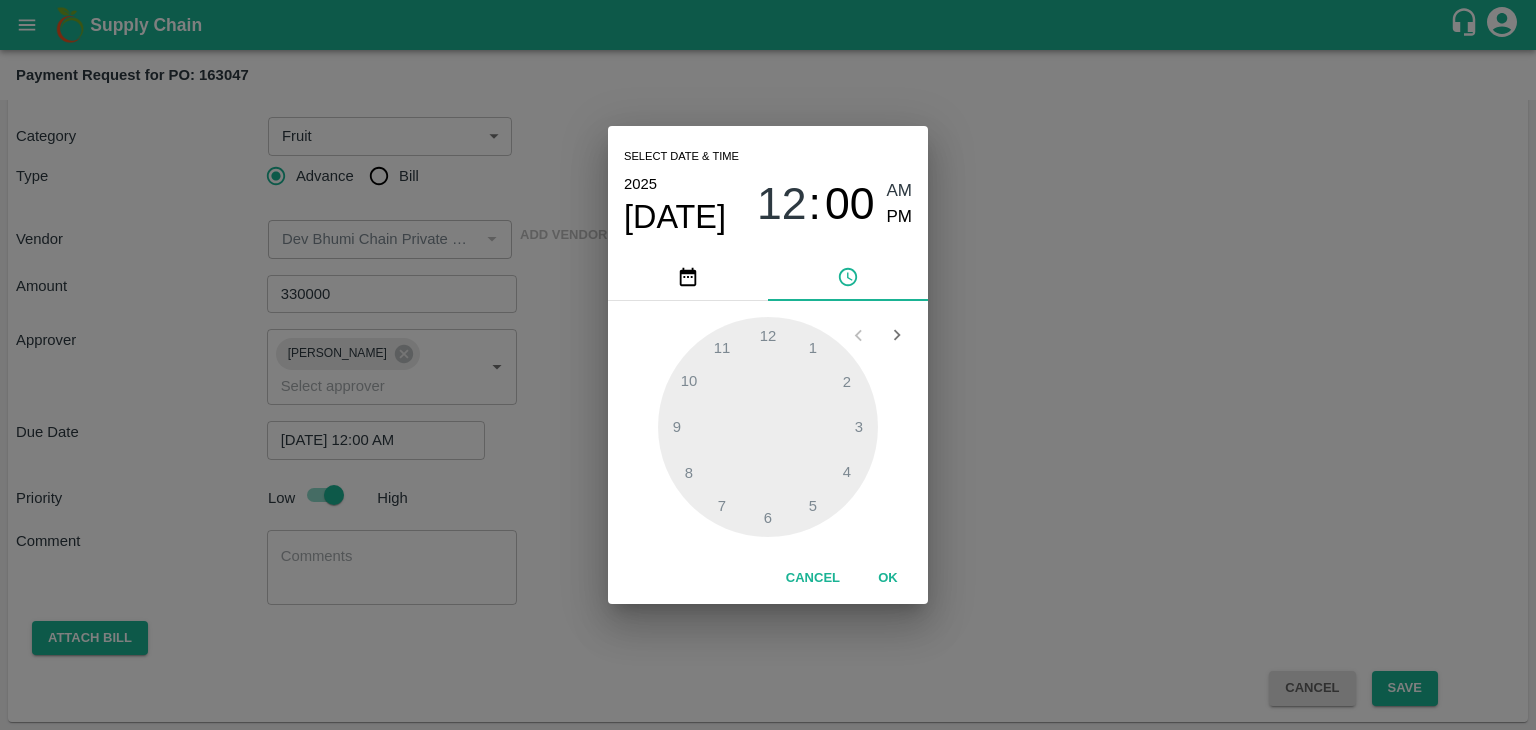 click on "Select date & time 2025 Jul 10 12 : 00 AM PM 1 2 3 4 5 6 7 8 9 10 11 12 Cancel OK" at bounding box center [768, 365] 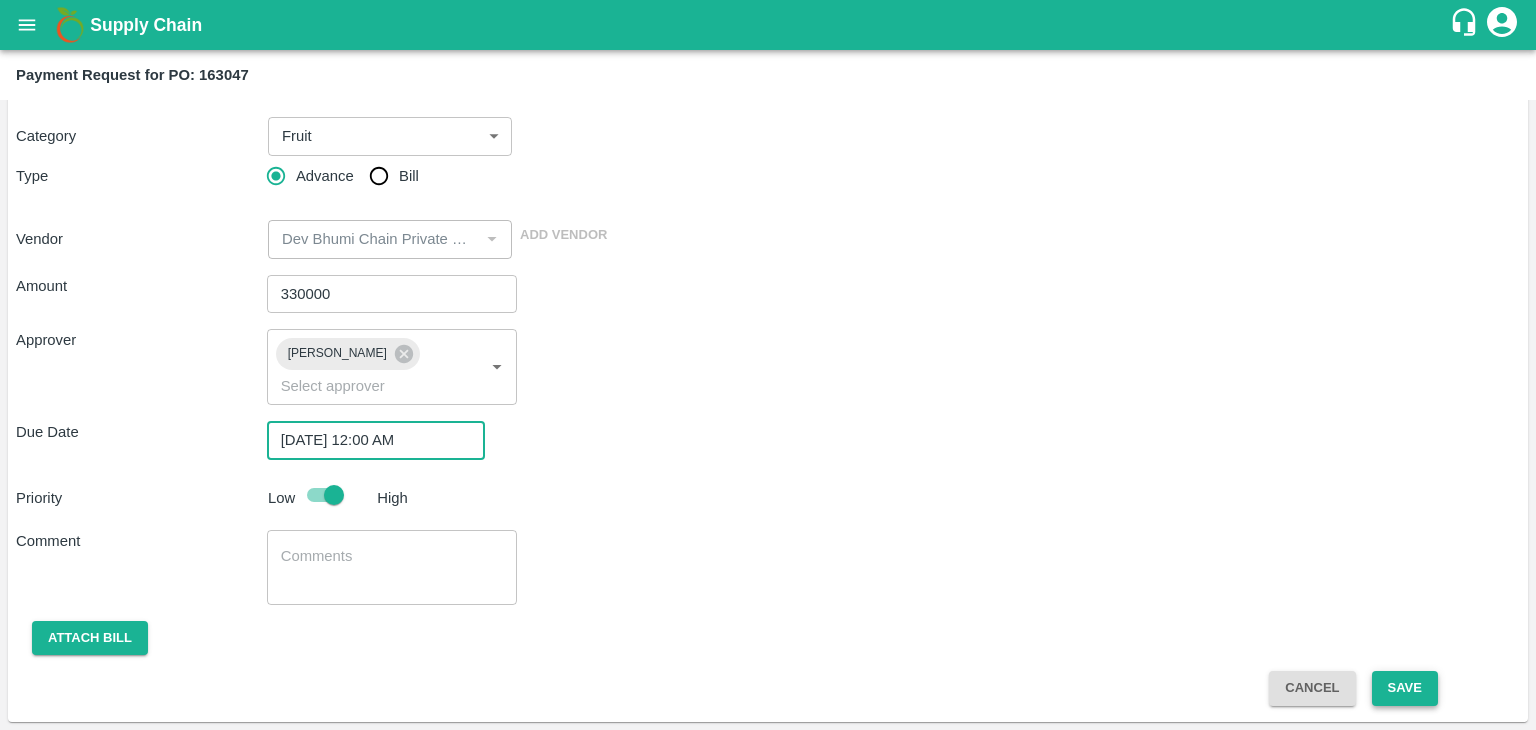 click on "Save" at bounding box center (1405, 688) 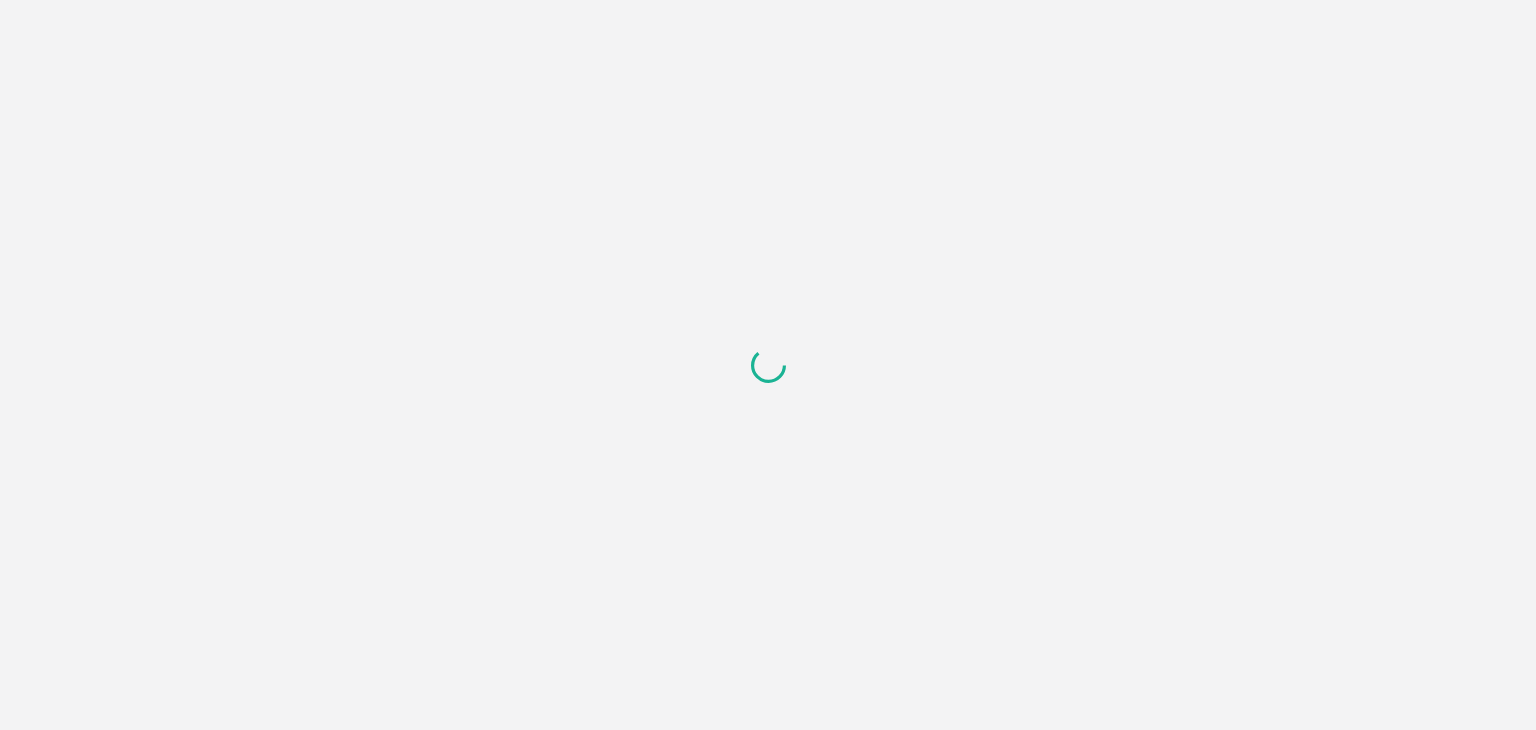 scroll, scrollTop: 0, scrollLeft: 0, axis: both 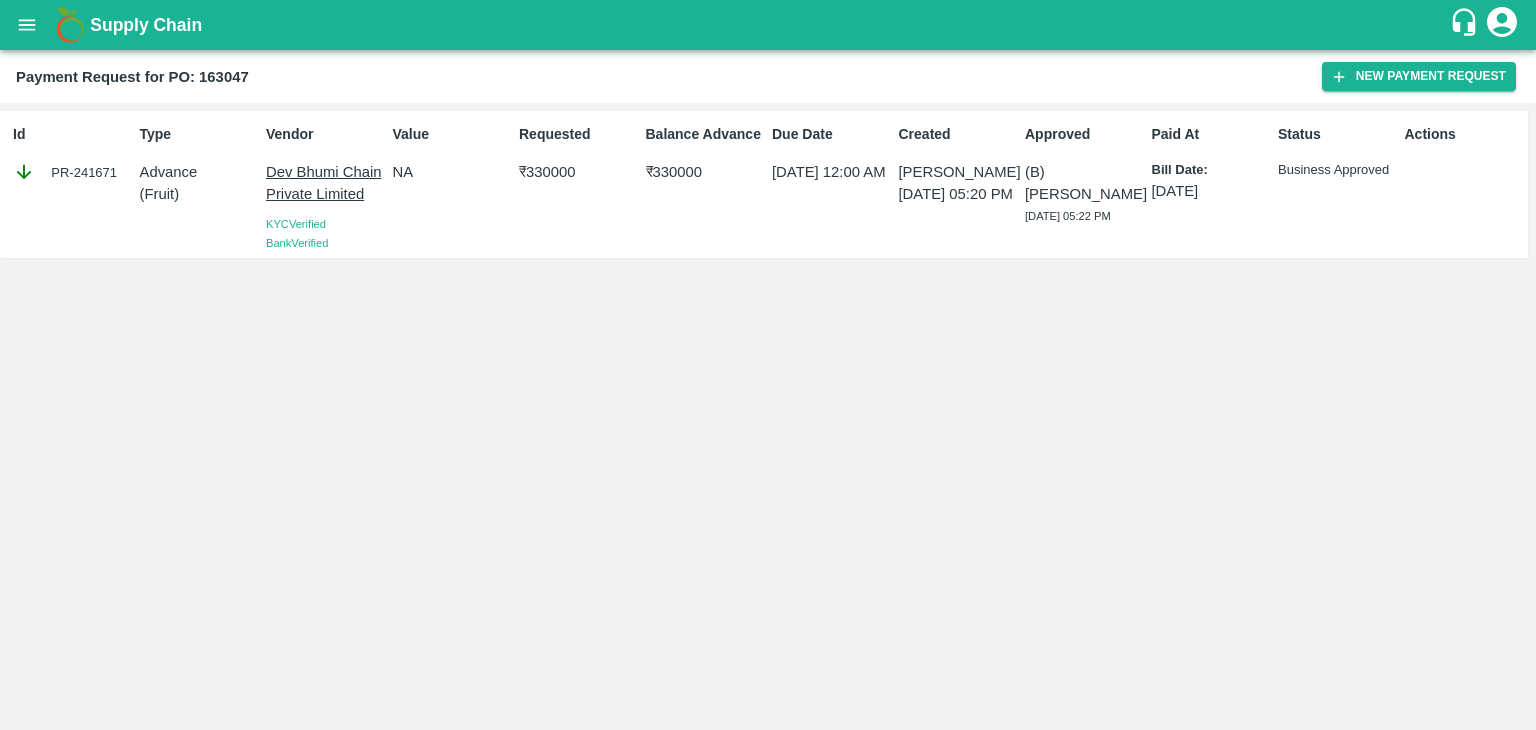 click 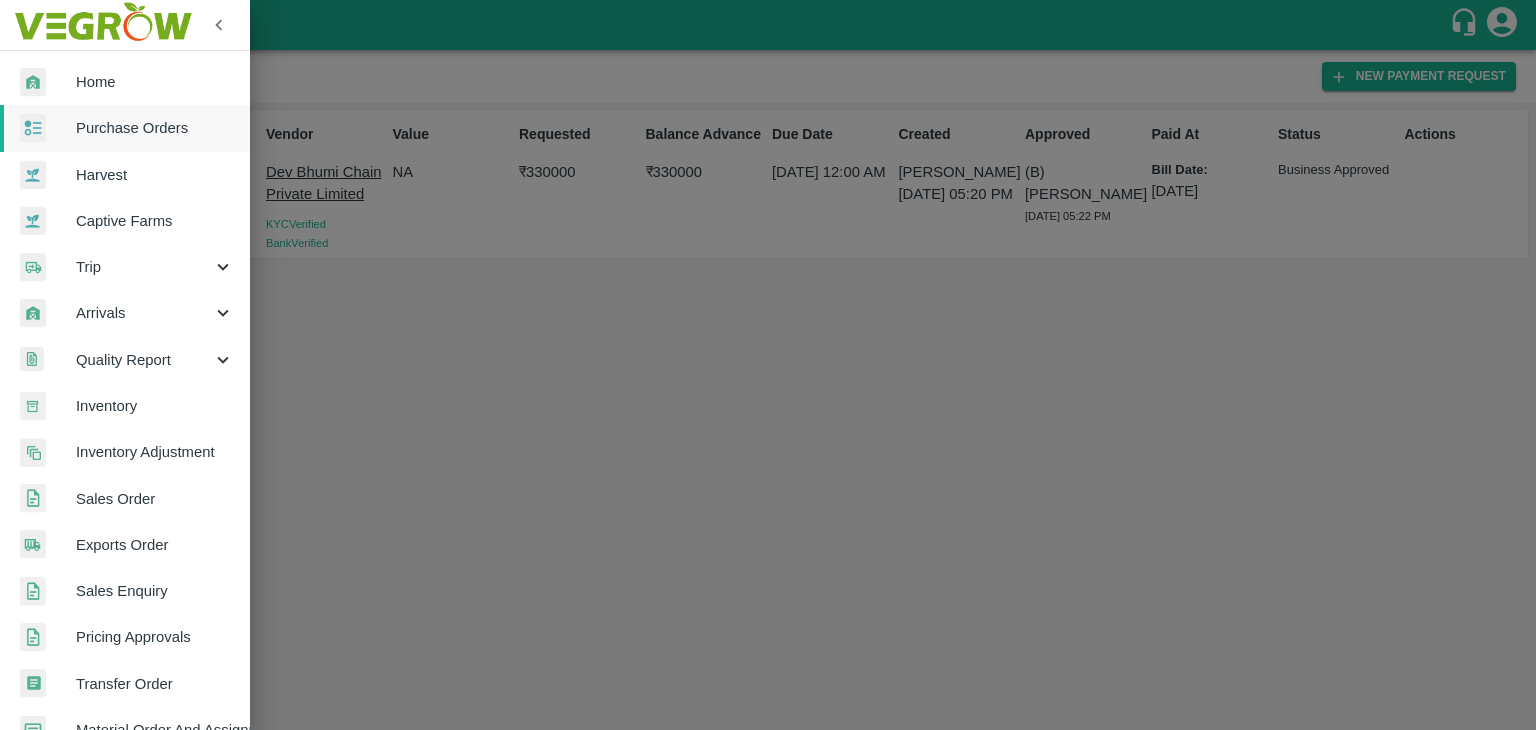 click at bounding box center (768, 365) 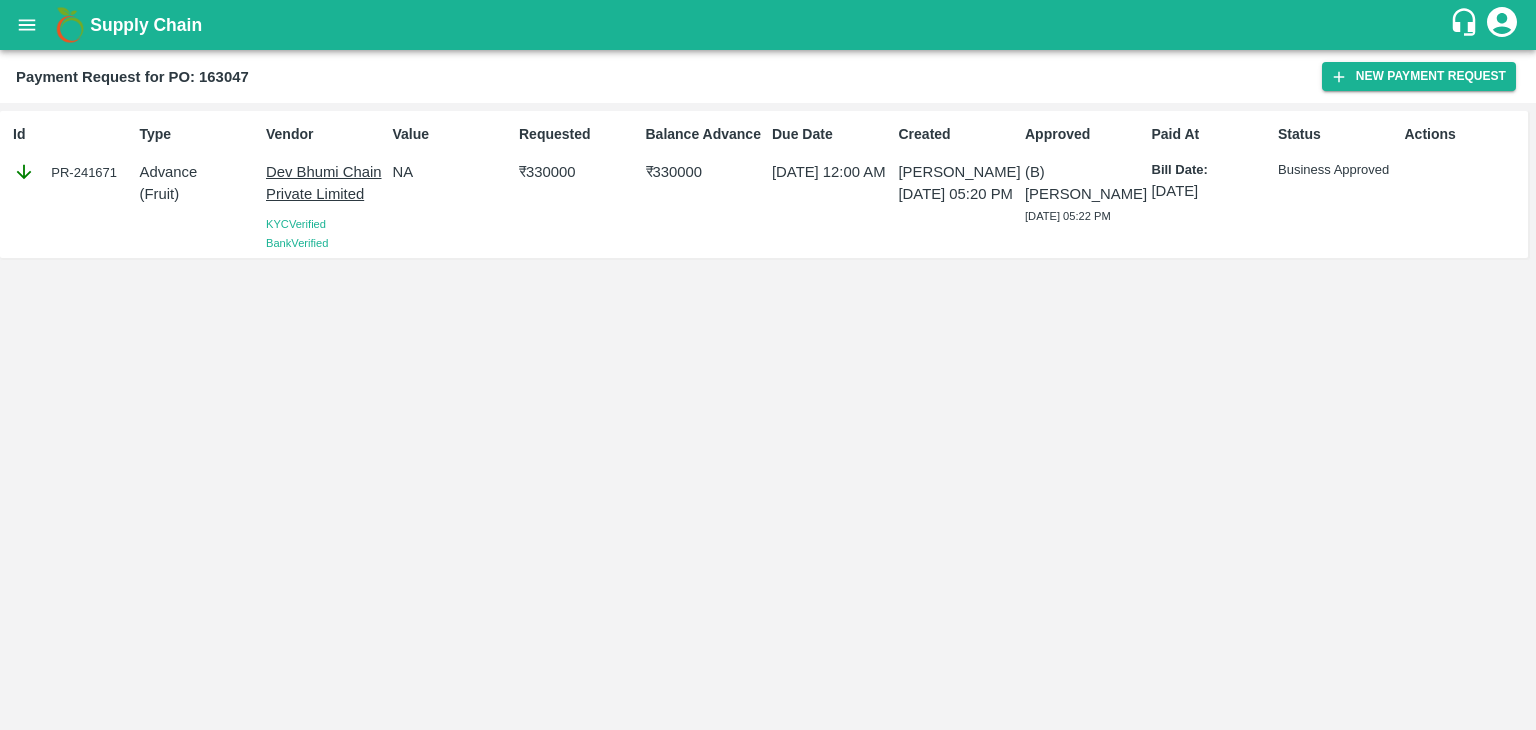 click at bounding box center (27, 25) 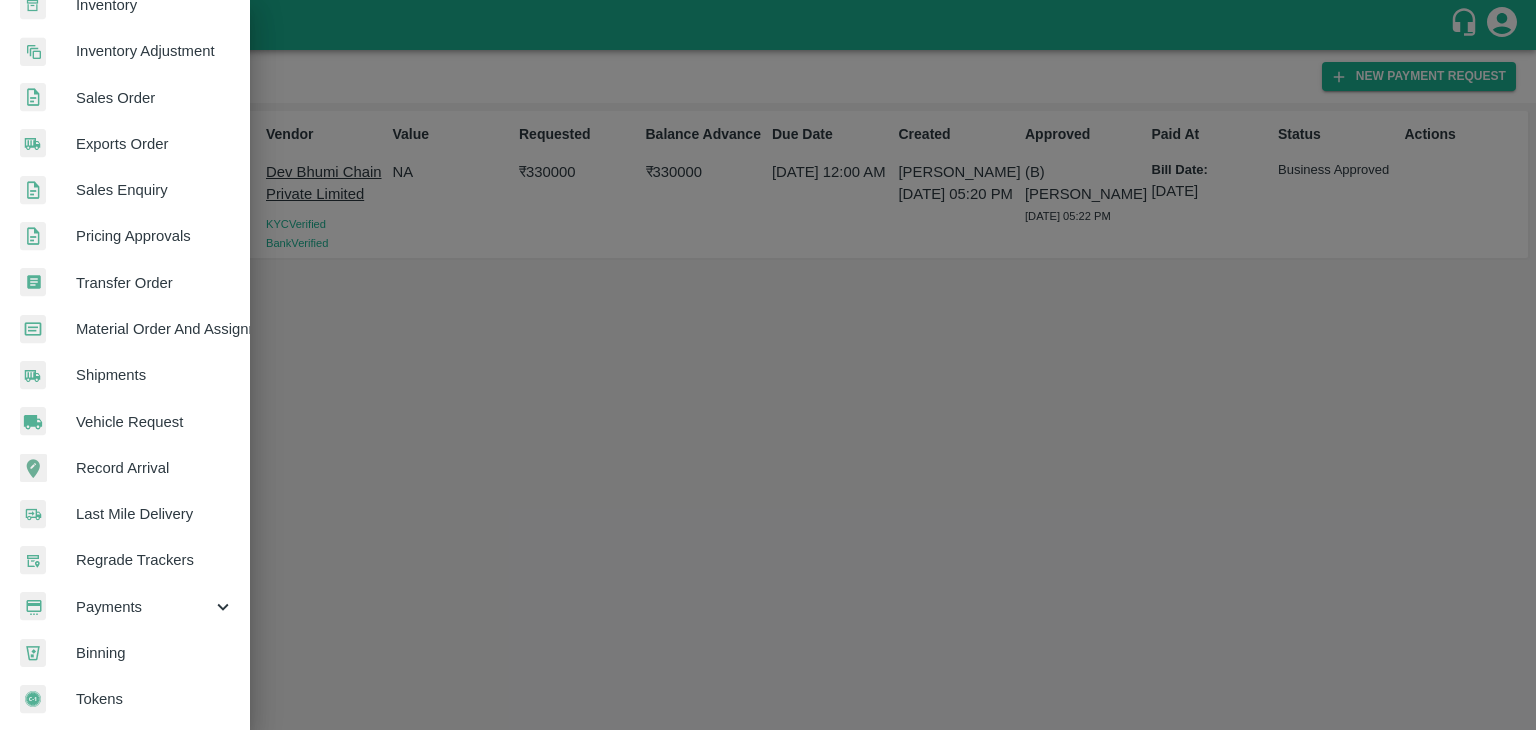 scroll, scrollTop: 409, scrollLeft: 0, axis: vertical 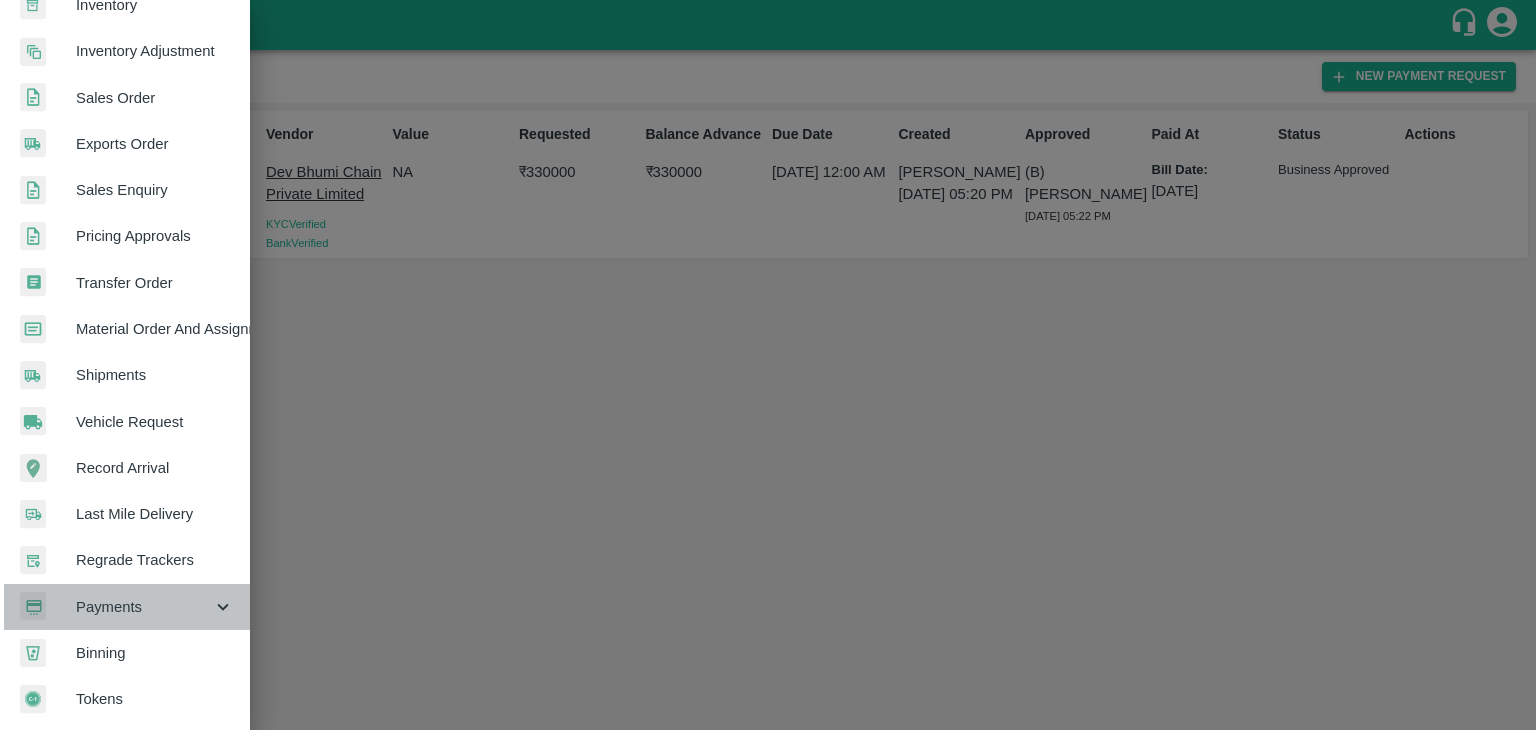 click on "Payments" at bounding box center [144, 607] 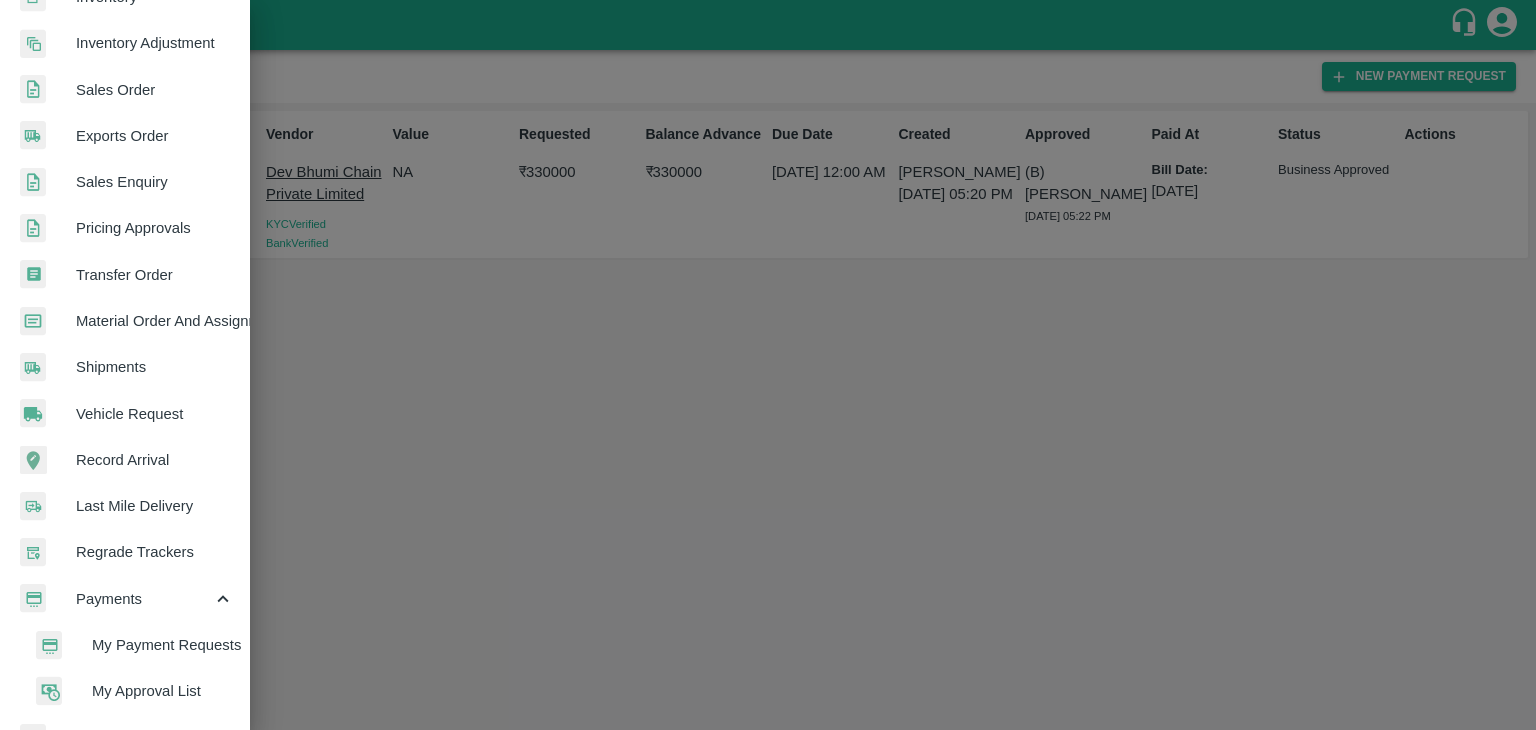 click on "My Payment Requests" at bounding box center [163, 645] 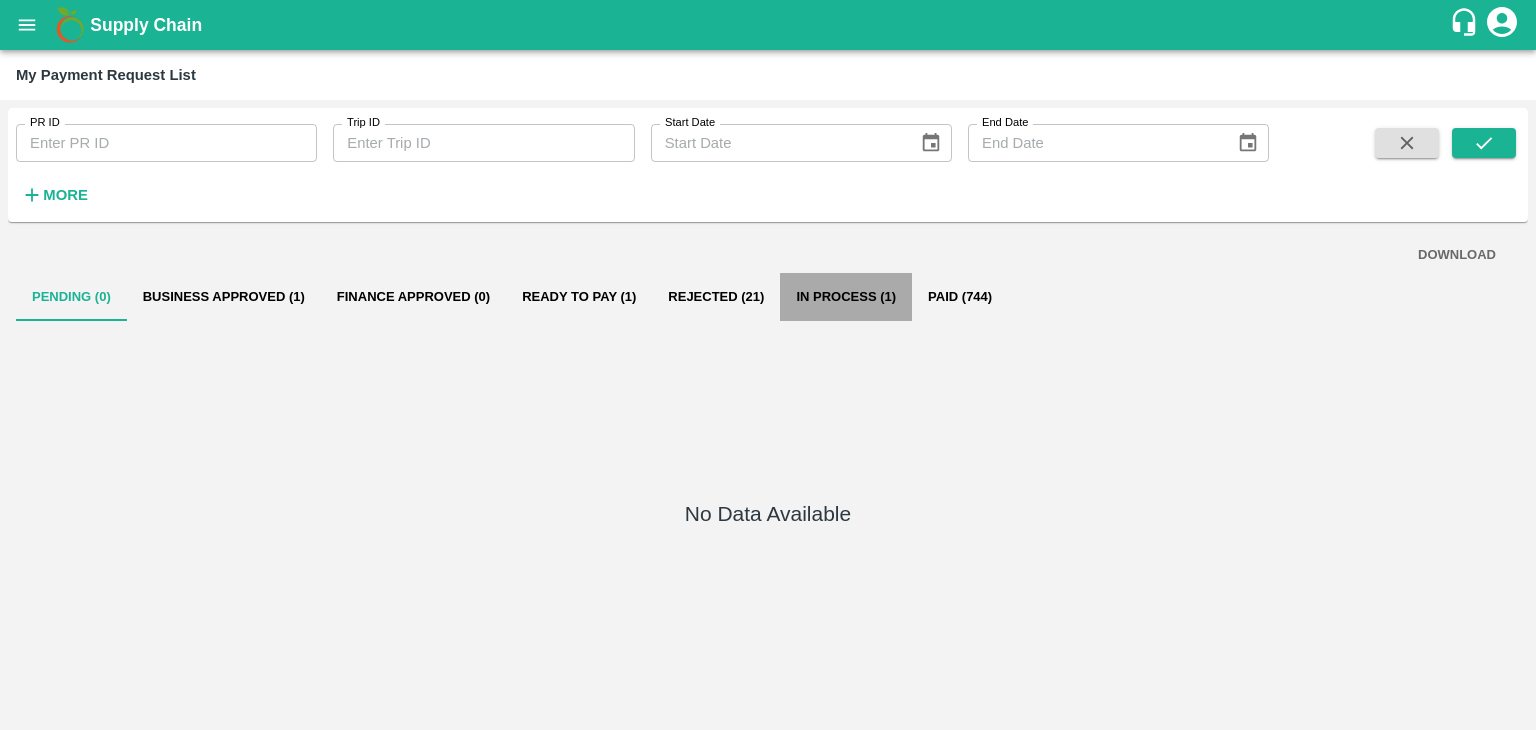 click on "In Process (1)" at bounding box center [846, 297] 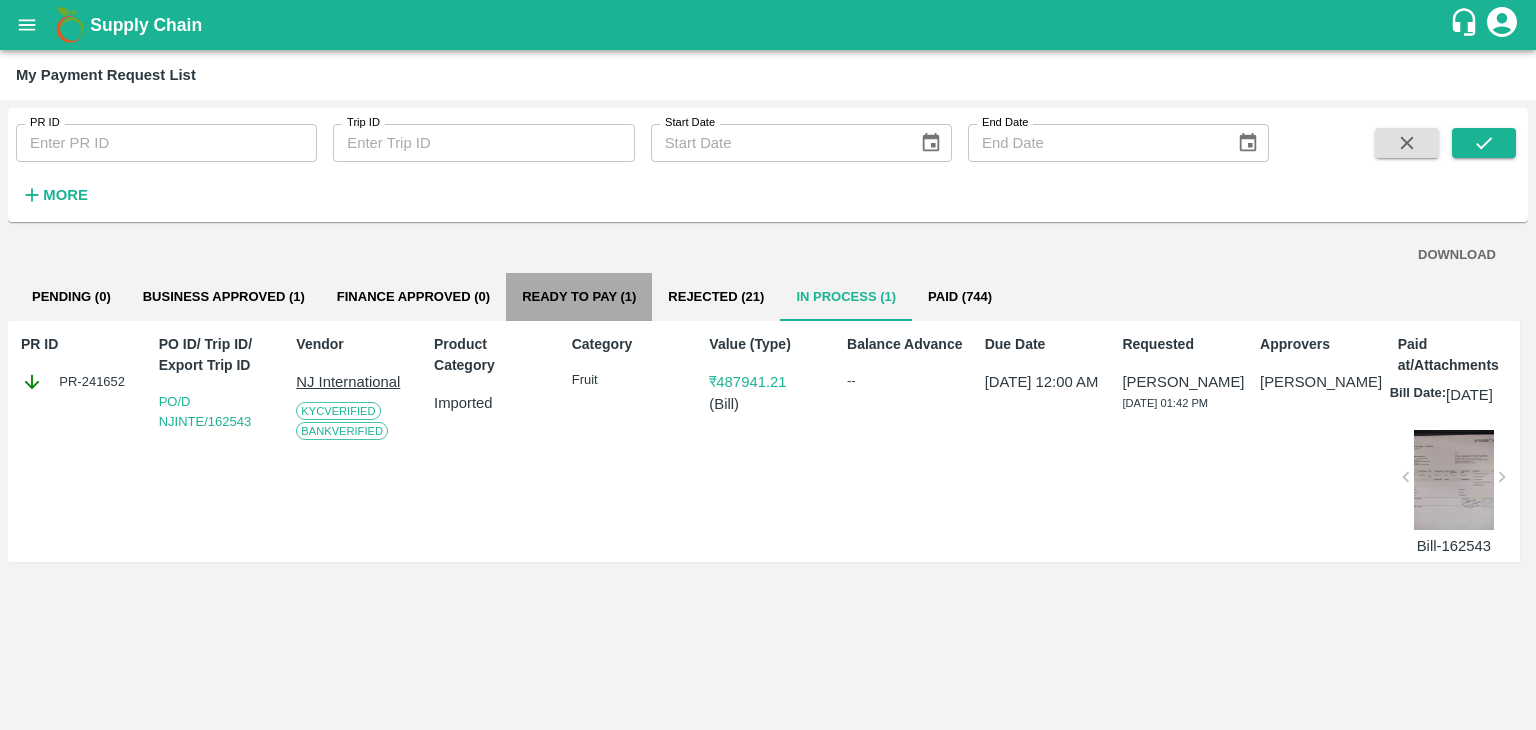 click on "Ready To Pay (1)" at bounding box center [579, 297] 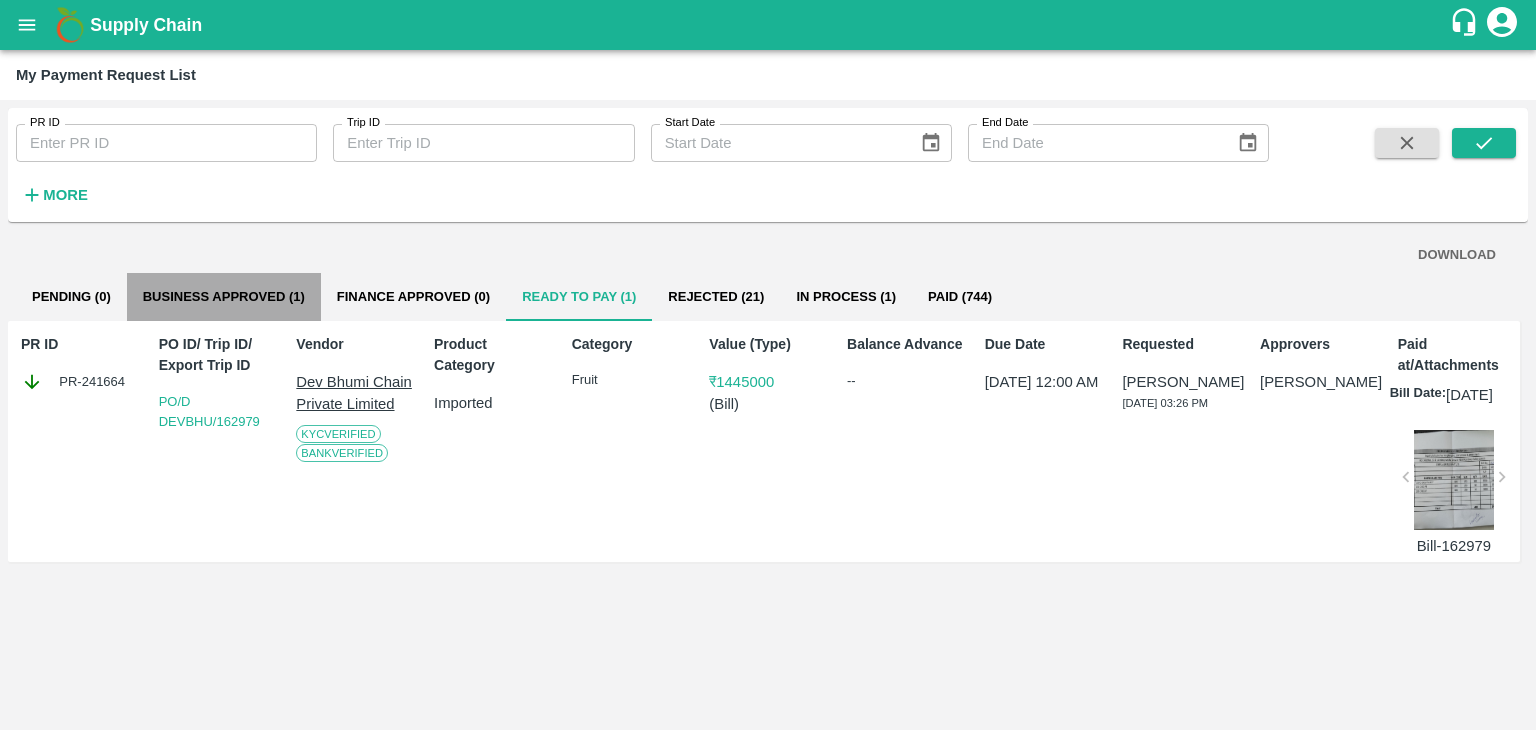 click on "Business Approved (1)" at bounding box center [224, 297] 